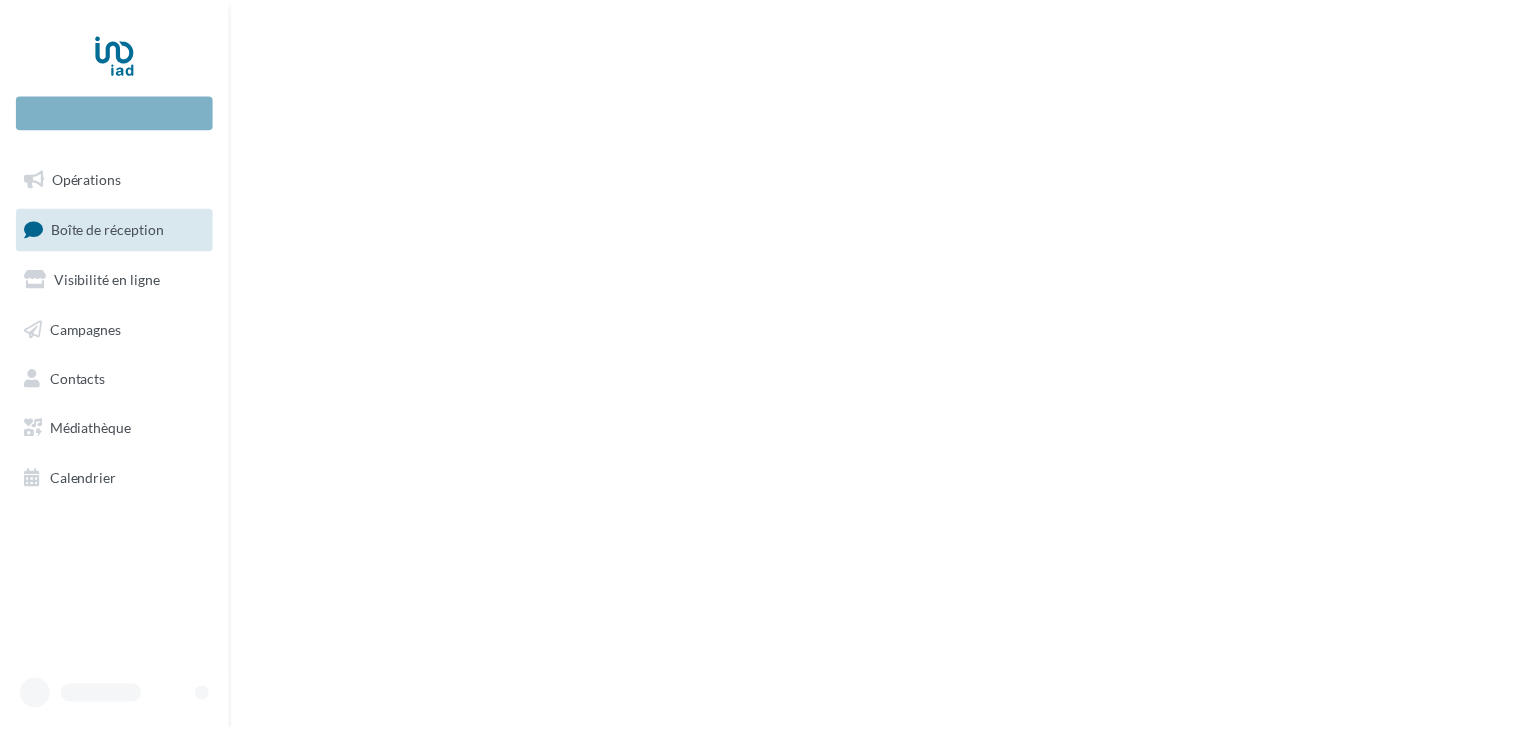 scroll, scrollTop: 0, scrollLeft: 0, axis: both 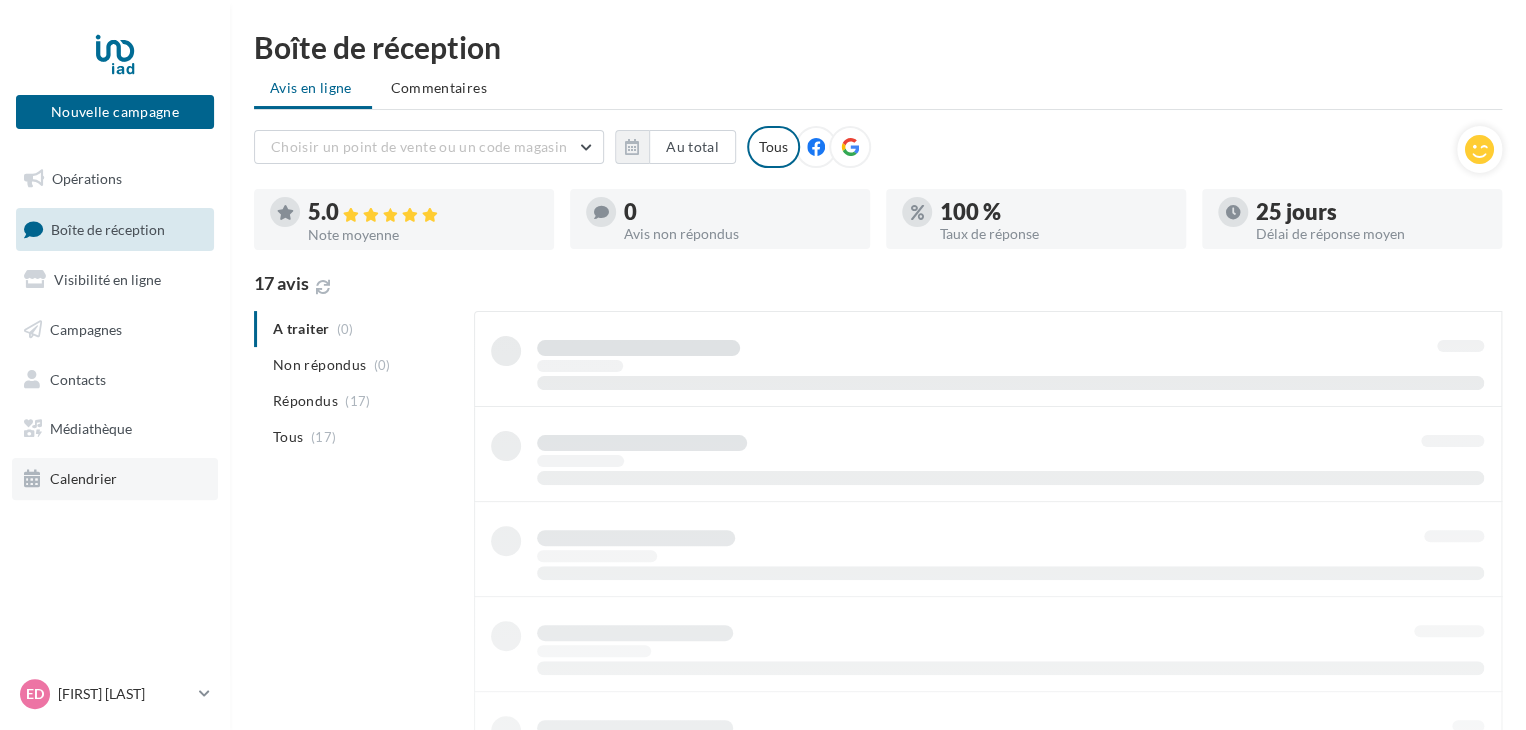 click on "Calendrier" at bounding box center (83, 478) 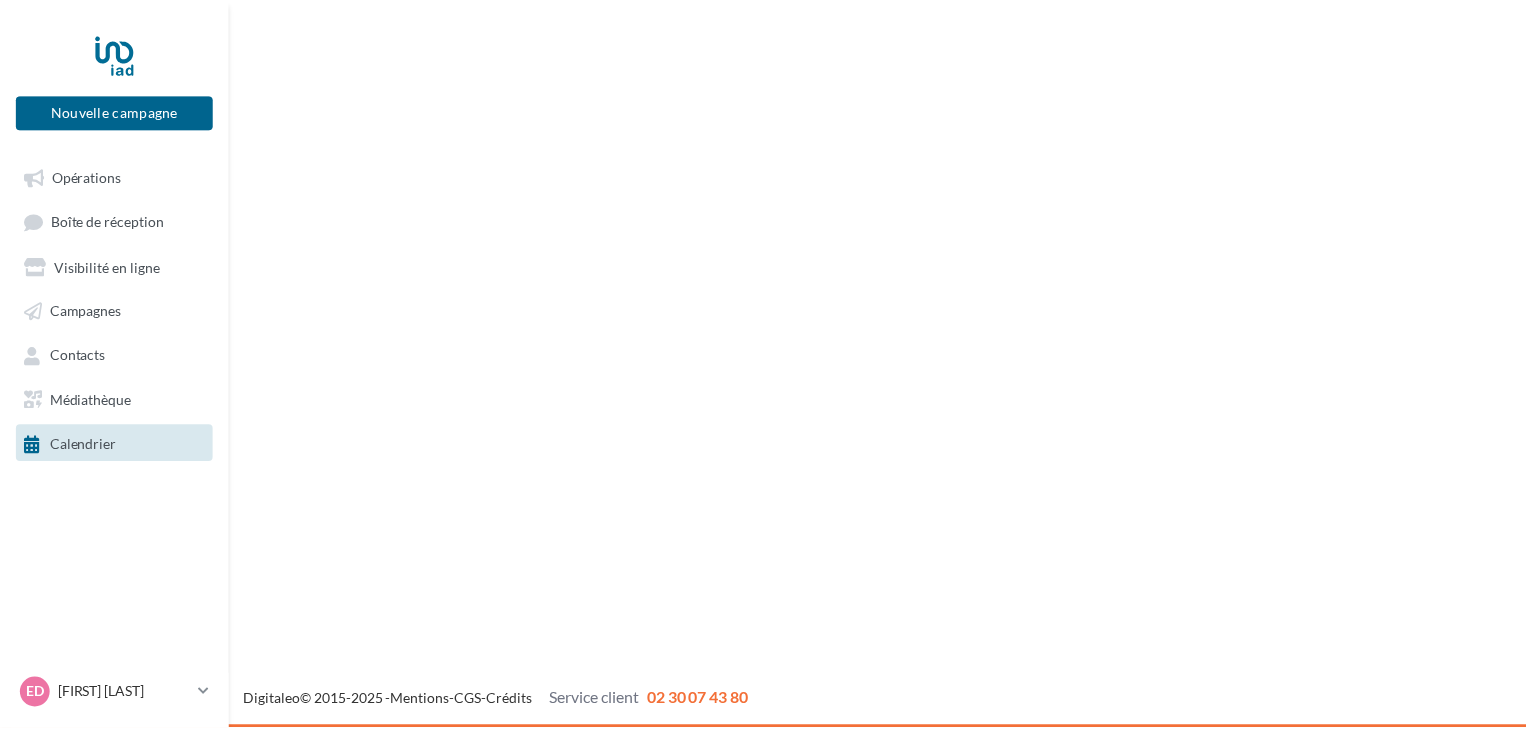 scroll, scrollTop: 0, scrollLeft: 0, axis: both 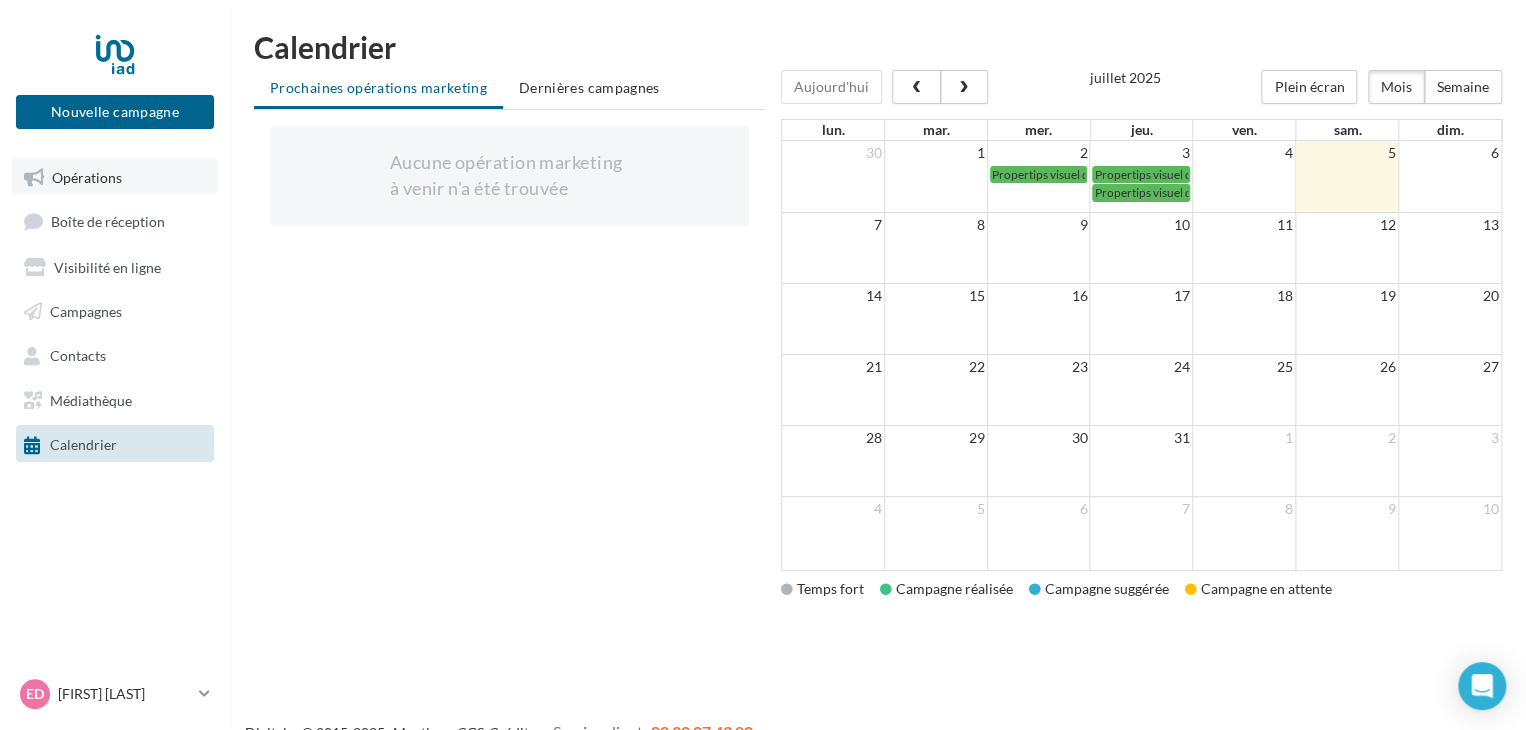 click on "Opérations" at bounding box center [87, 176] 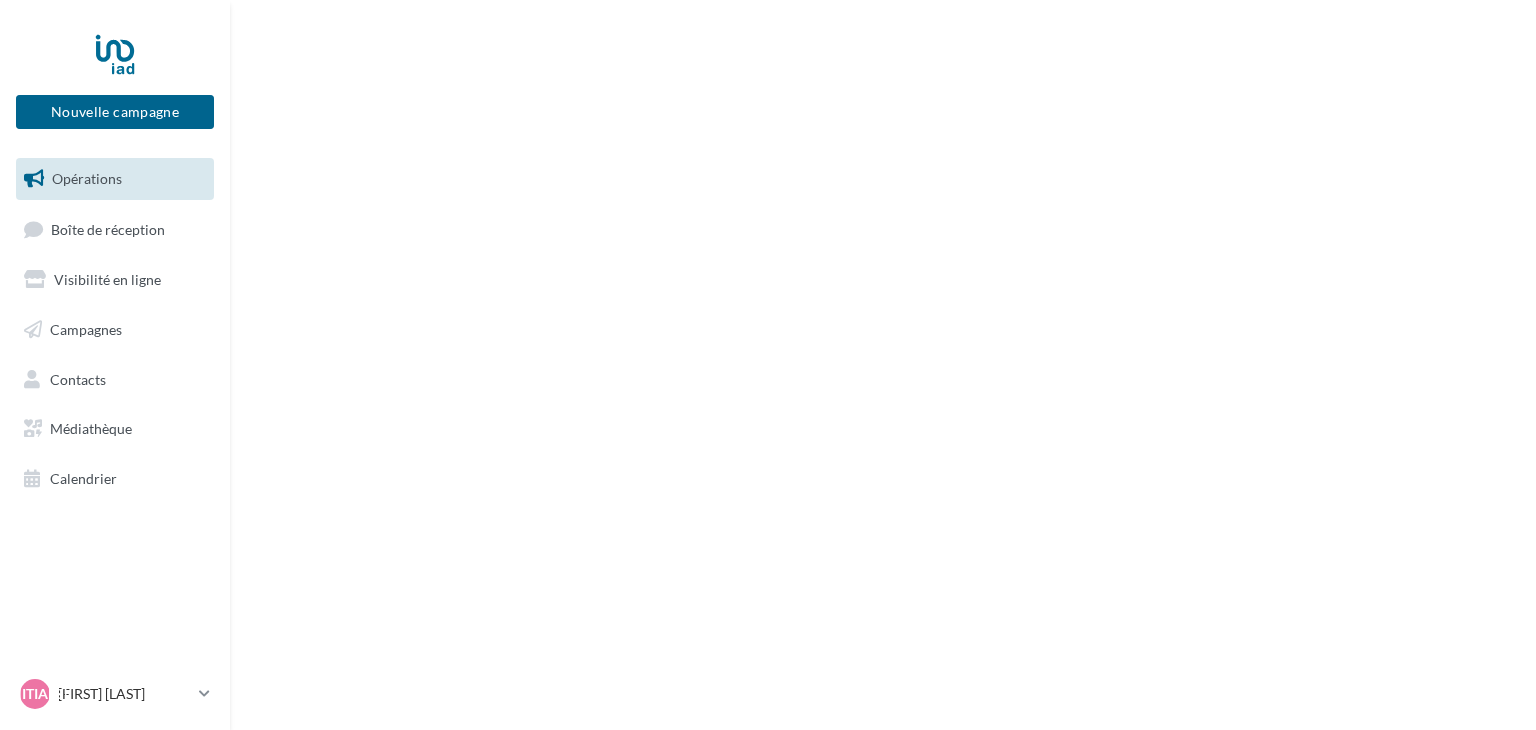 scroll, scrollTop: 0, scrollLeft: 0, axis: both 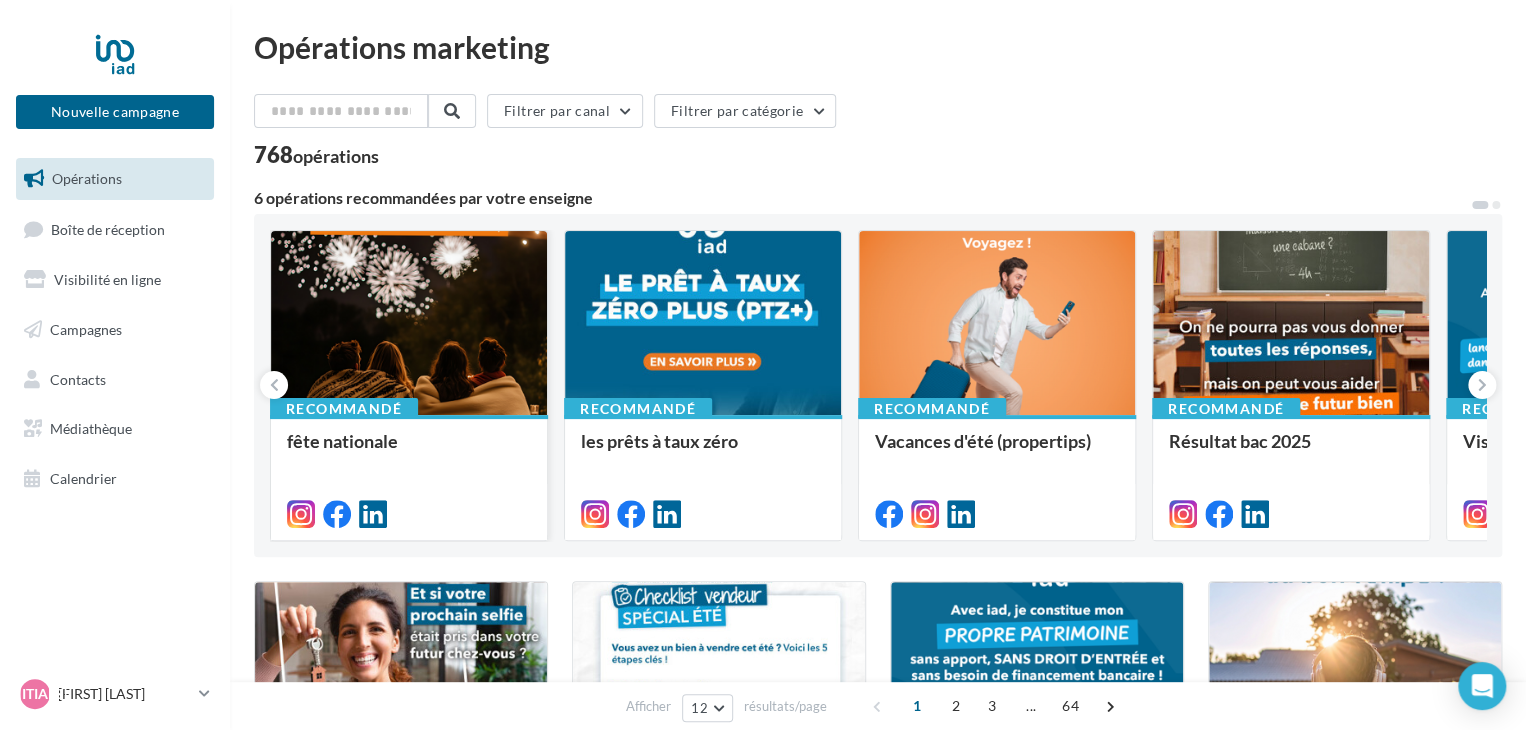 click on "fête nationale" at bounding box center (342, 441) 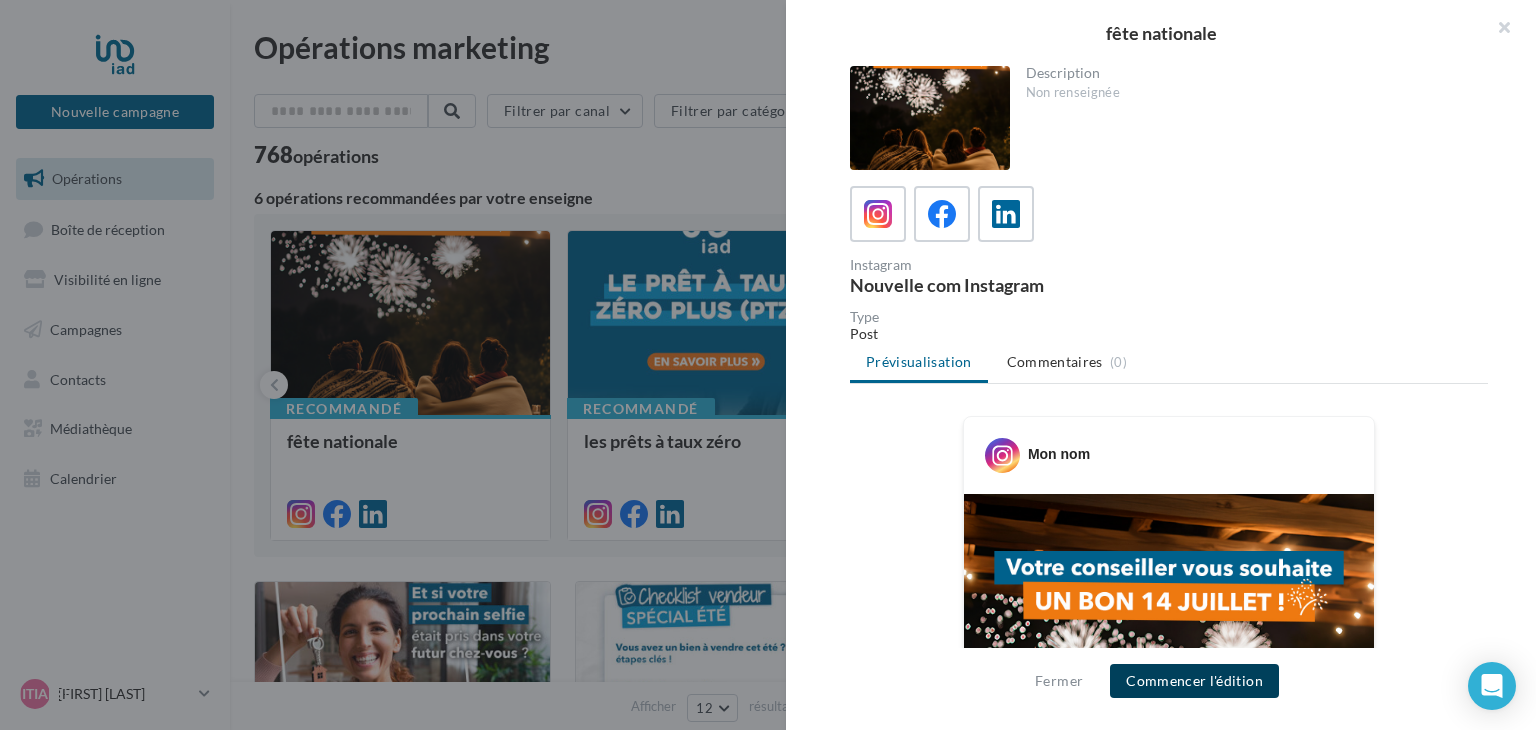 click on "Commencer l'édition" at bounding box center (1194, 681) 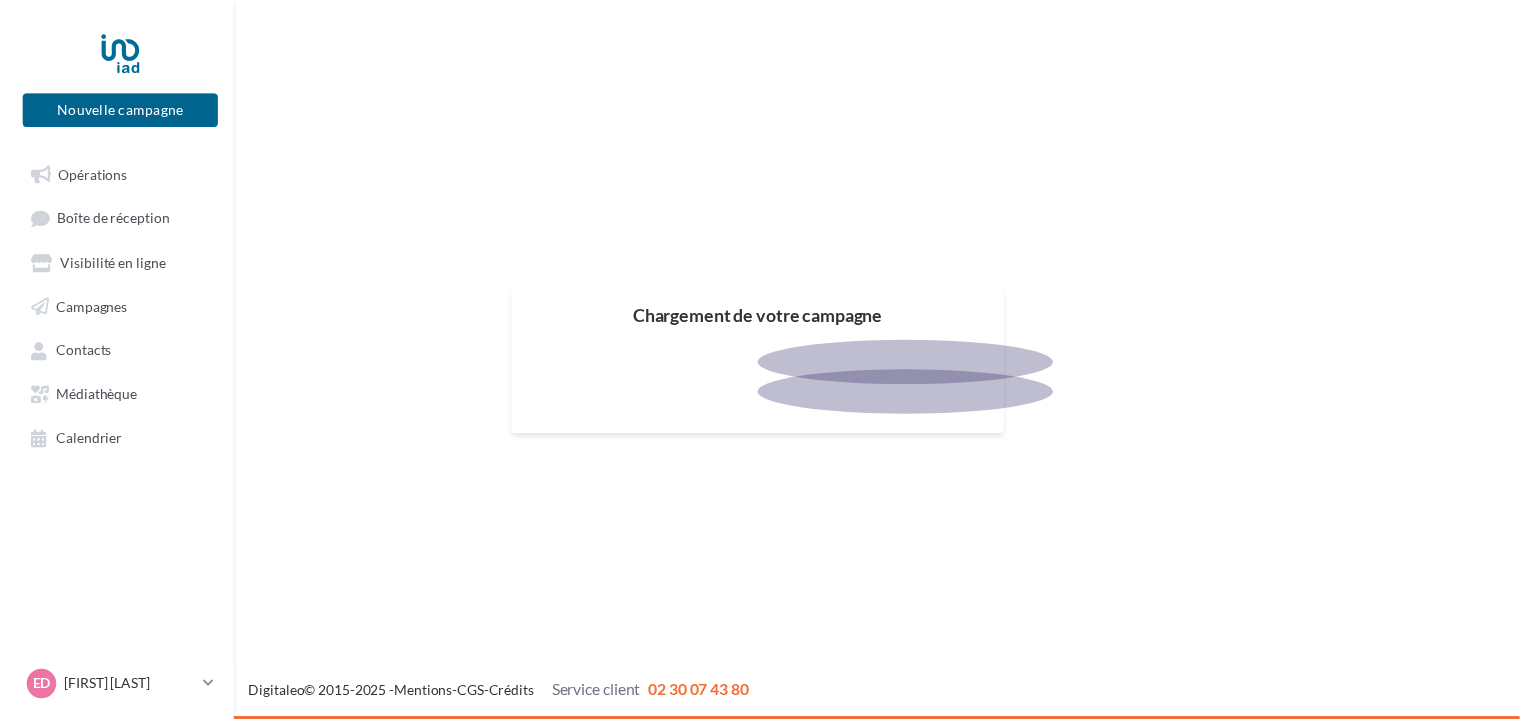 scroll, scrollTop: 0, scrollLeft: 0, axis: both 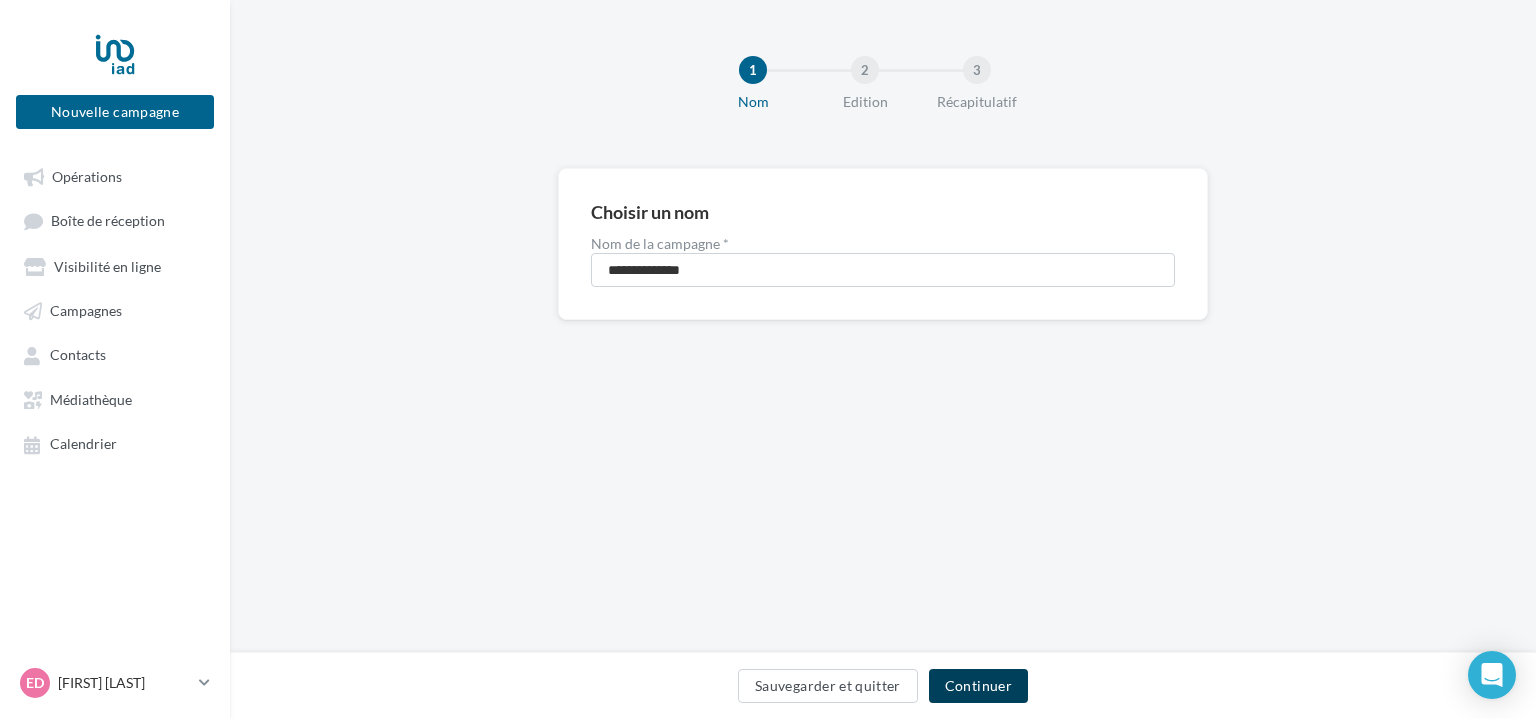 click on "Continuer" at bounding box center (978, 686) 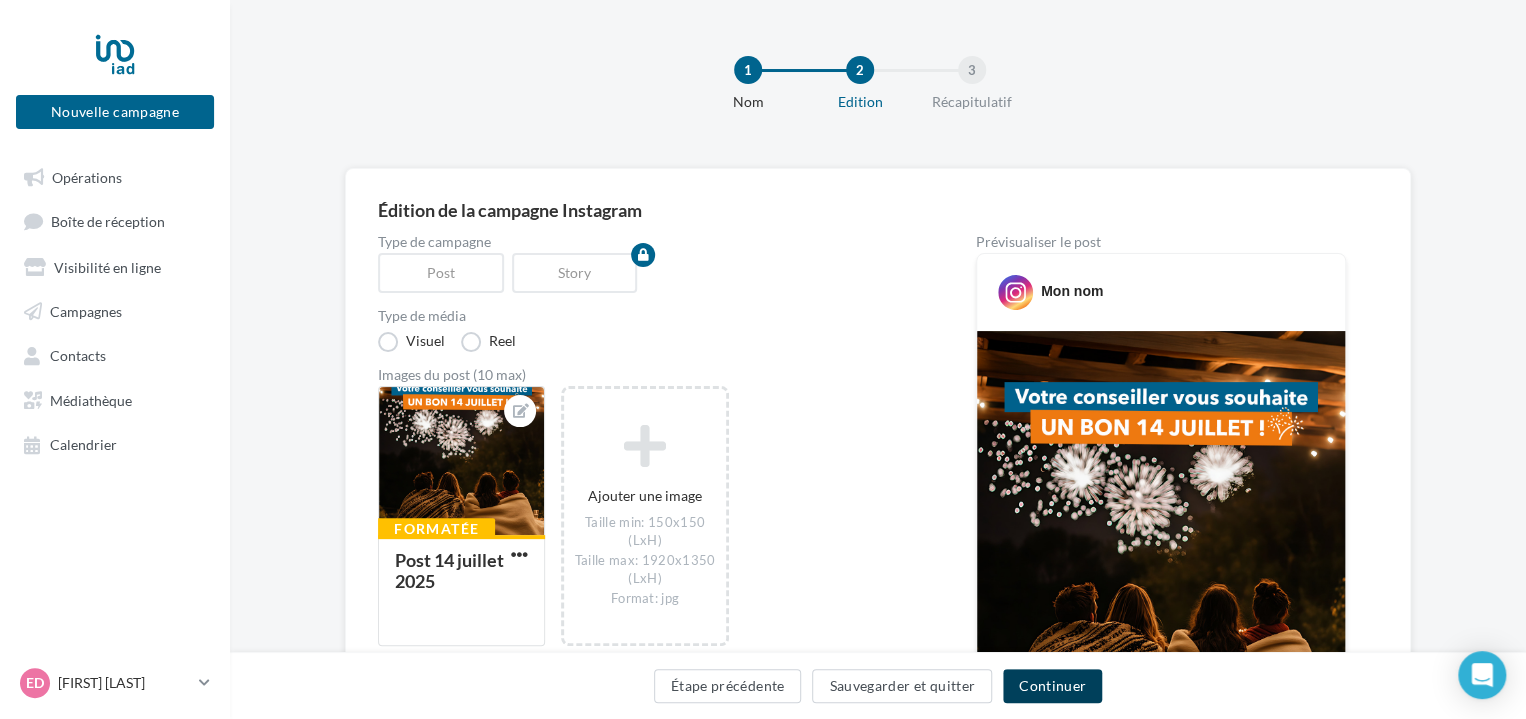 click on "Continuer" at bounding box center (1052, 686) 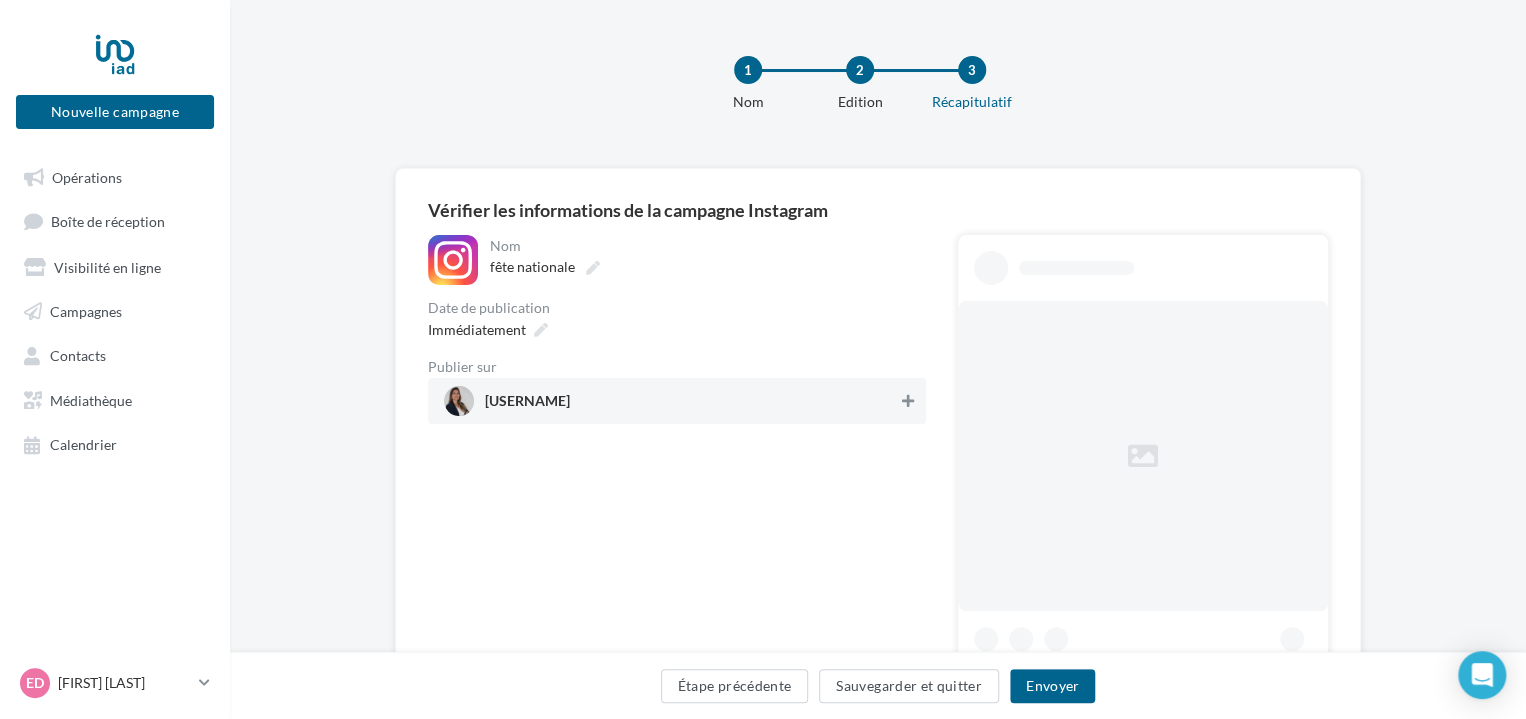 click at bounding box center [908, 401] 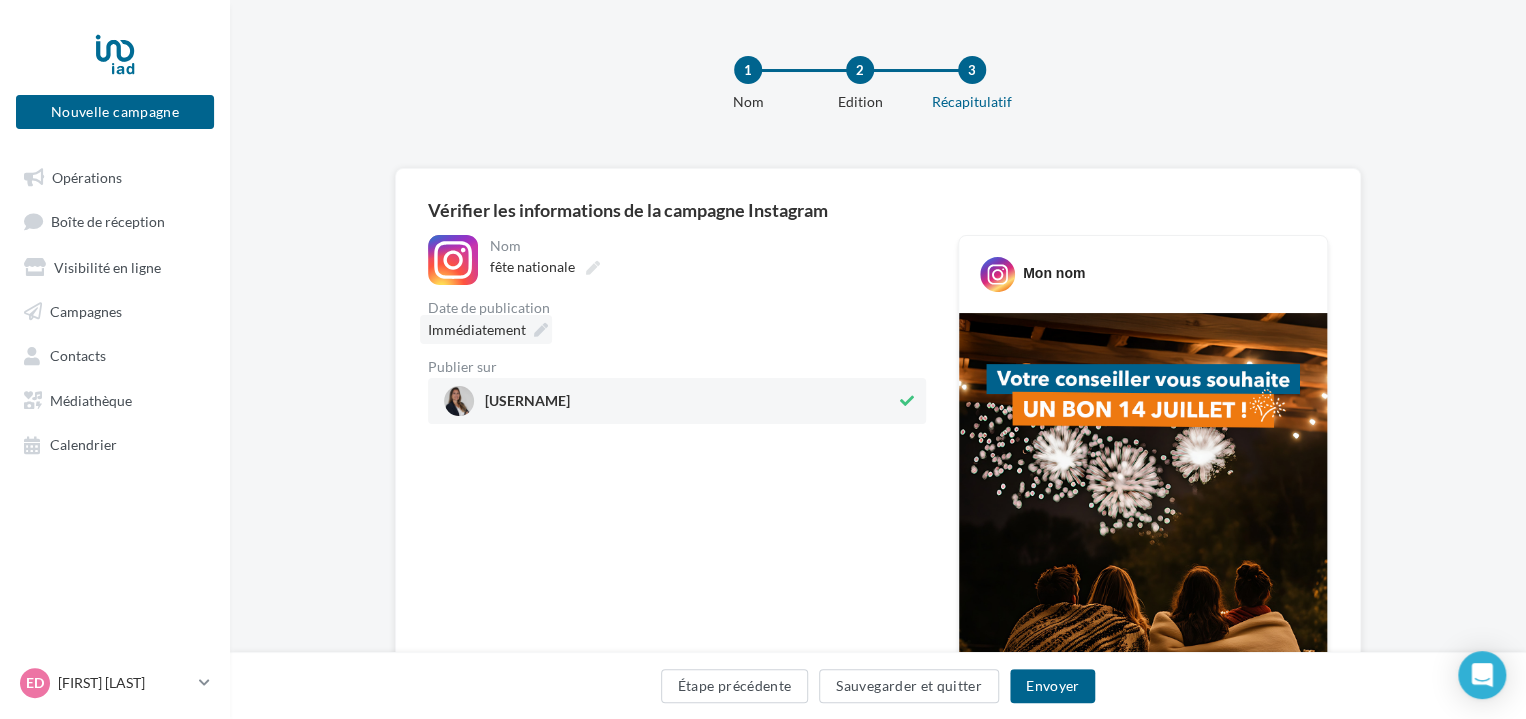 click at bounding box center (541, 330) 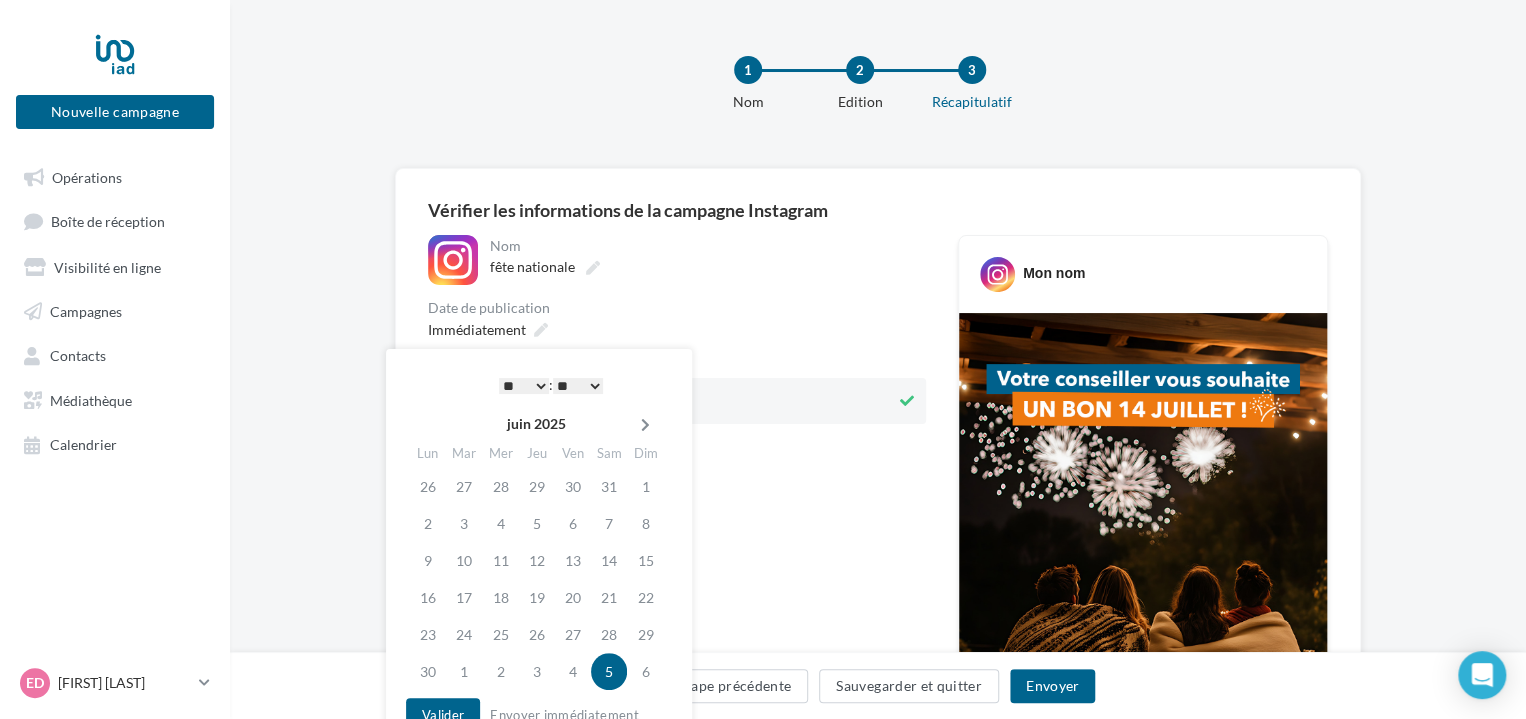 click at bounding box center [645, 424] 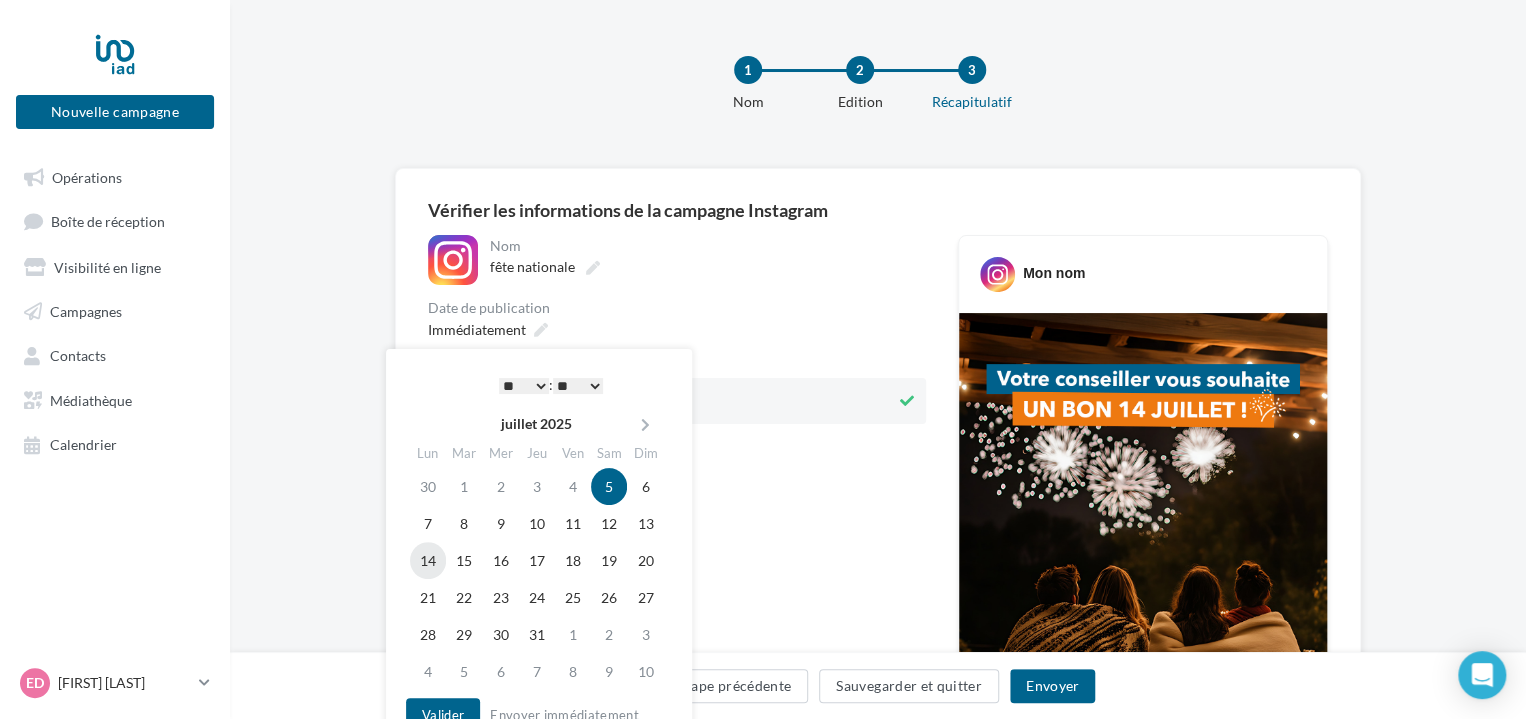 click on "14" at bounding box center (428, 523) 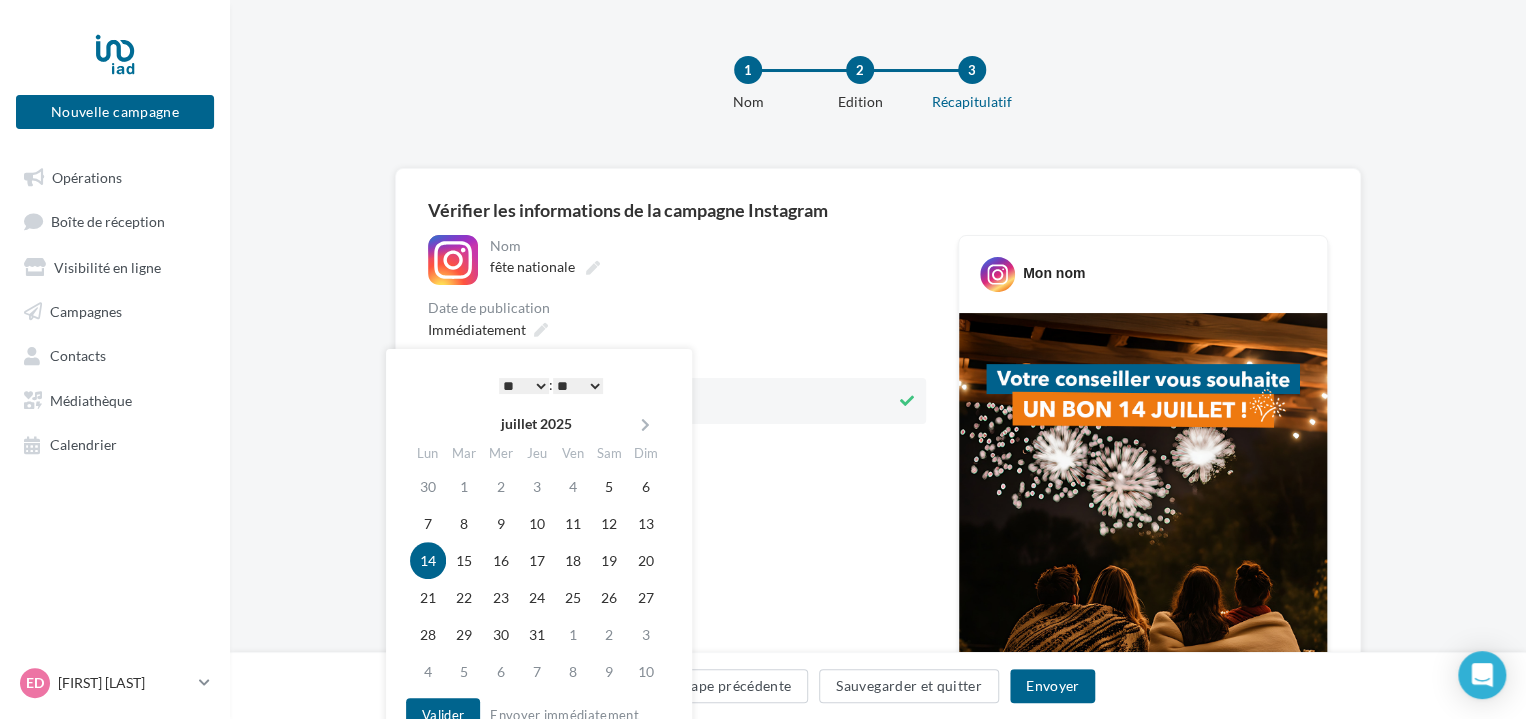 click on "* * * * * * * * * * ** ** ** ** ** ** ** ** ** ** ** ** ** **" at bounding box center (524, 386) 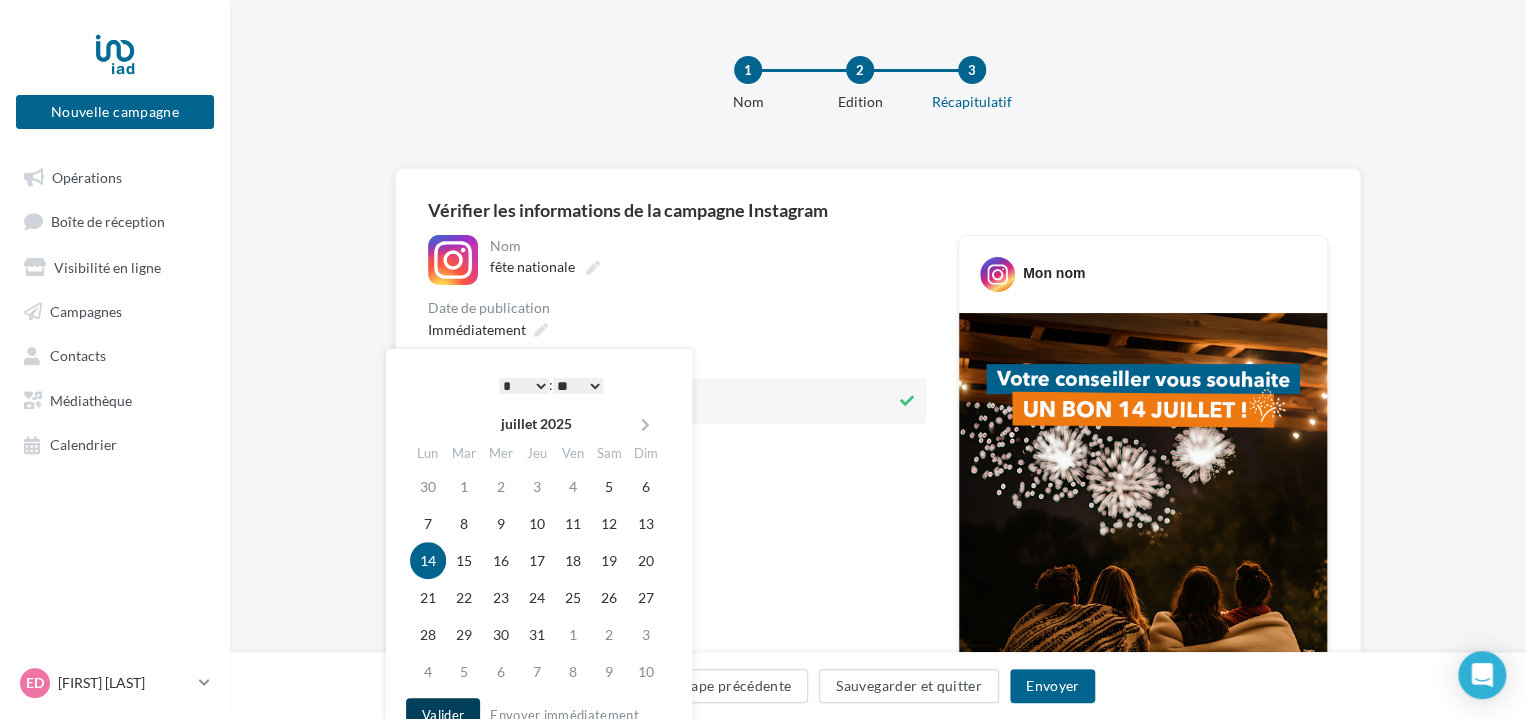click on "Valider" at bounding box center (443, 715) 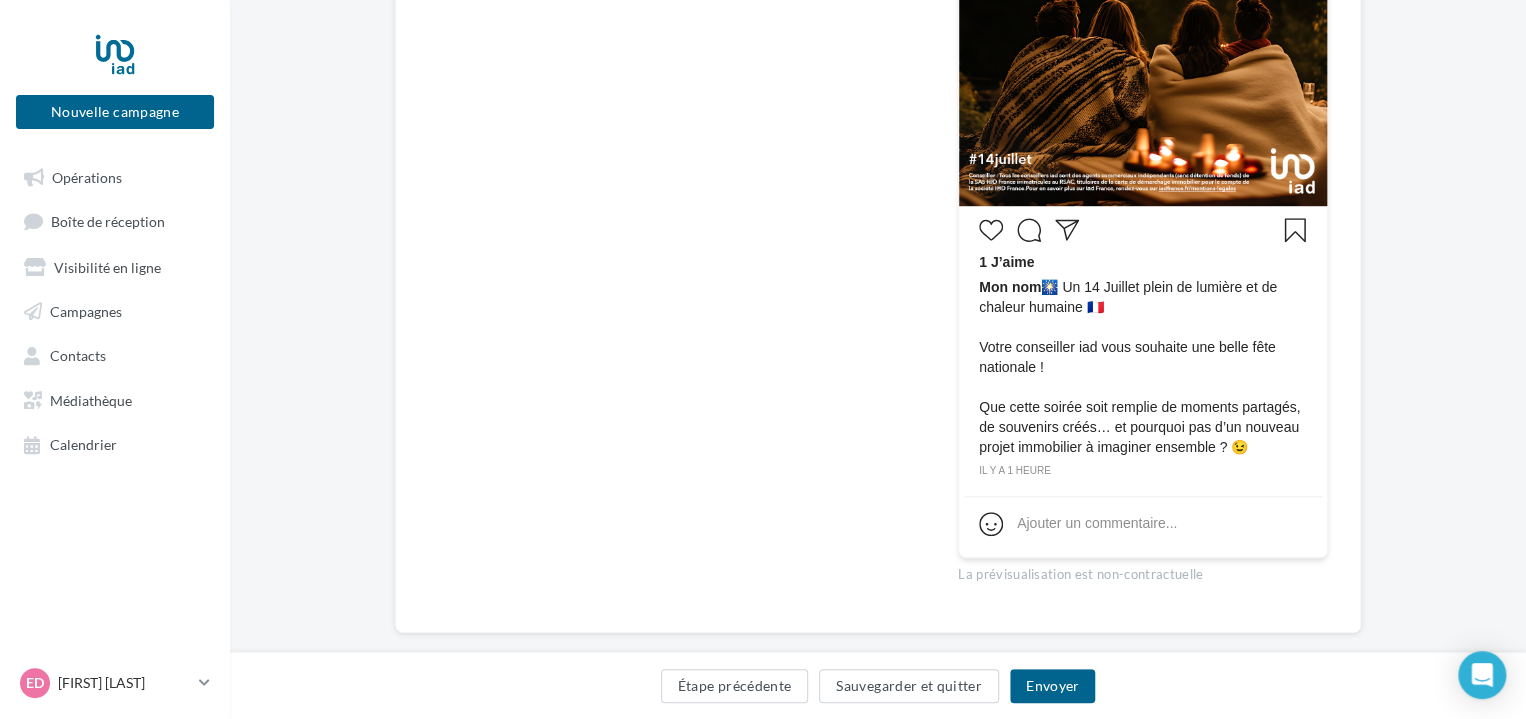 scroll, scrollTop: 568, scrollLeft: 0, axis: vertical 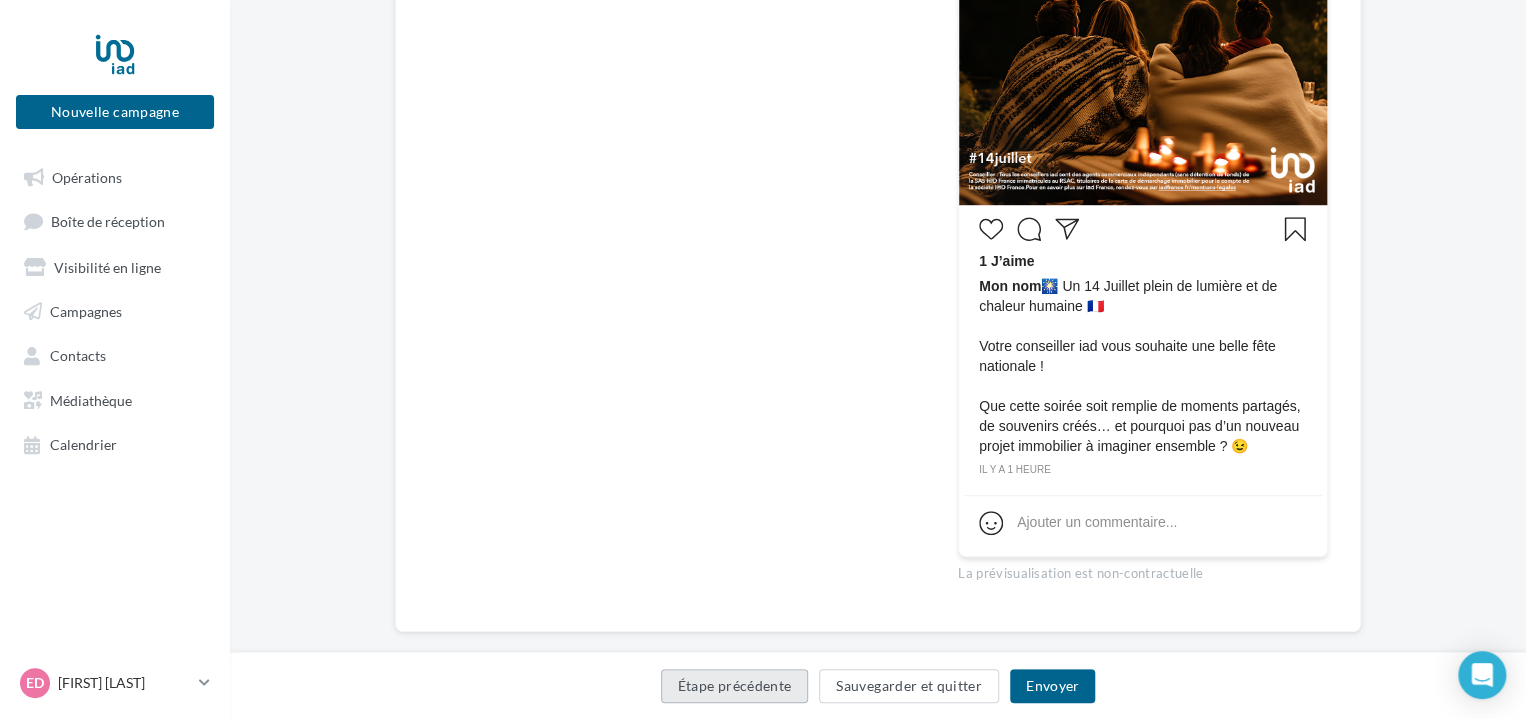 click on "Étape précédente" at bounding box center [735, 686] 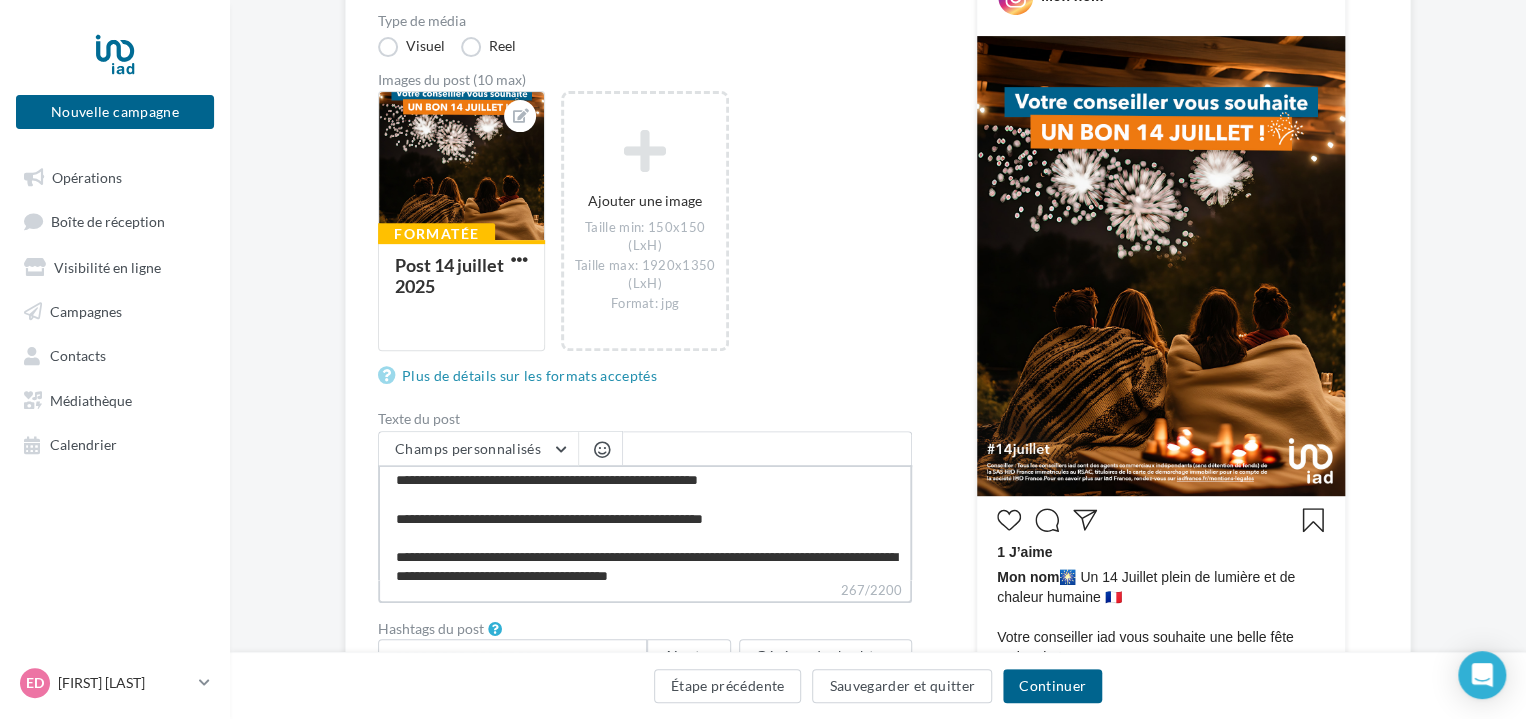 scroll, scrollTop: 0, scrollLeft: 0, axis: both 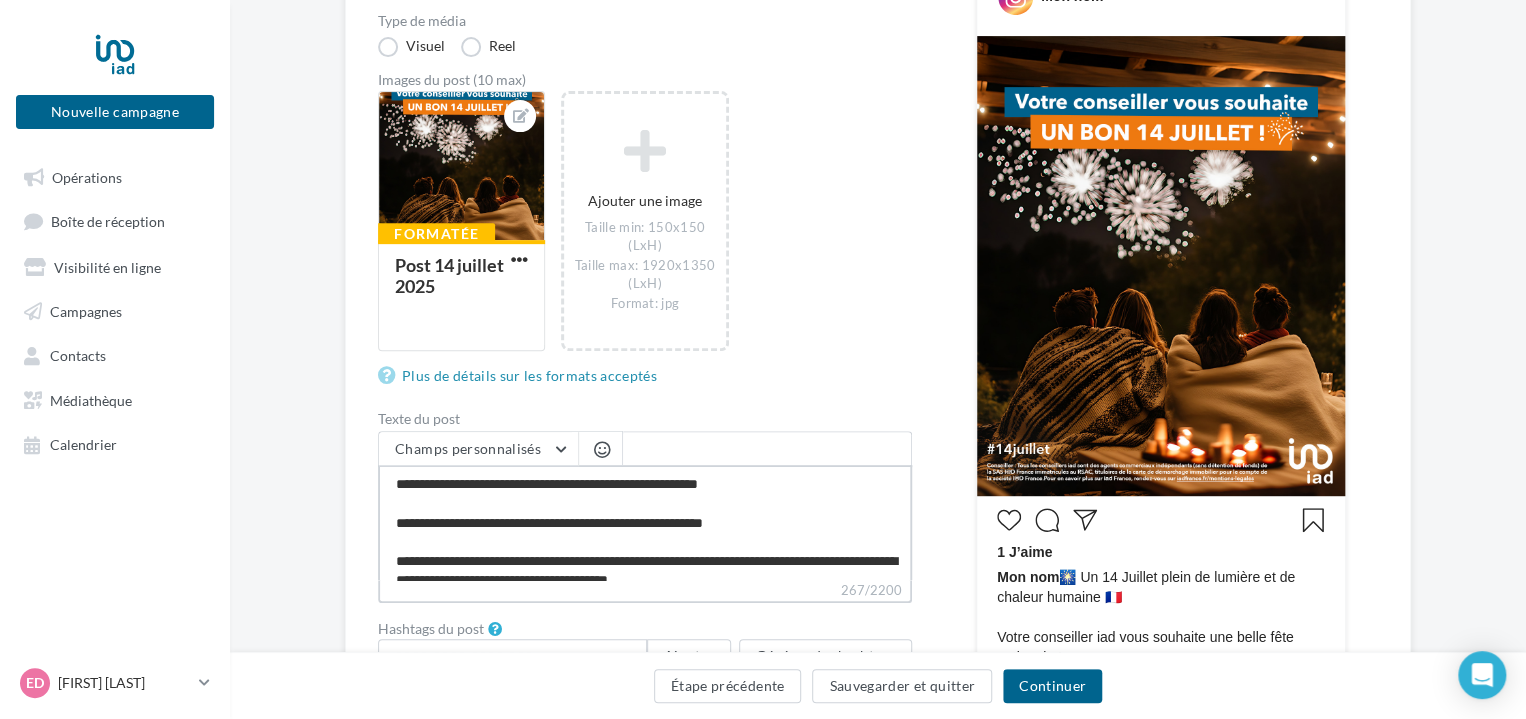 click on "**********" at bounding box center (645, 522) 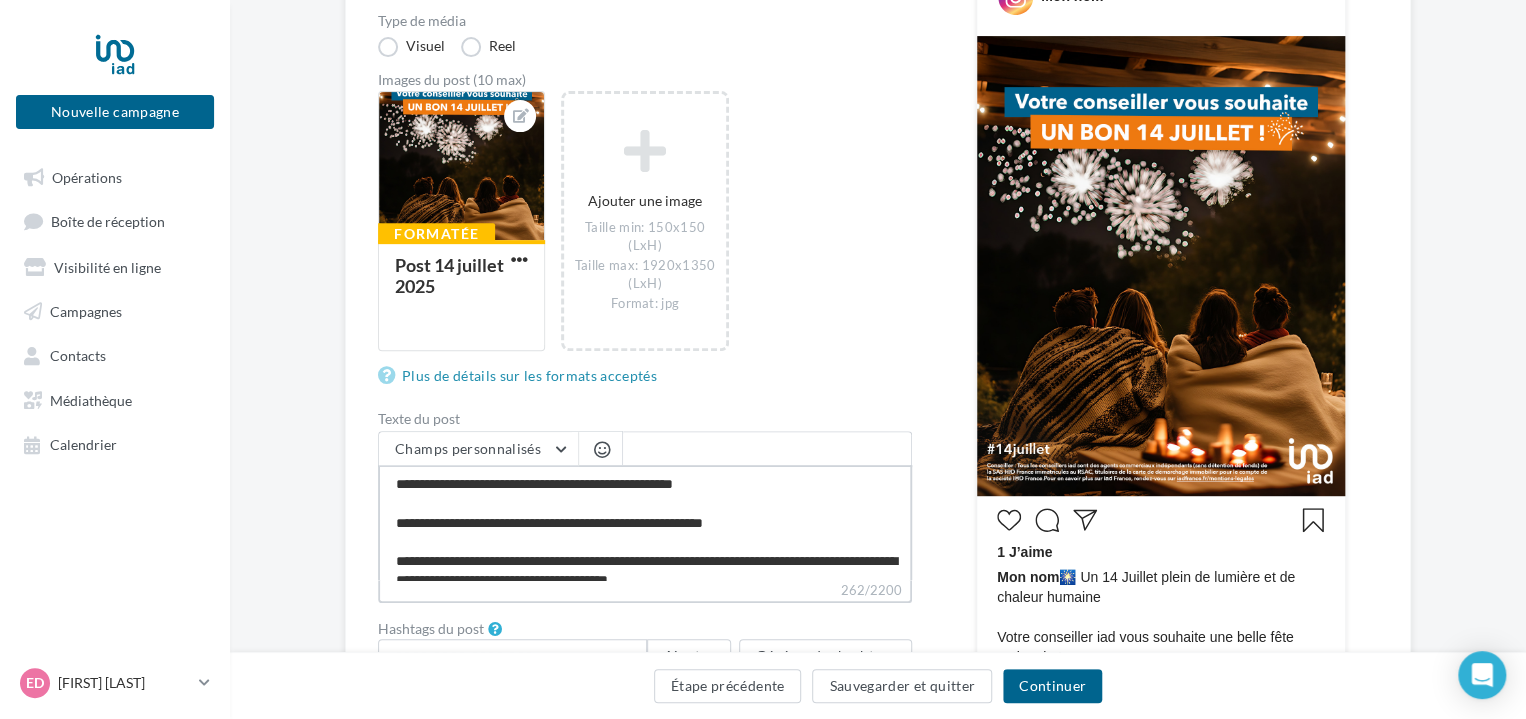 scroll, scrollTop: 17, scrollLeft: 0, axis: vertical 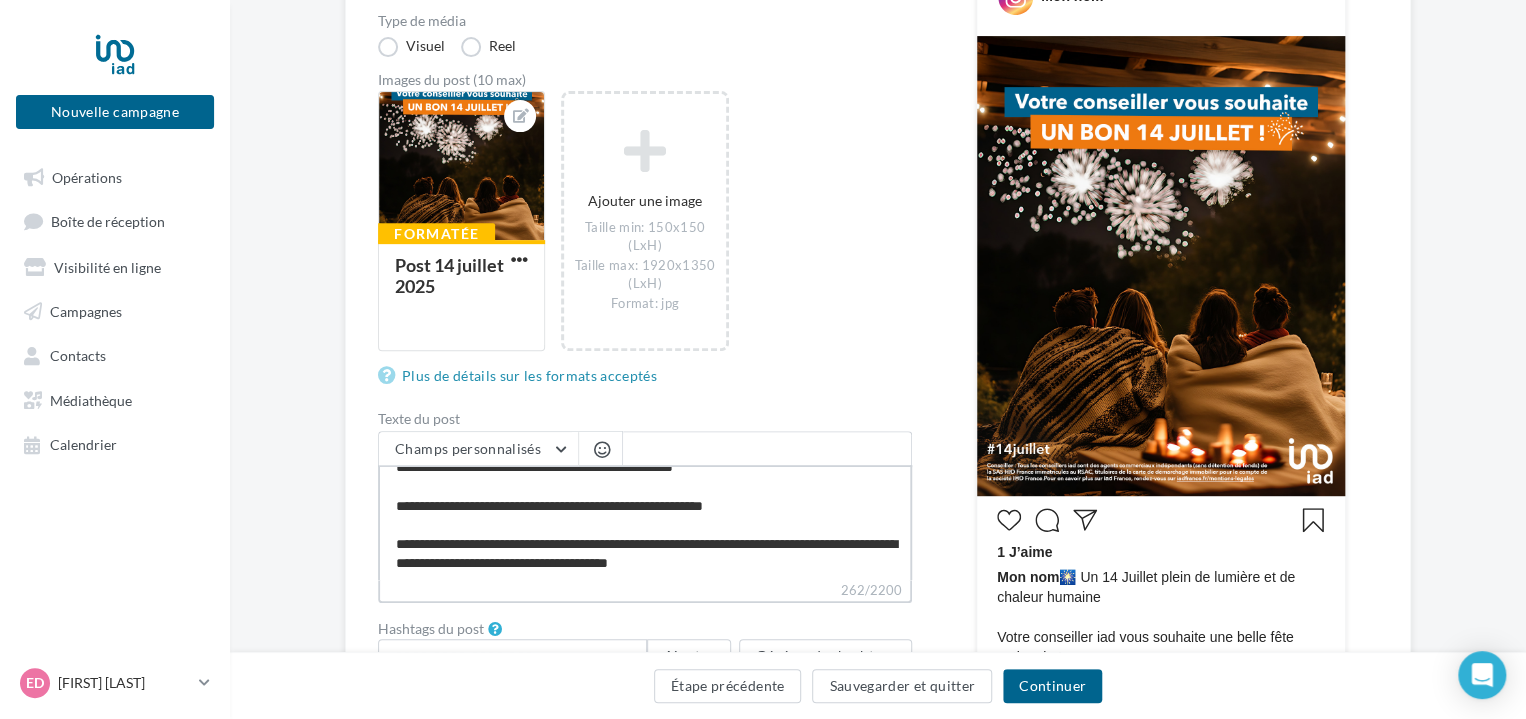 drag, startPoint x: 514, startPoint y: 499, endPoint x: 391, endPoint y: 499, distance: 123 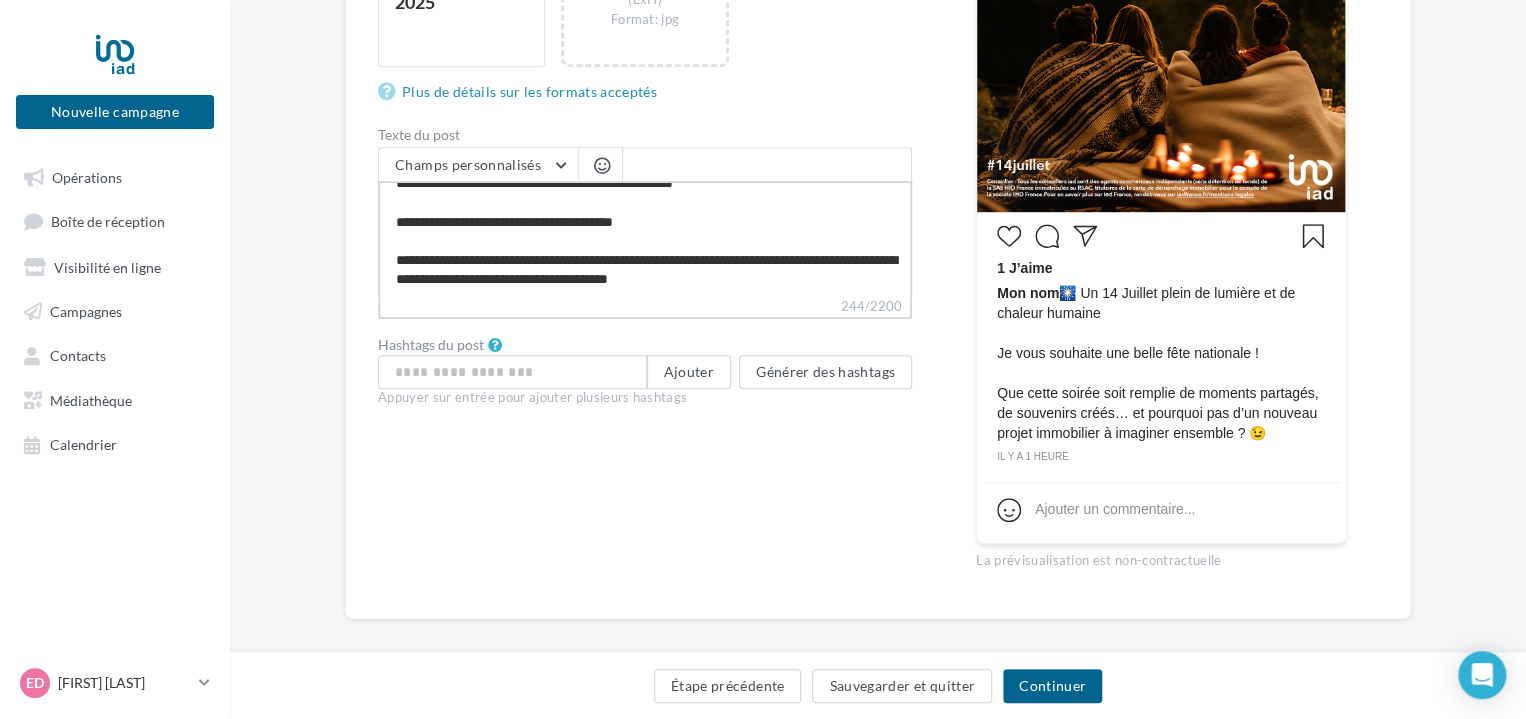 scroll, scrollTop: 582, scrollLeft: 0, axis: vertical 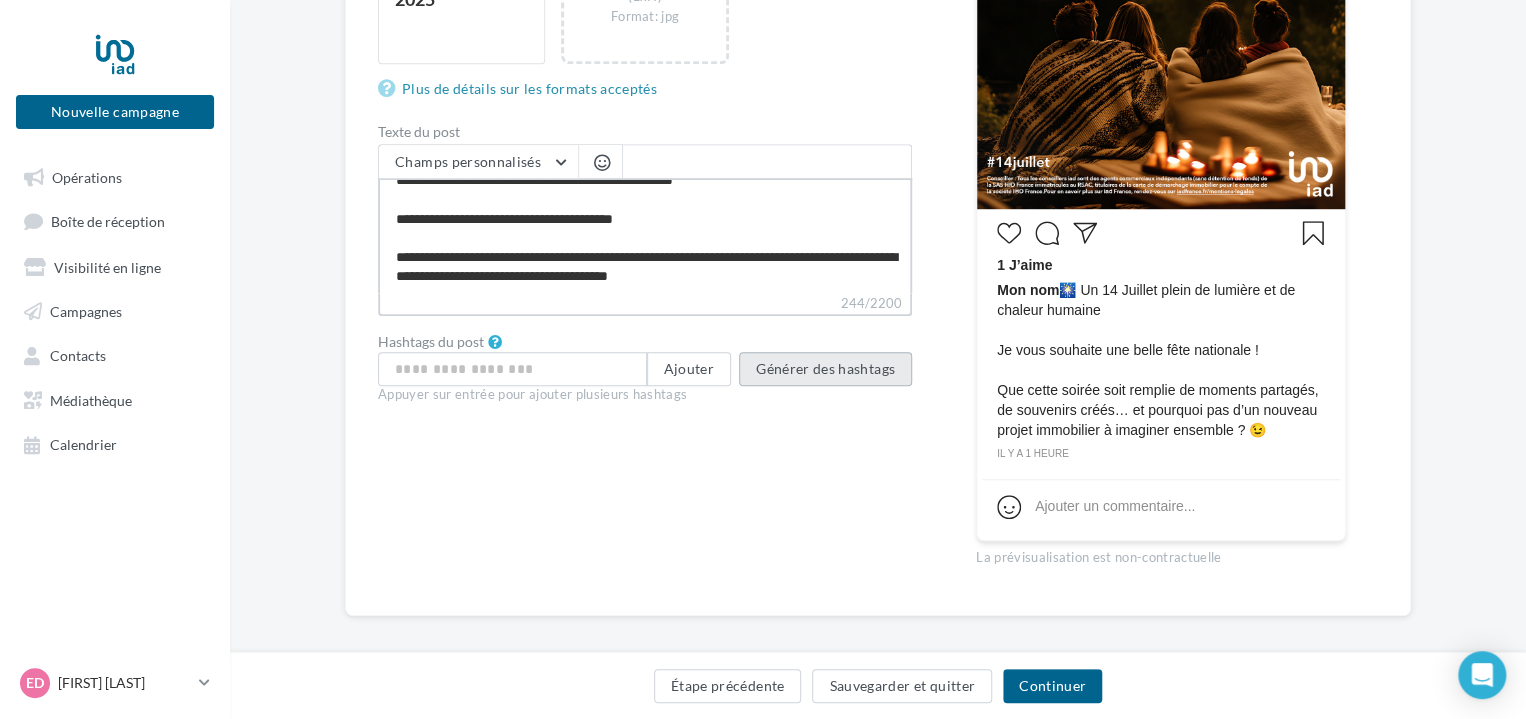 type on "**********" 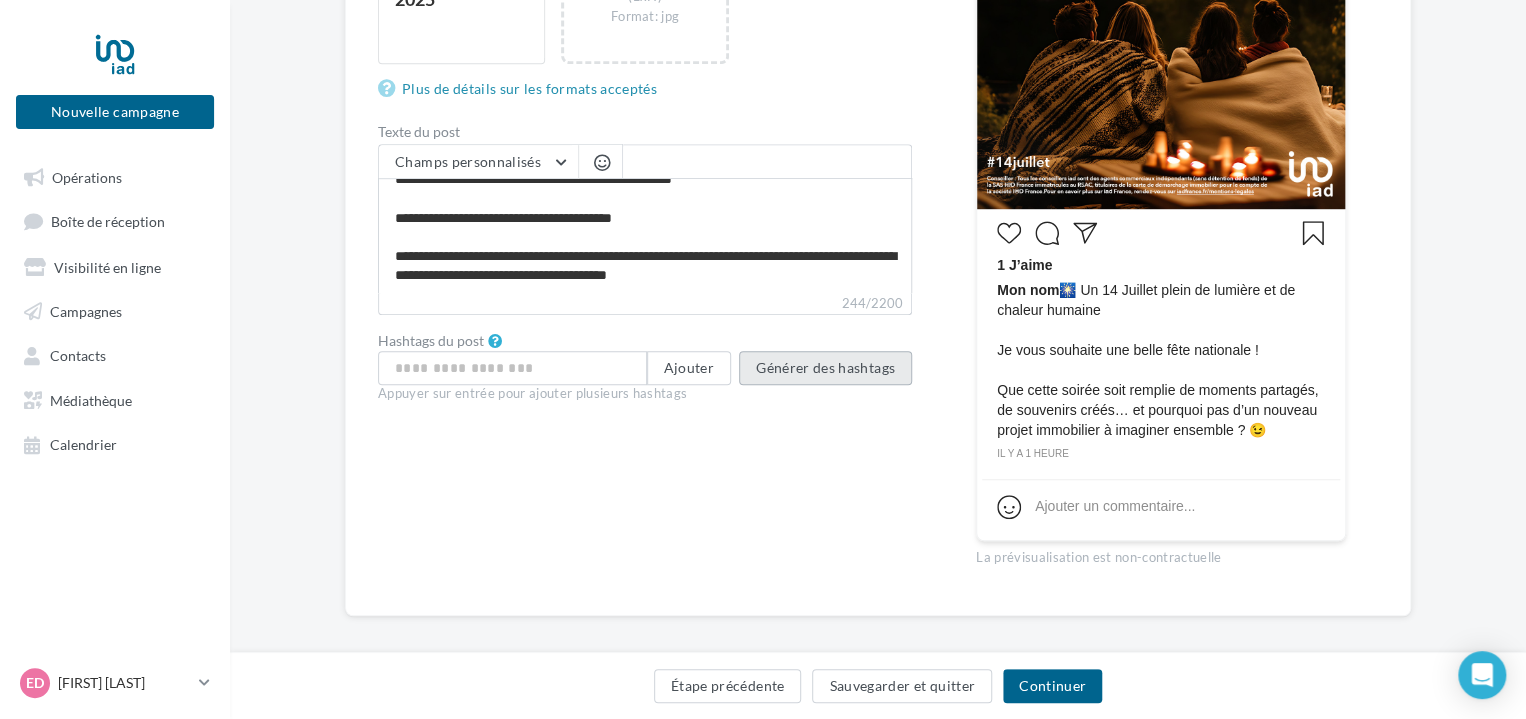 click on "Générer des hashtags" at bounding box center [825, 368] 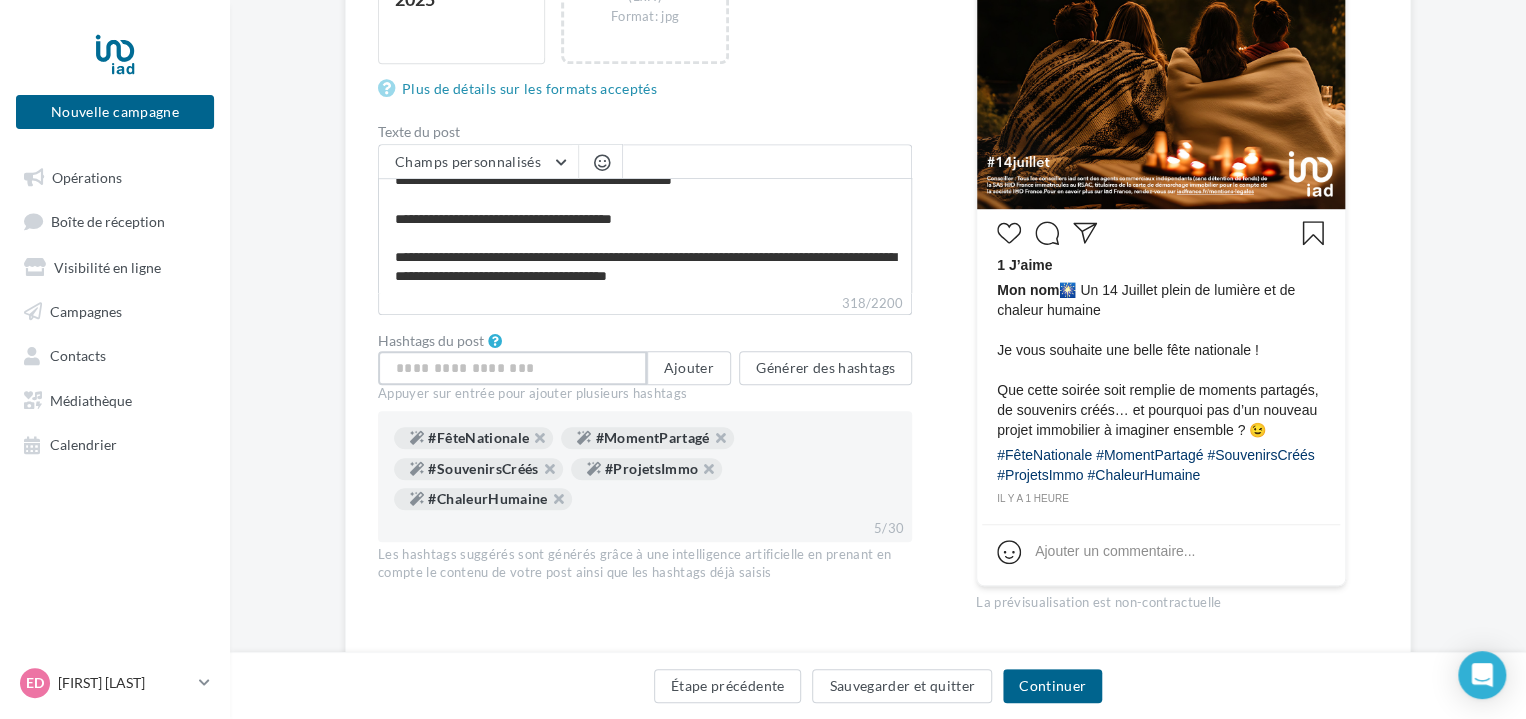 click at bounding box center [512, 368] 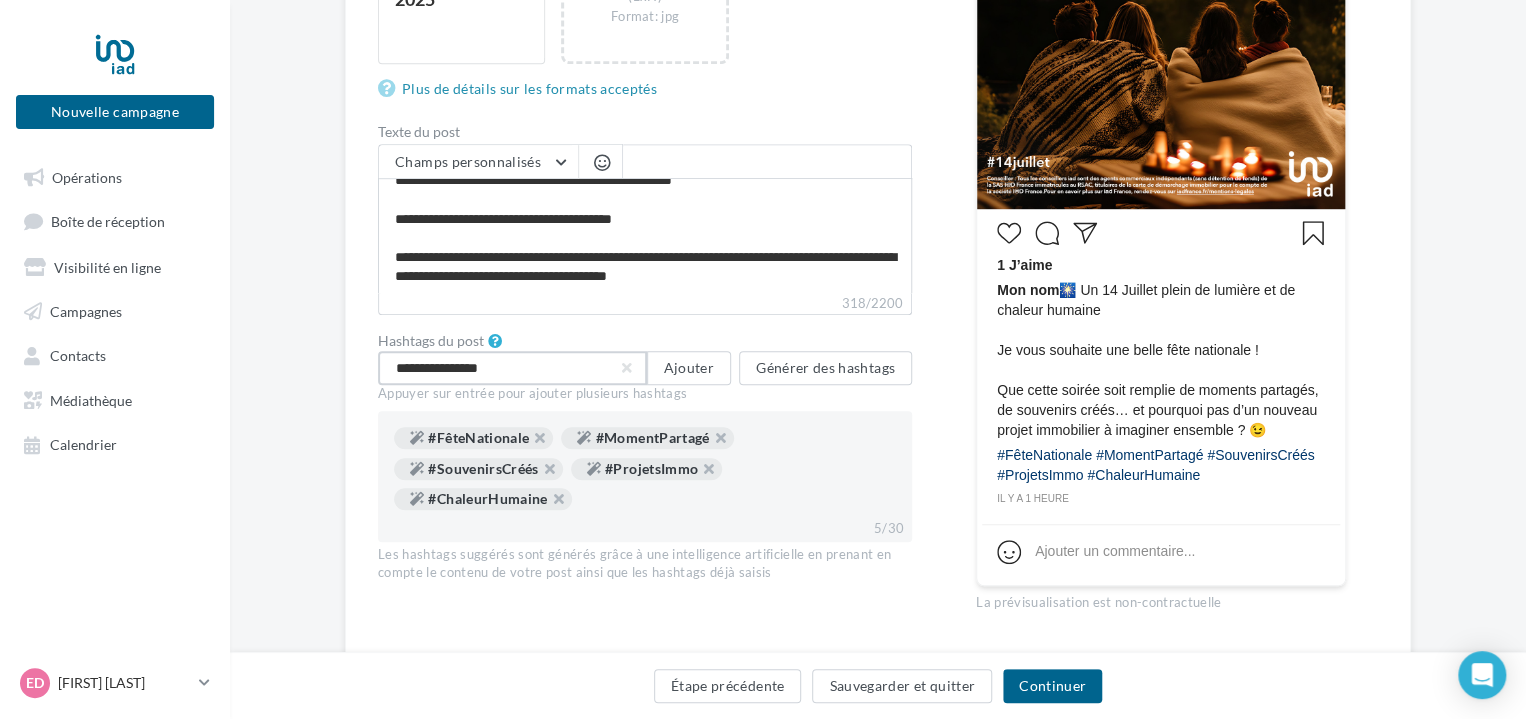 click on "**********" at bounding box center [512, 368] 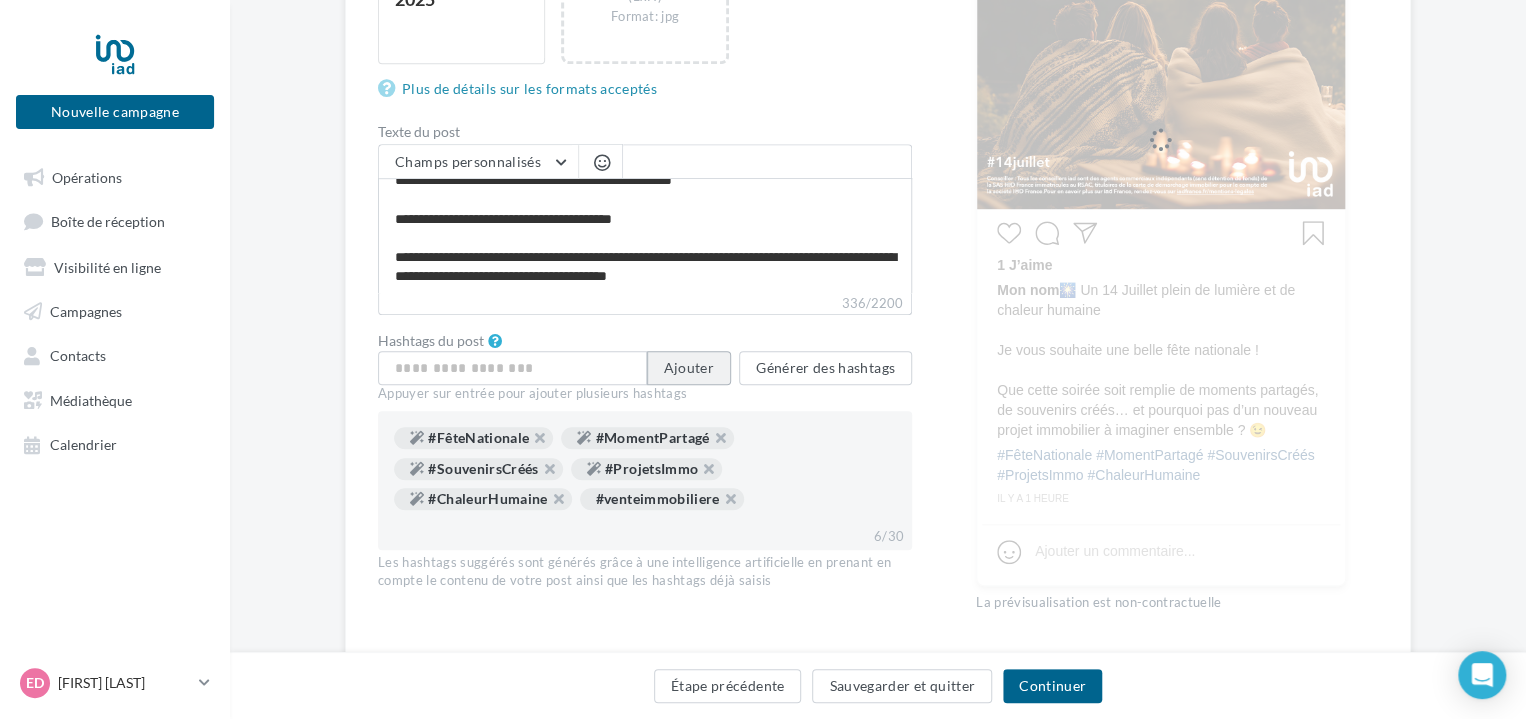 click on "Ajouter" at bounding box center (689, 368) 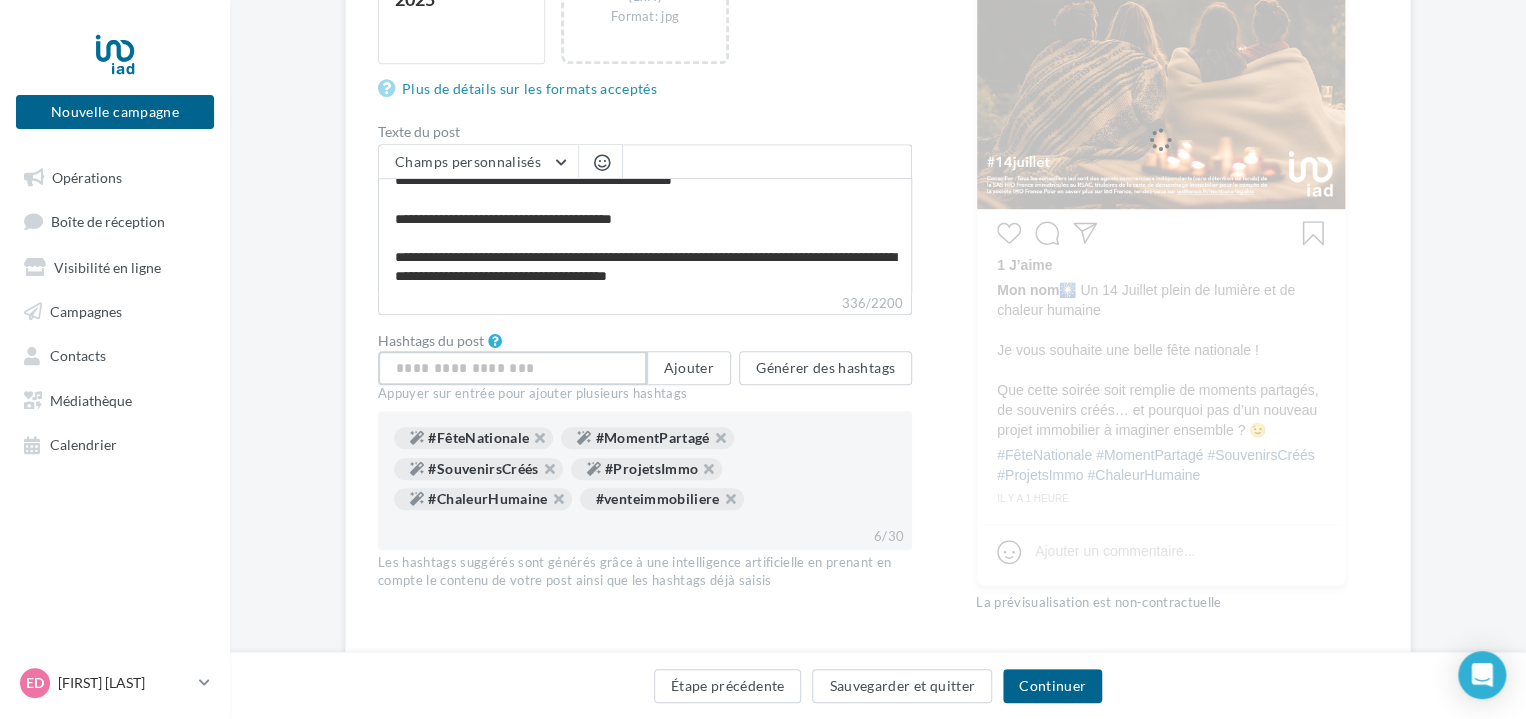 click at bounding box center [512, 368] 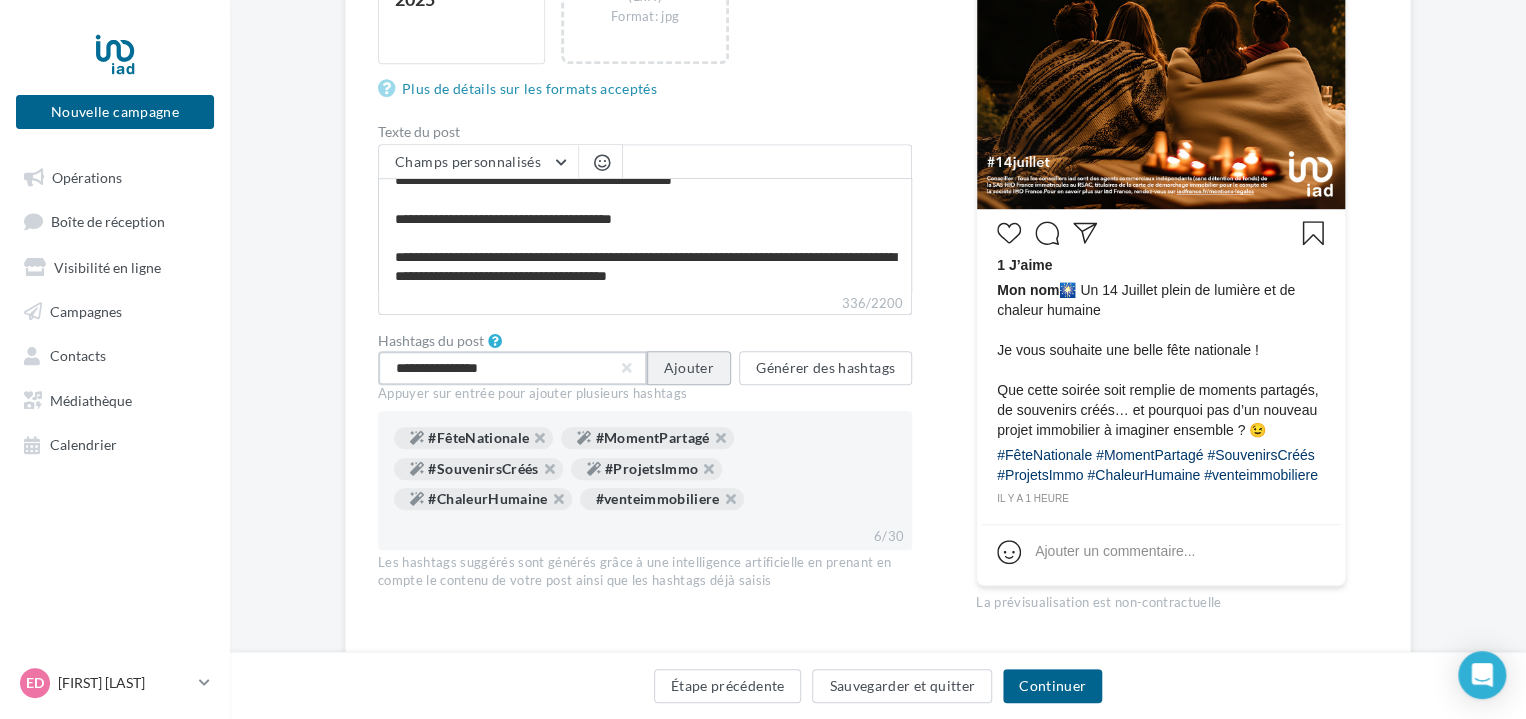 type on "**********" 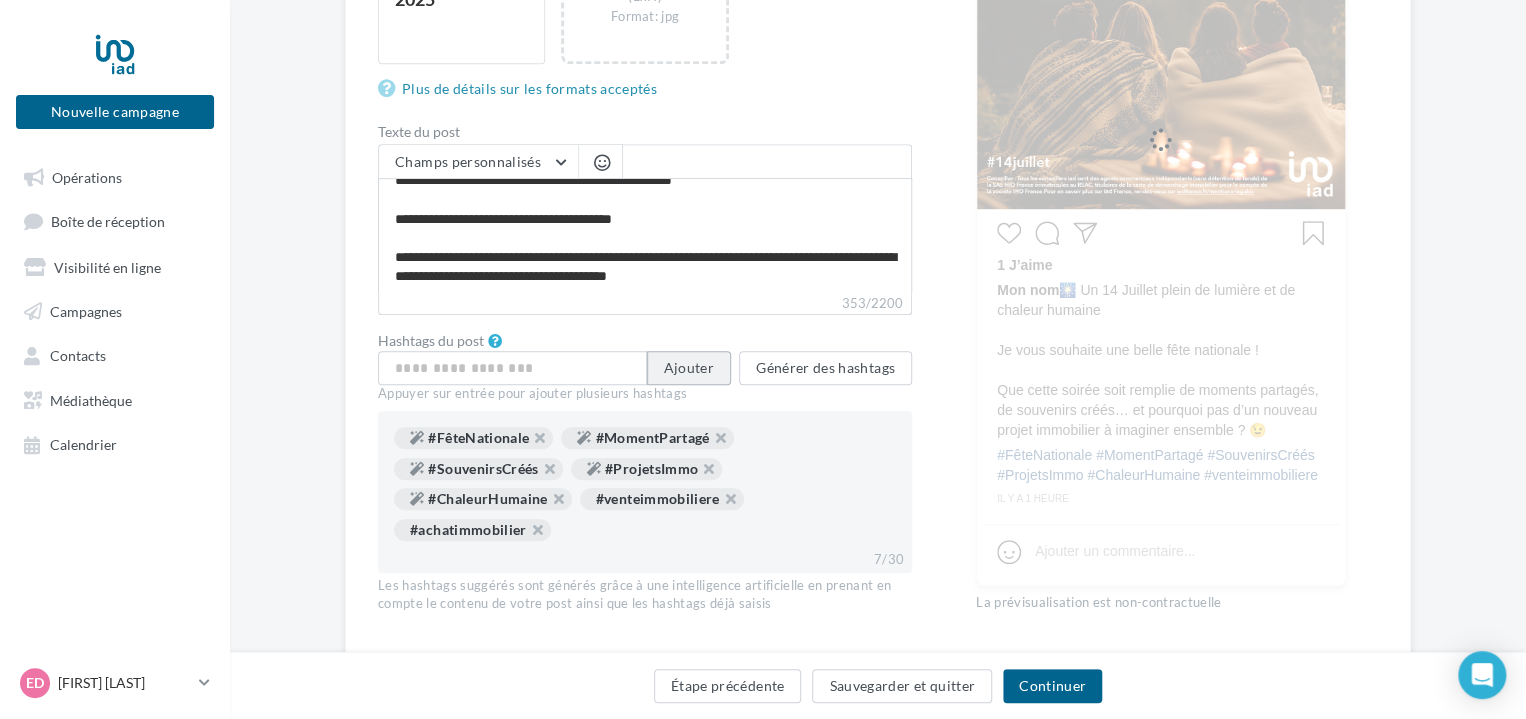 click on "Ajouter" at bounding box center (689, 368) 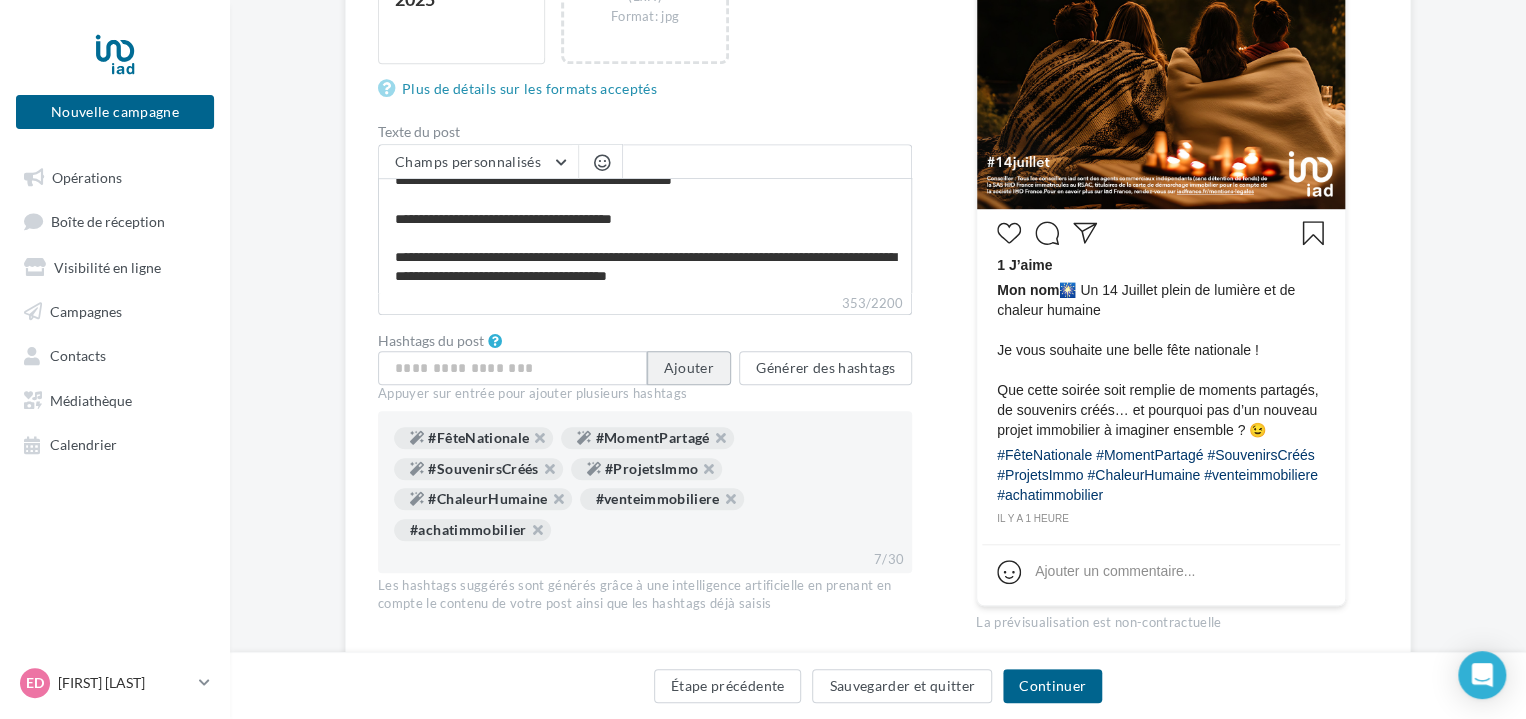 type 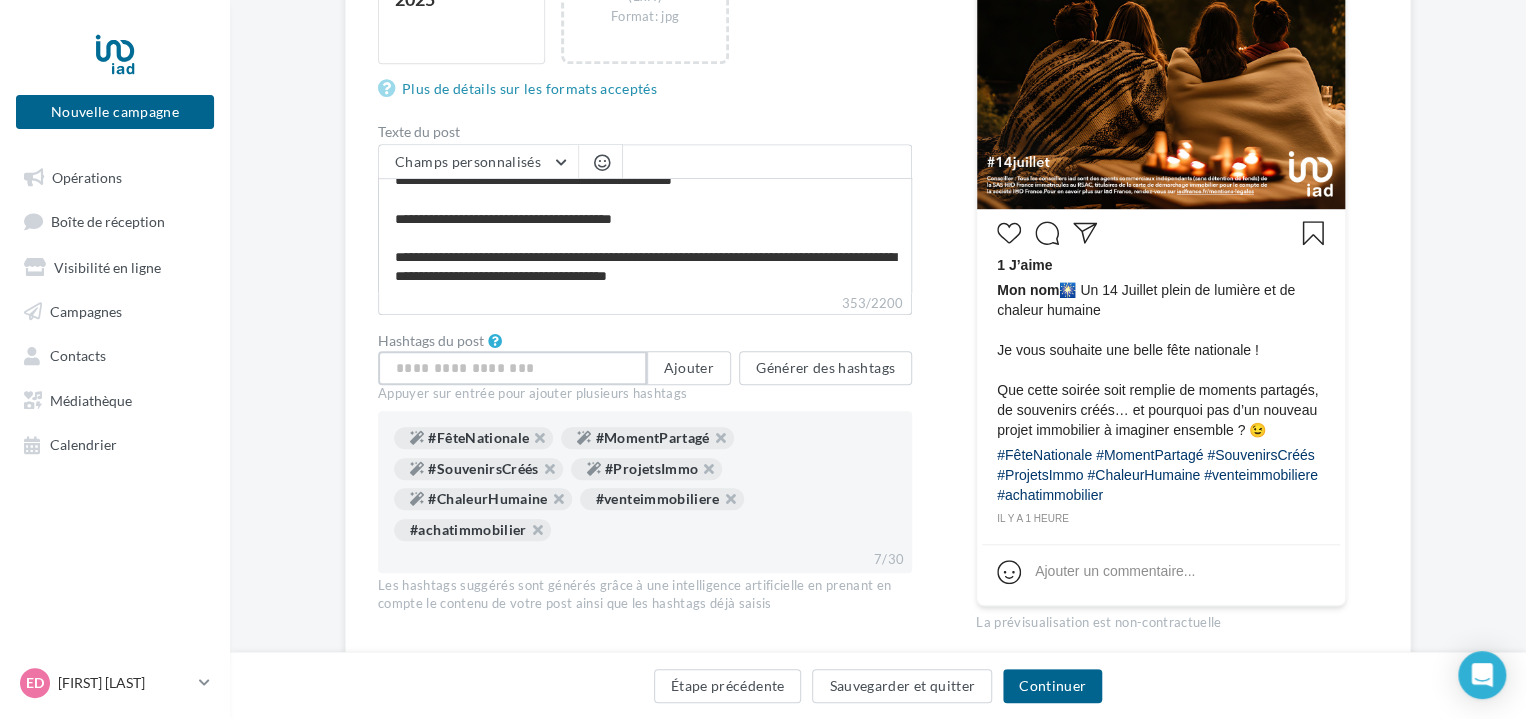 click at bounding box center (512, 368) 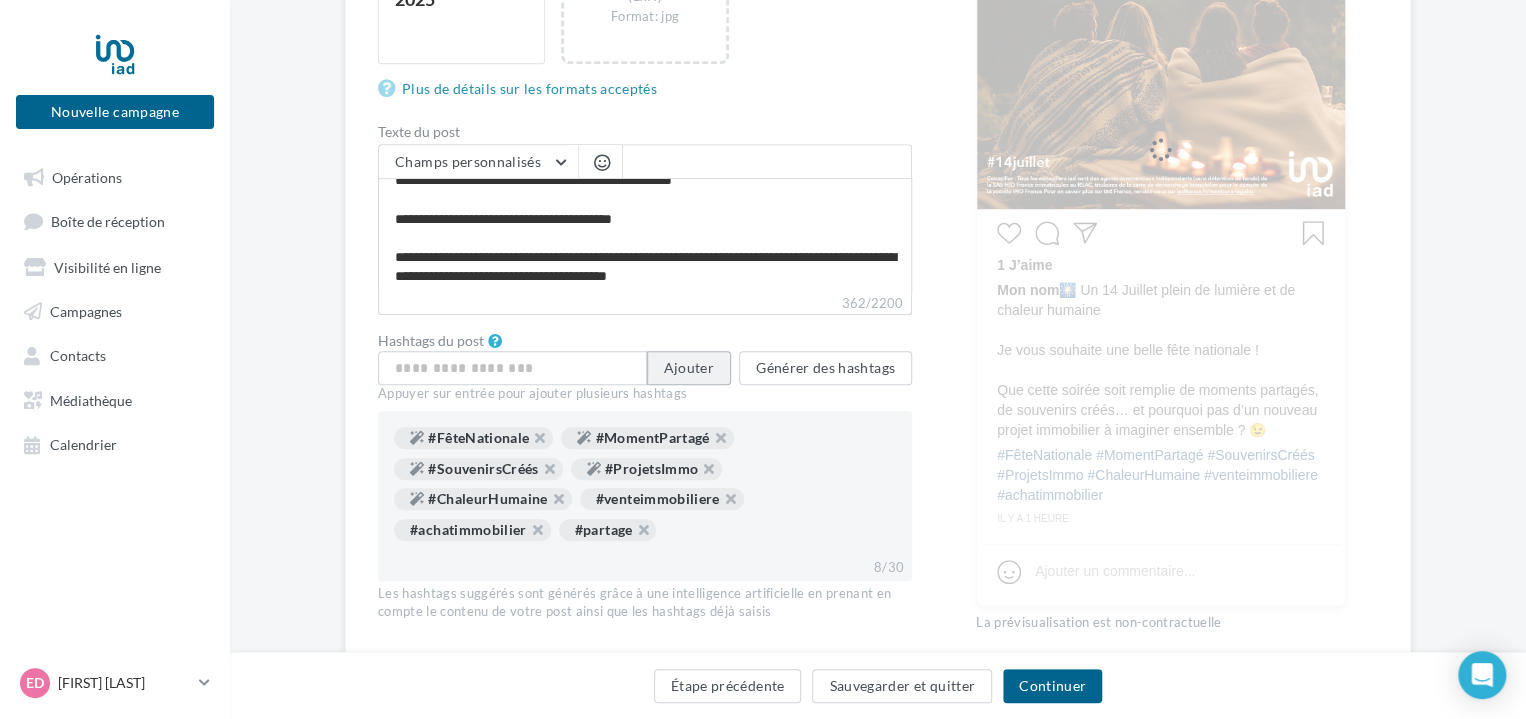 click on "Ajouter" at bounding box center [689, 368] 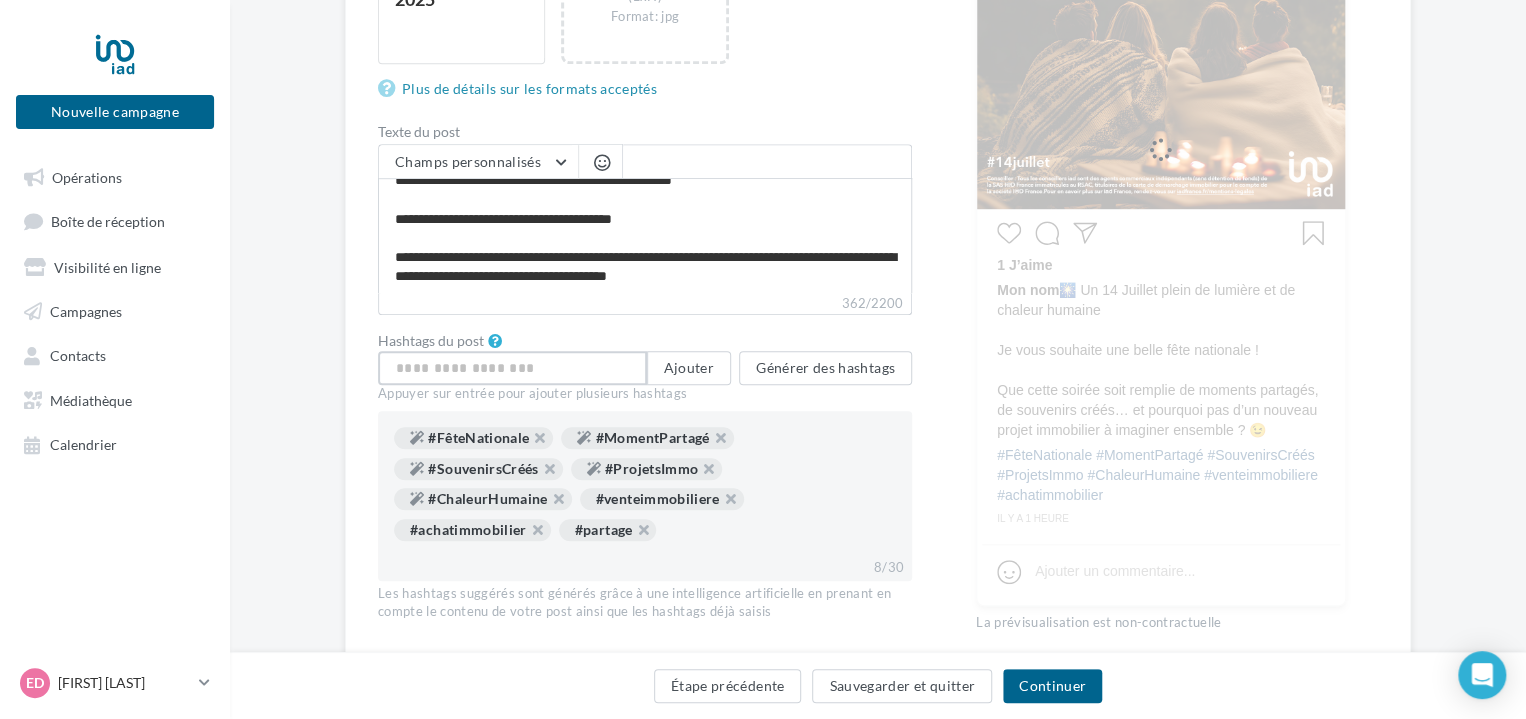 click at bounding box center (512, 368) 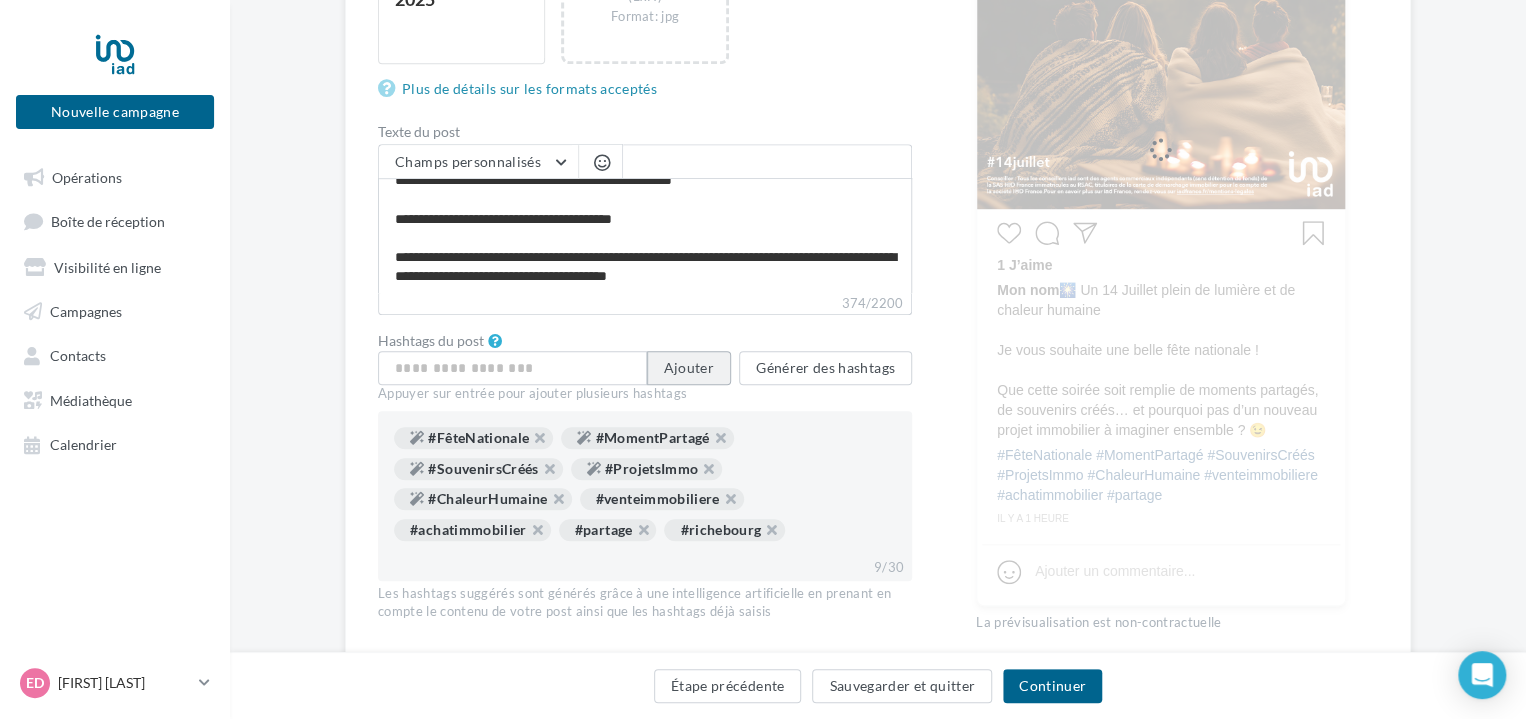 click on "Ajouter" at bounding box center (689, 368) 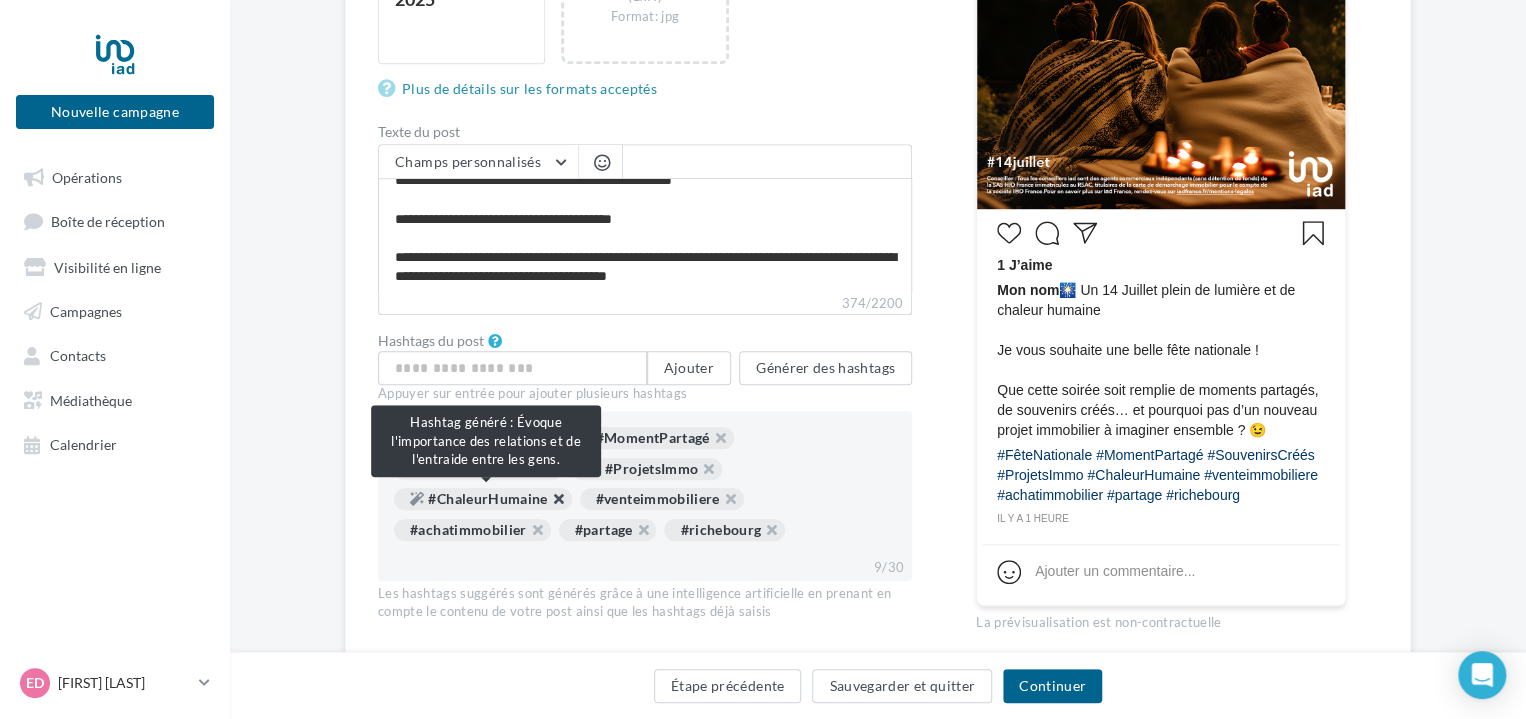 click at bounding box center (548, 504) 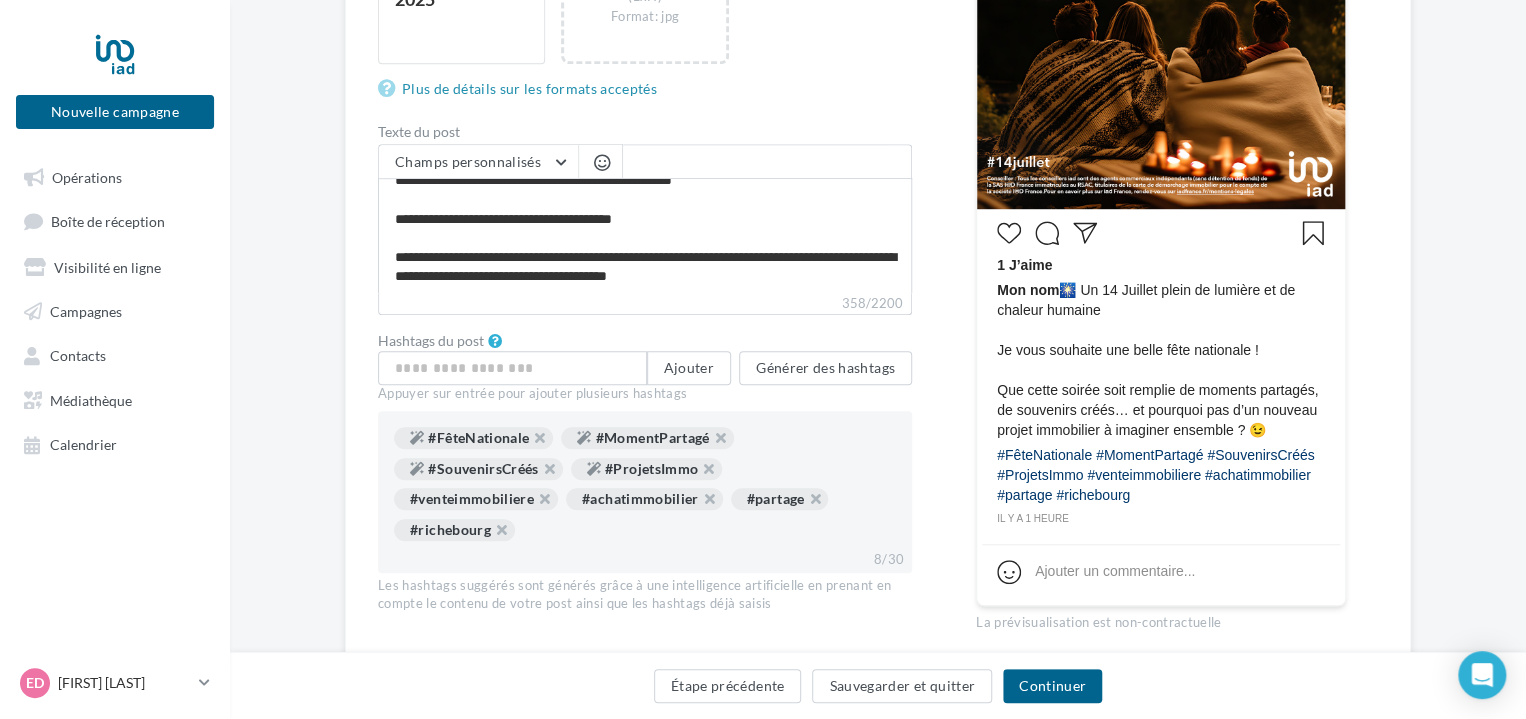 click on "Appuyer sur entrée pour ajouter plusieurs hashtags" at bounding box center (645, 394) 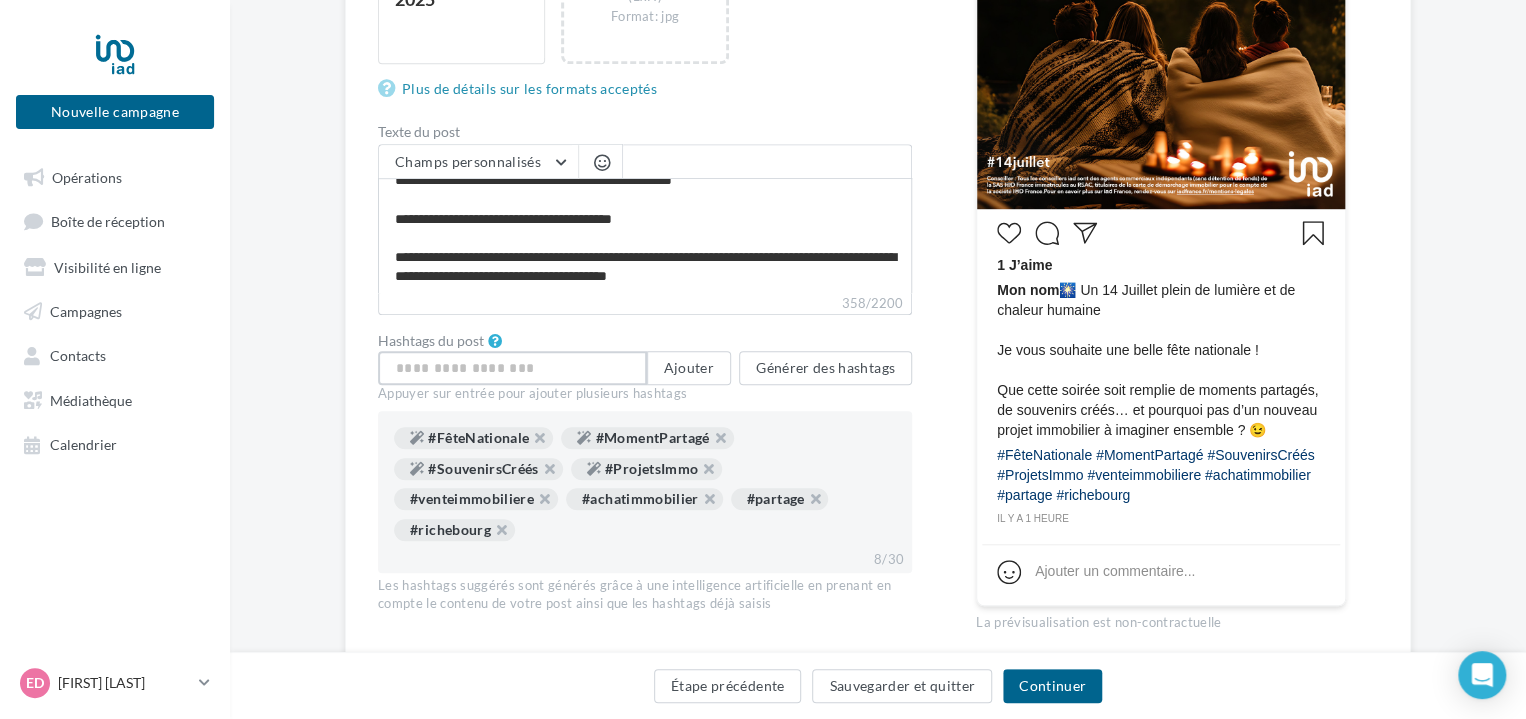 click at bounding box center [512, 368] 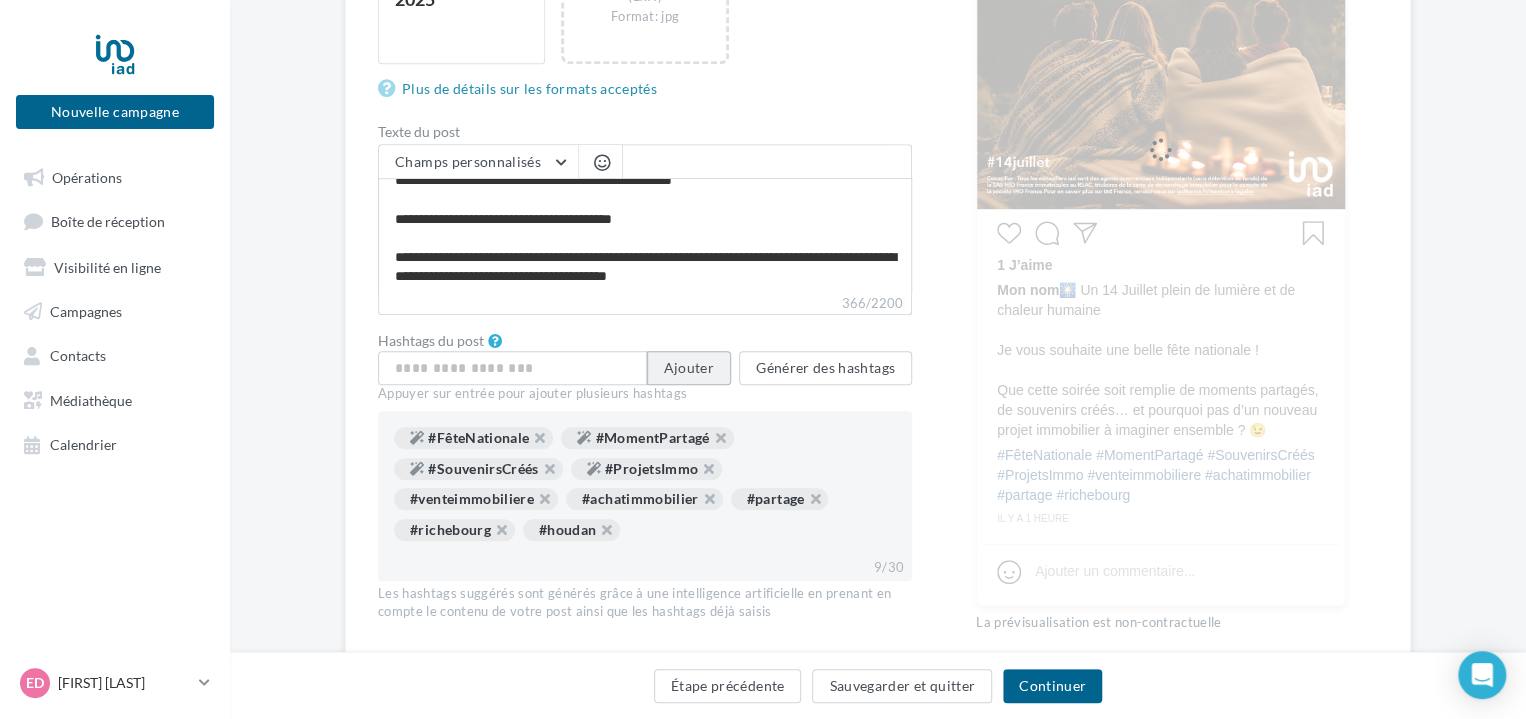 click on "Ajouter" at bounding box center (689, 368) 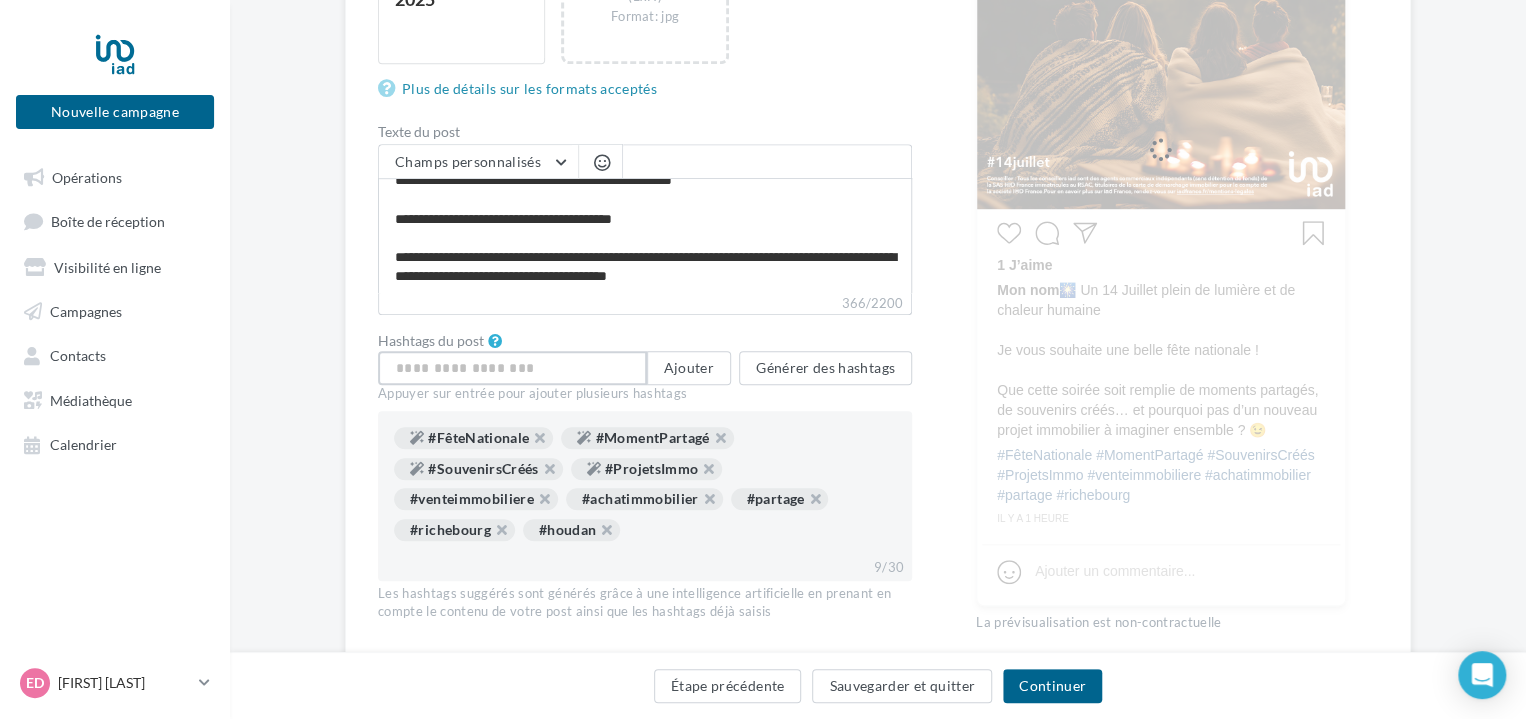 click at bounding box center [512, 368] 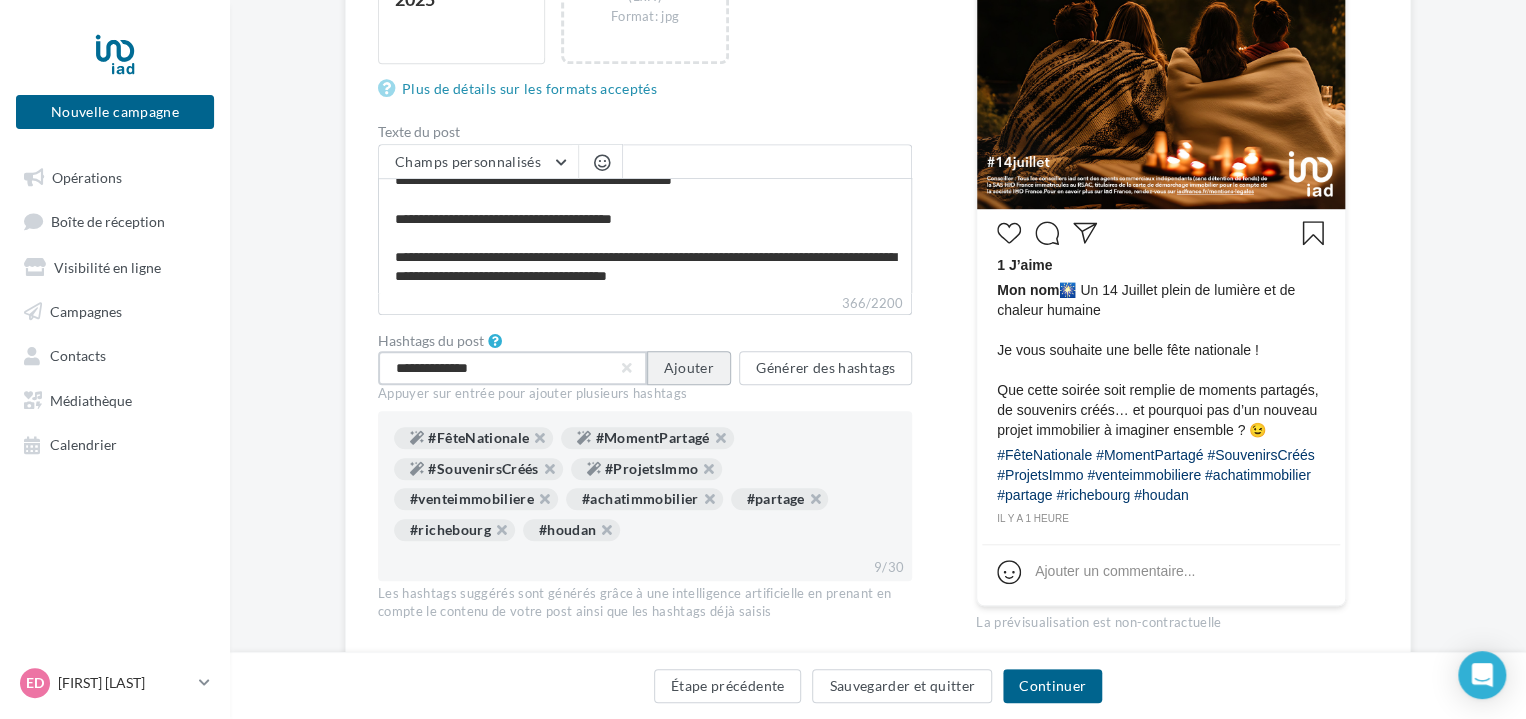type on "**********" 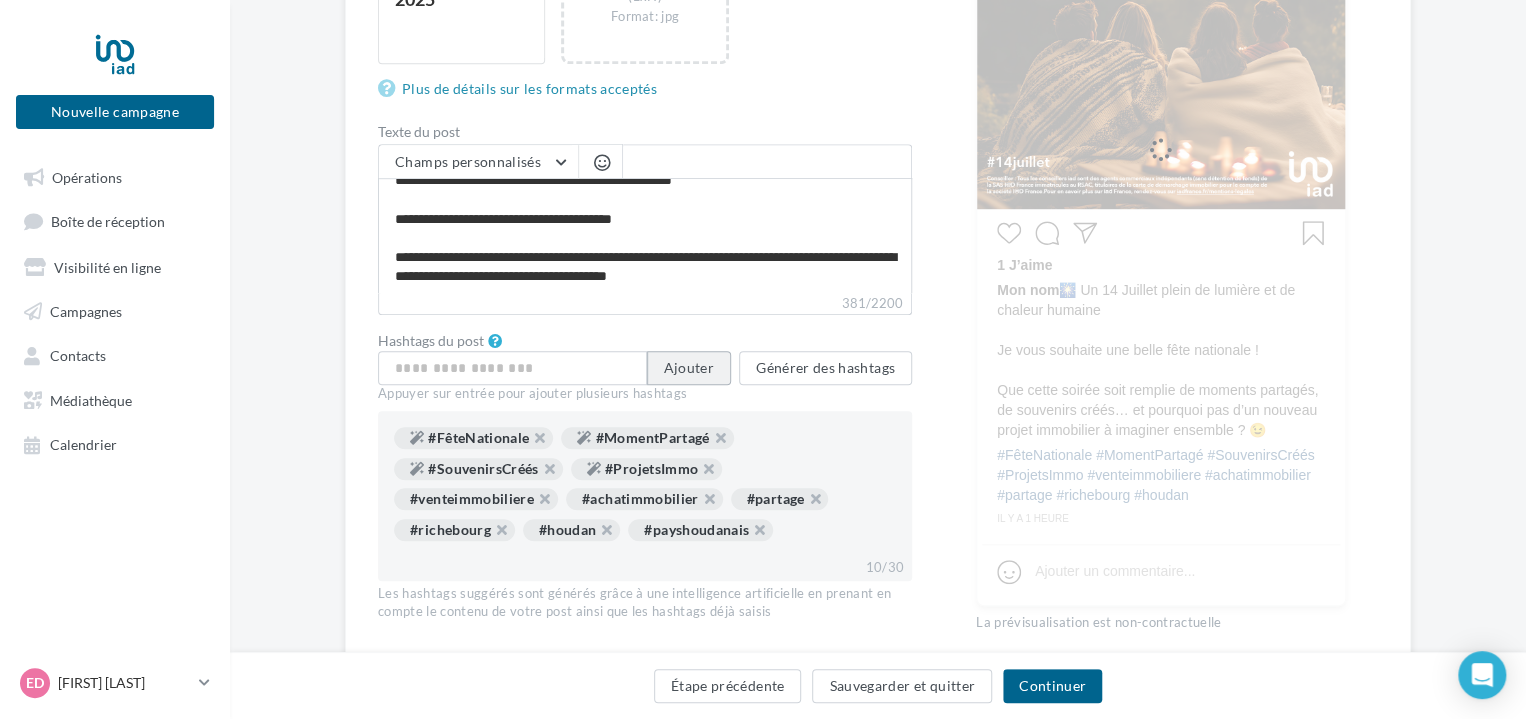 click on "Ajouter" at bounding box center [689, 368] 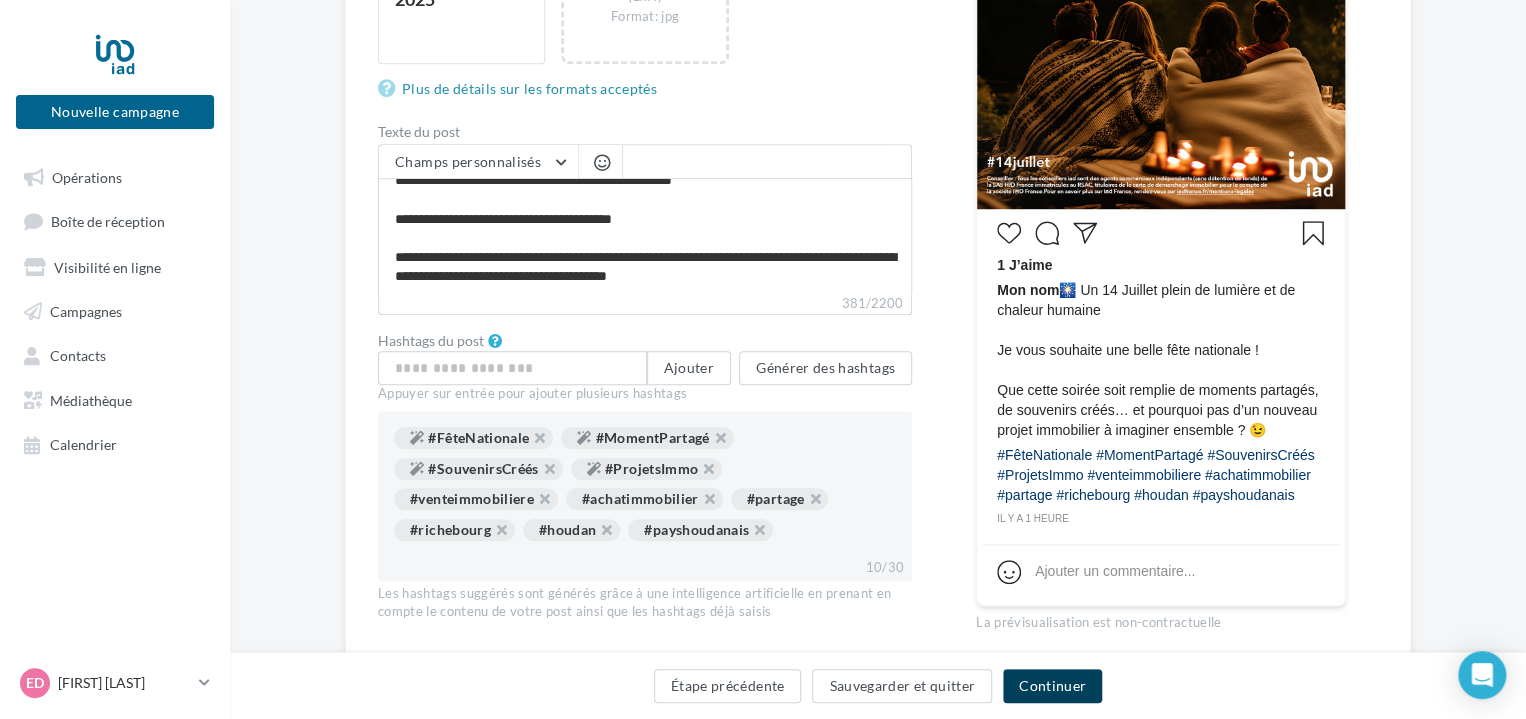 click on "Continuer" at bounding box center [1052, 686] 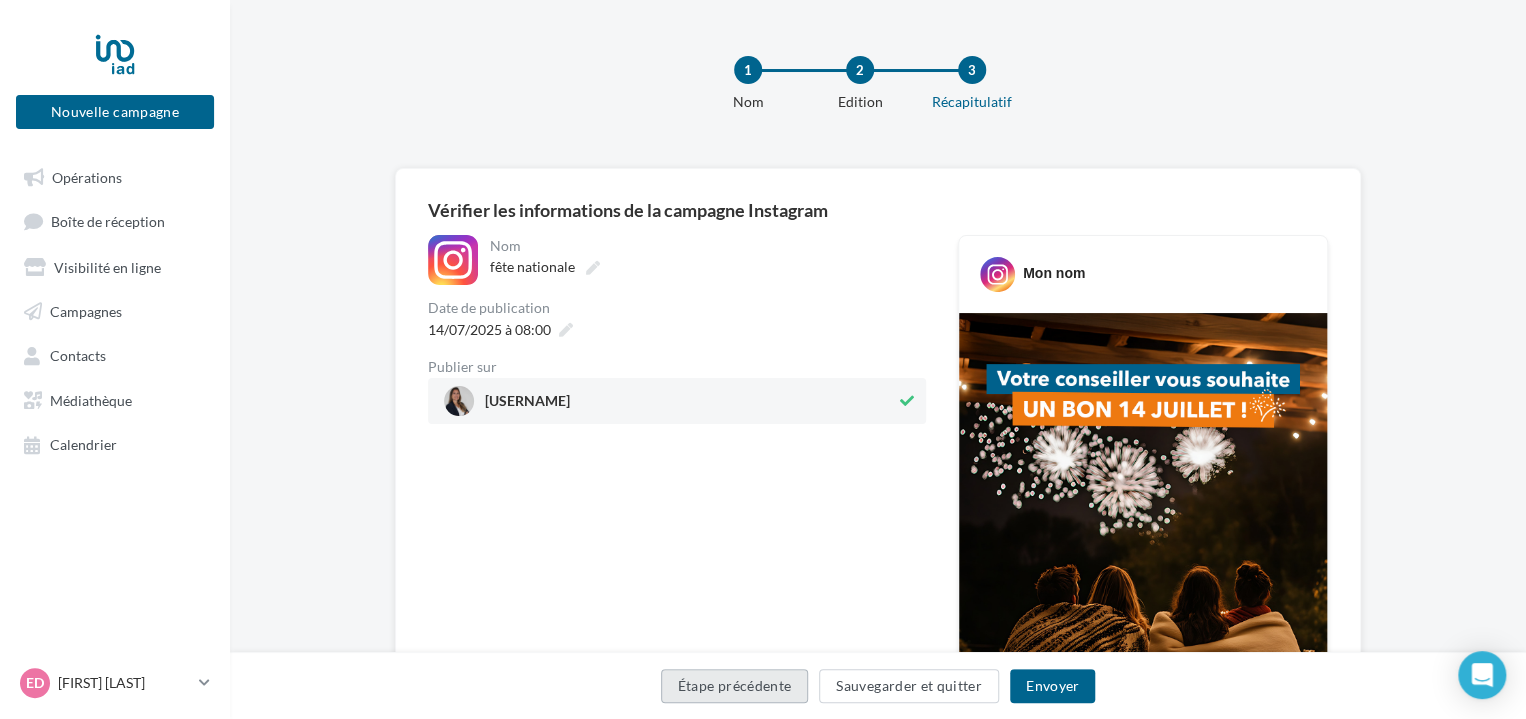click on "Étape précédente" at bounding box center (735, 686) 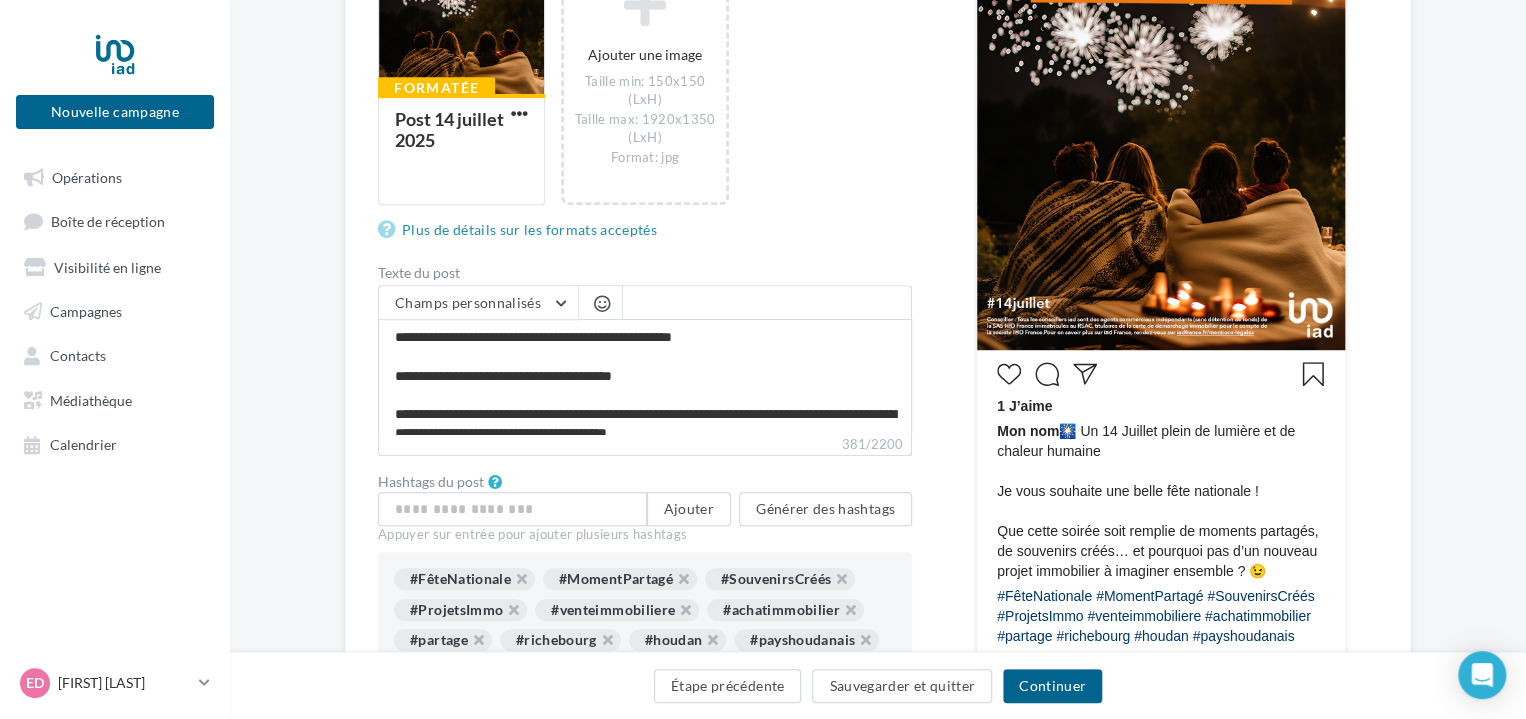 scroll, scrollTop: 475, scrollLeft: 0, axis: vertical 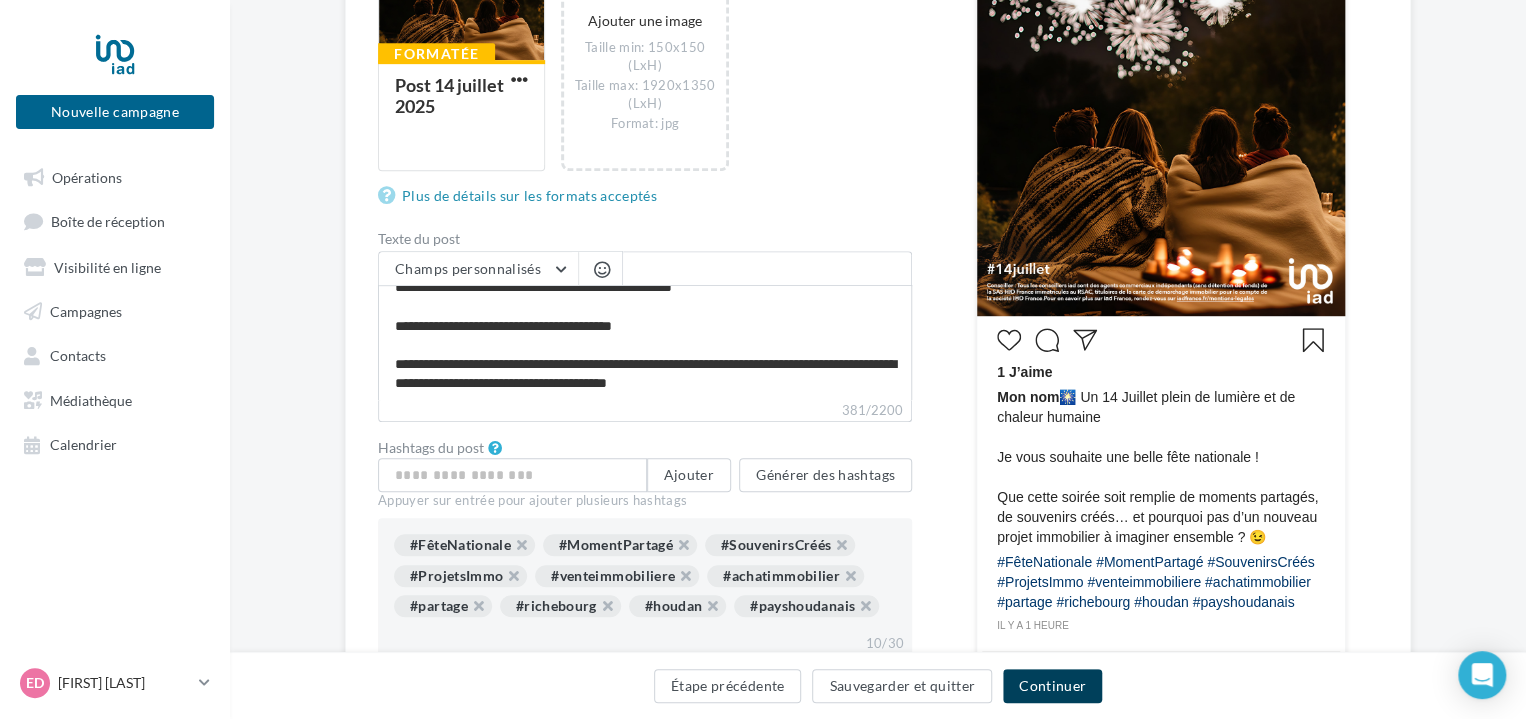 click on "Continuer" at bounding box center [1052, 686] 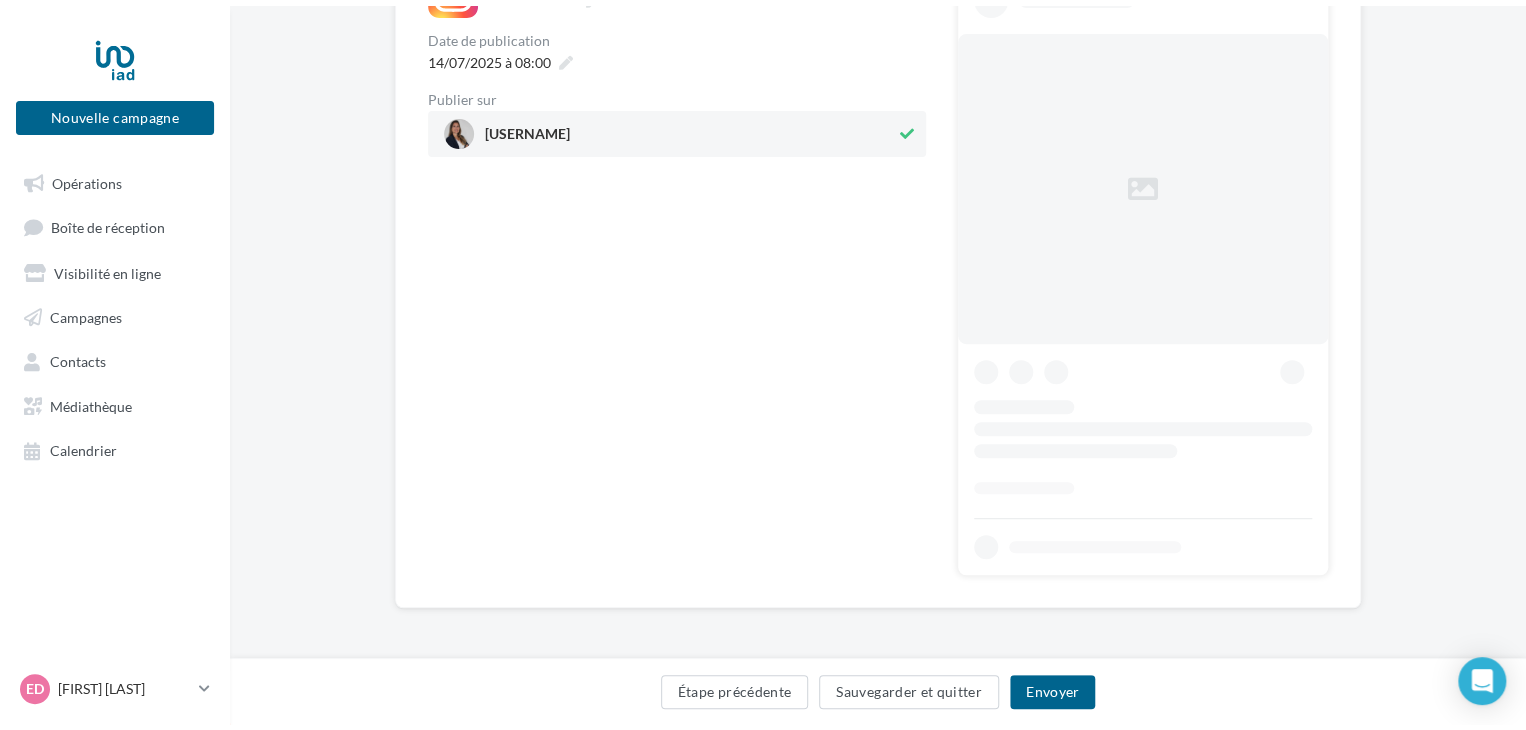 scroll, scrollTop: 0, scrollLeft: 0, axis: both 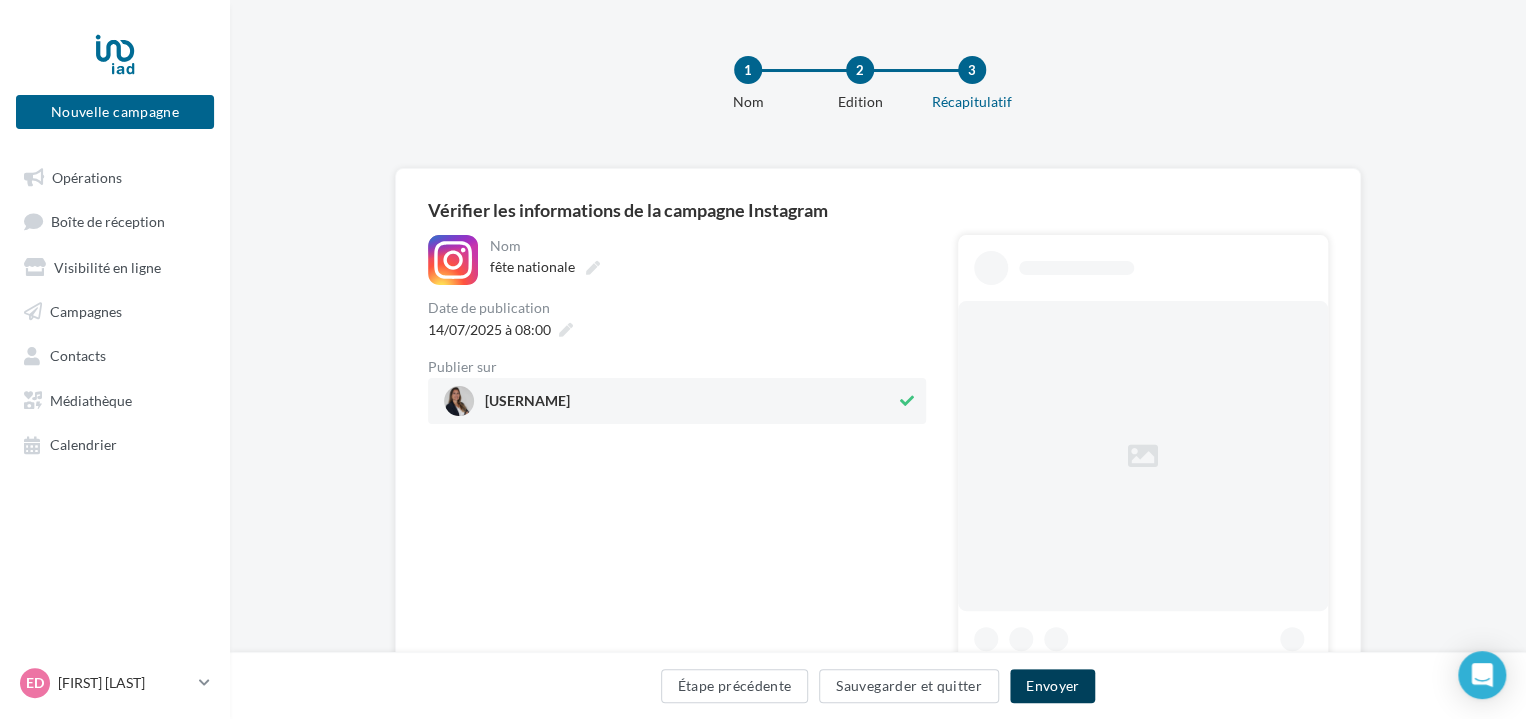 click on "Envoyer" at bounding box center [1052, 686] 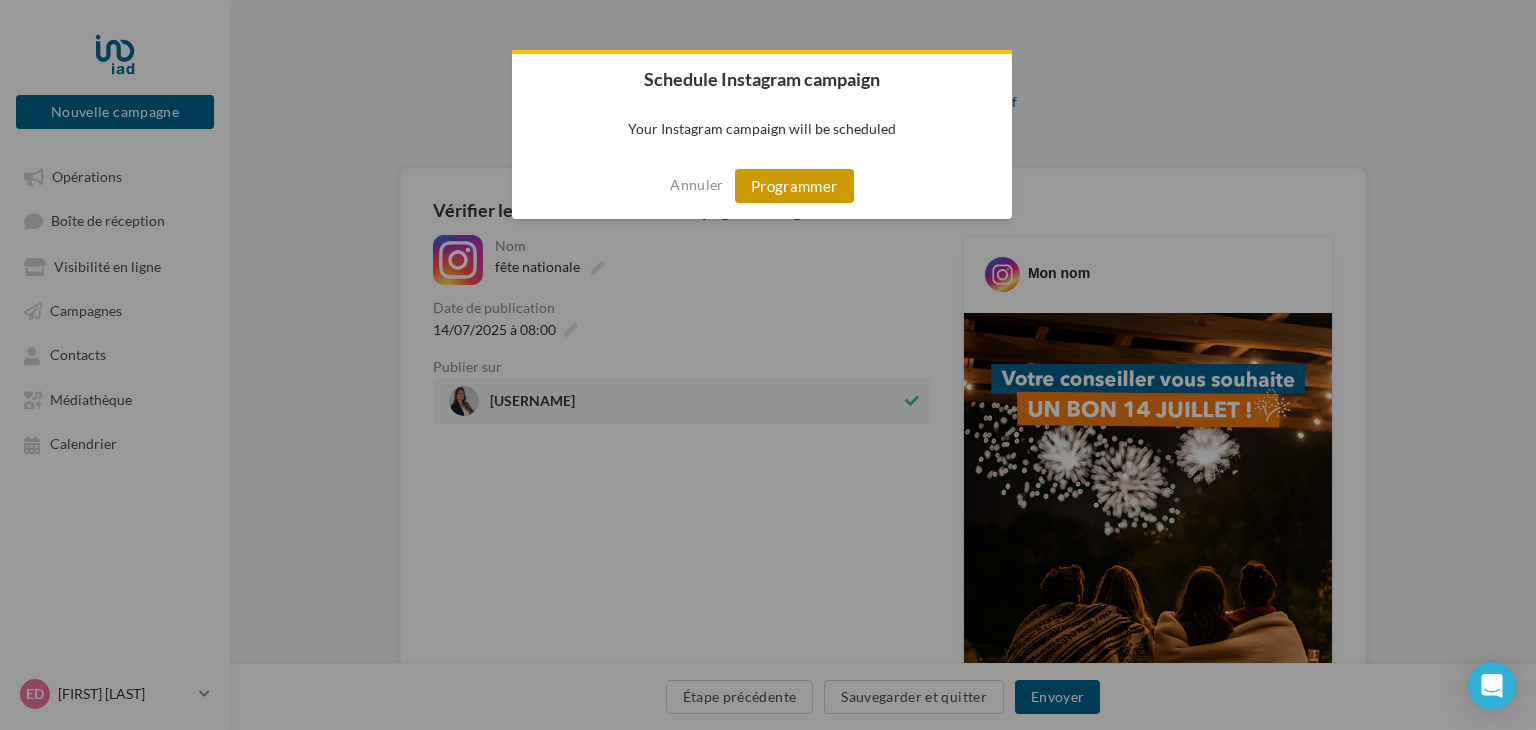 click on "Programmer" at bounding box center [794, 186] 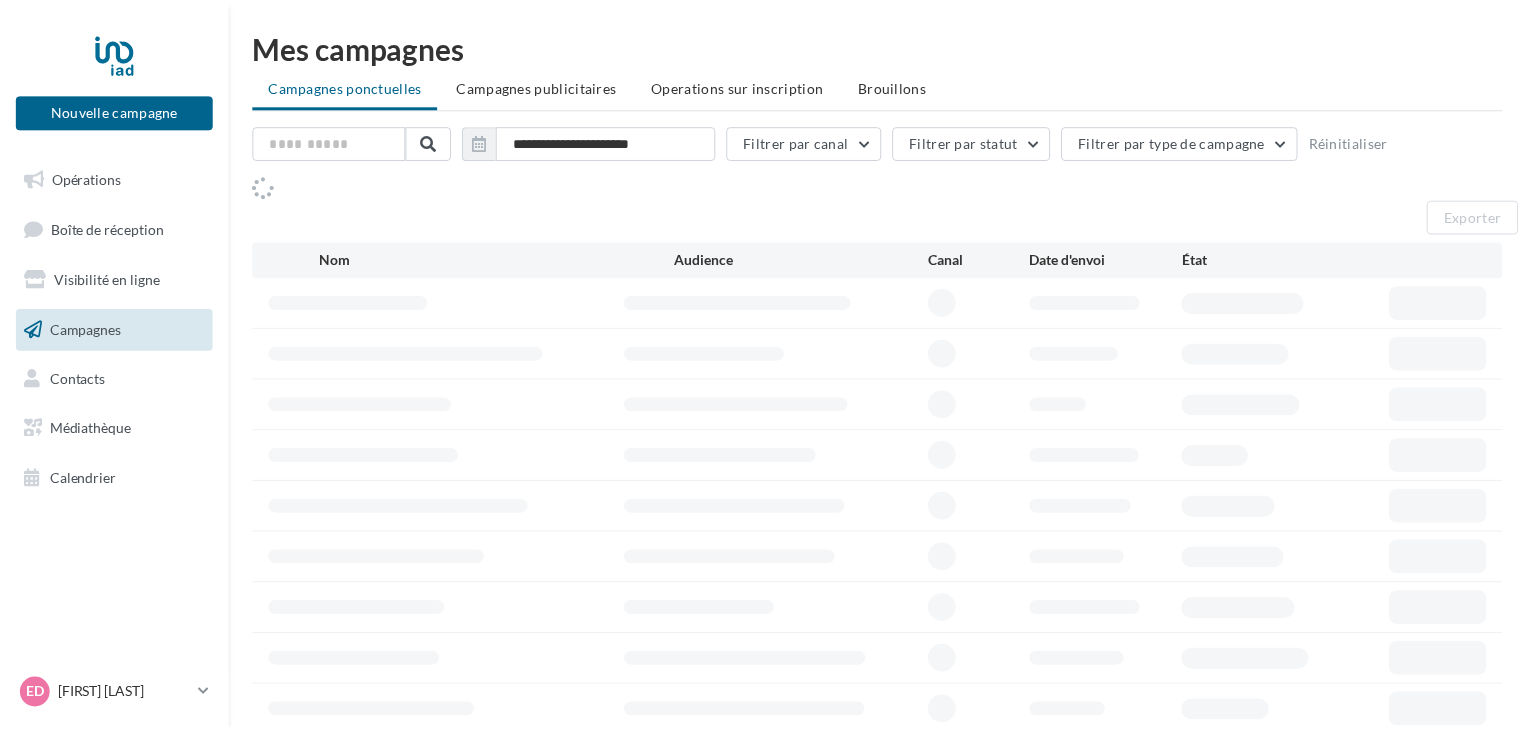 scroll, scrollTop: 0, scrollLeft: 0, axis: both 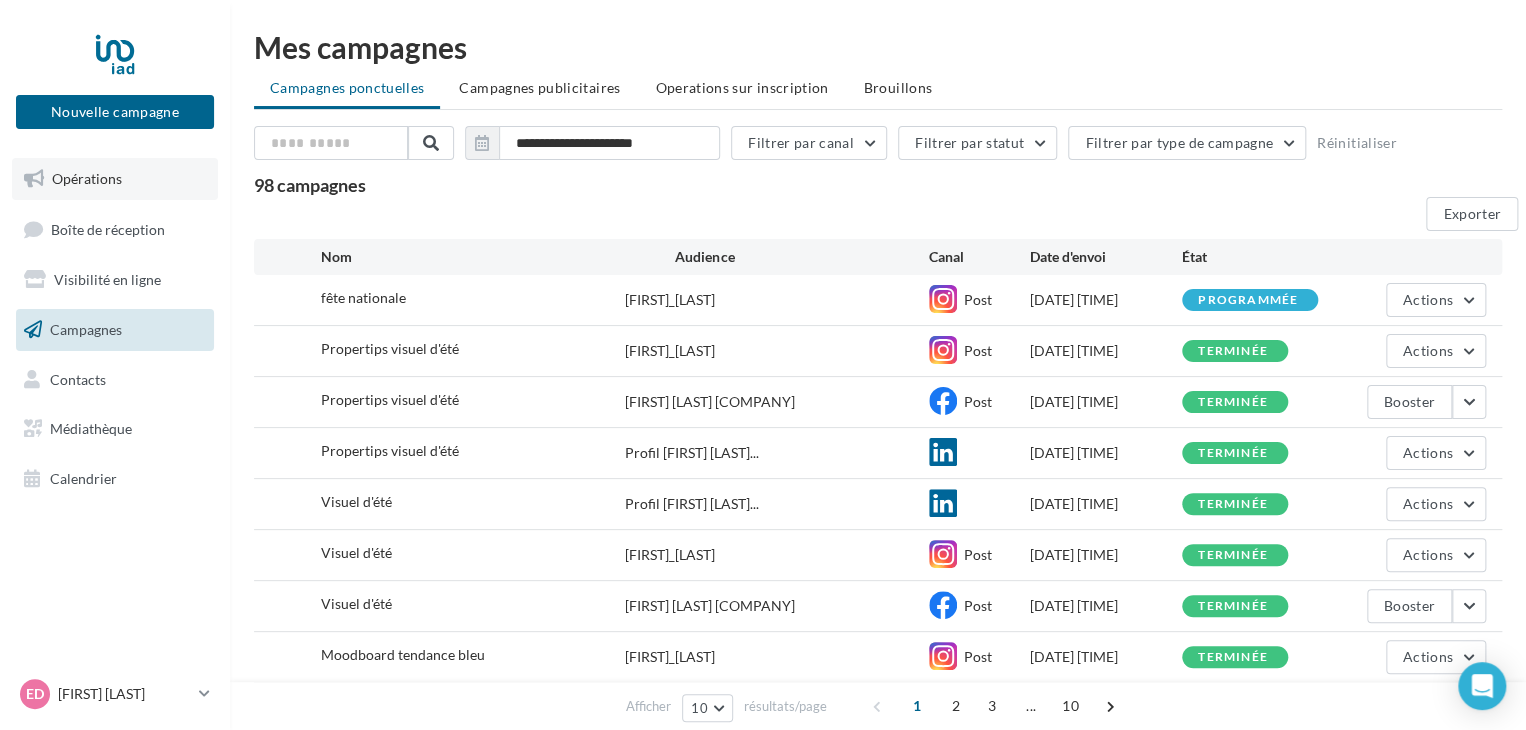 click on "Opérations" at bounding box center [87, 178] 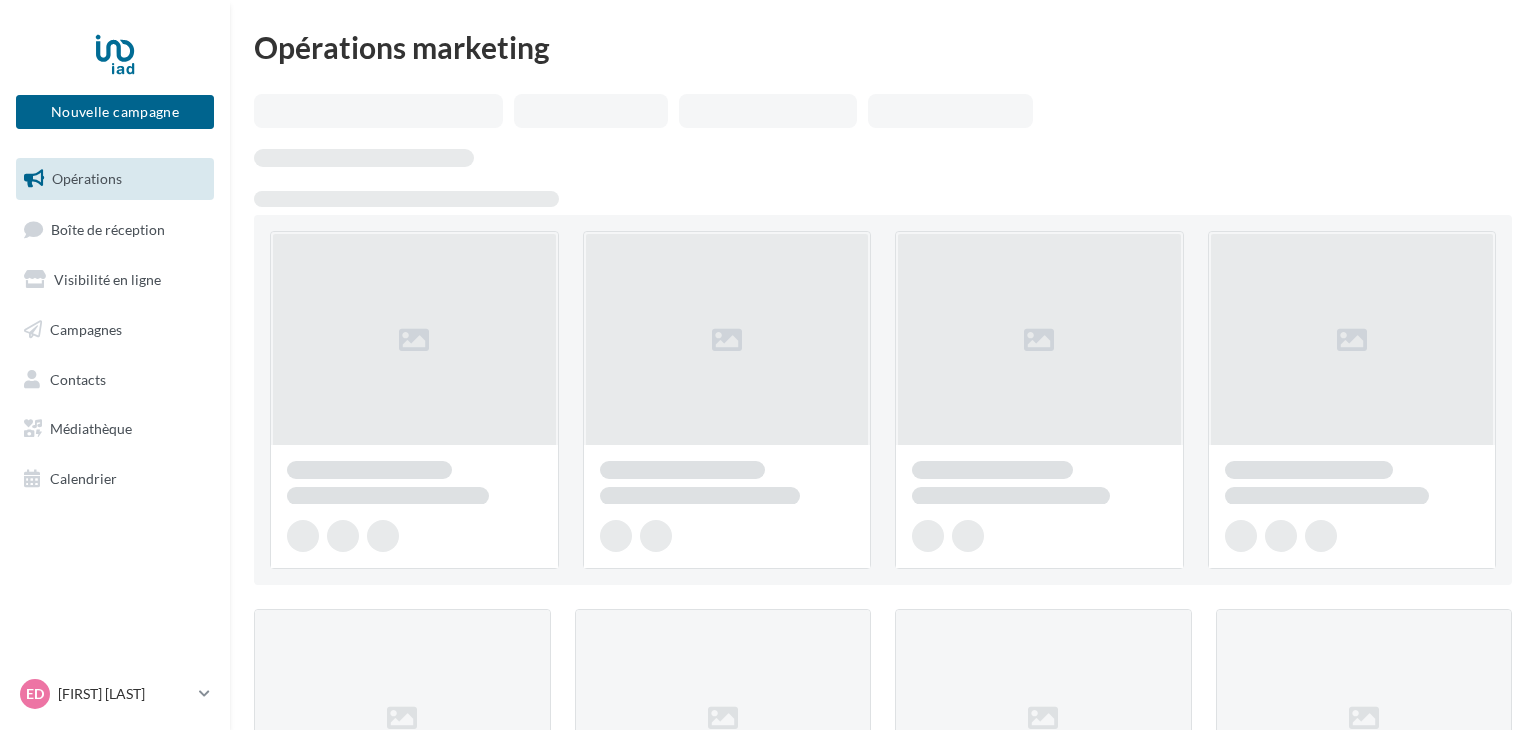 scroll, scrollTop: 0, scrollLeft: 0, axis: both 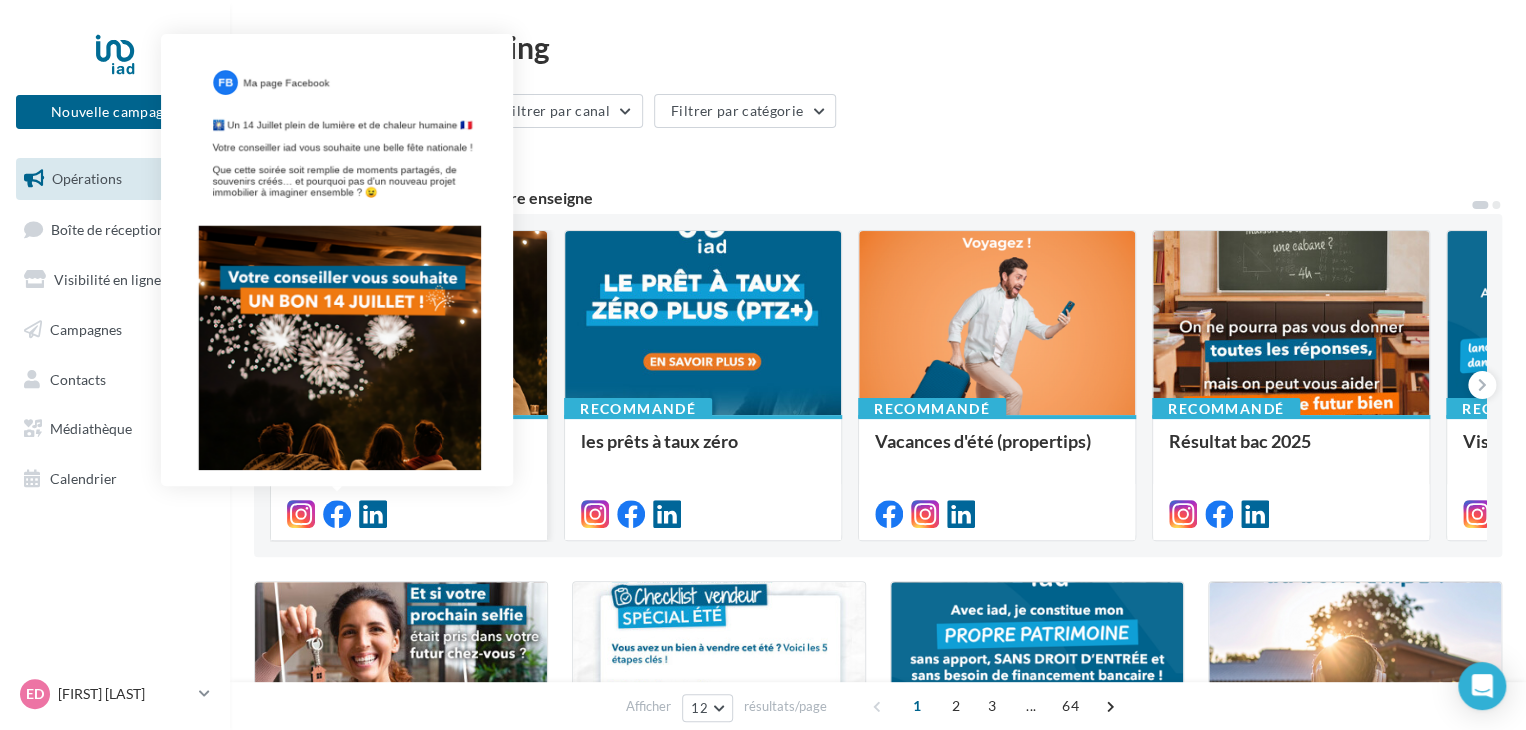 click at bounding box center (337, 514) 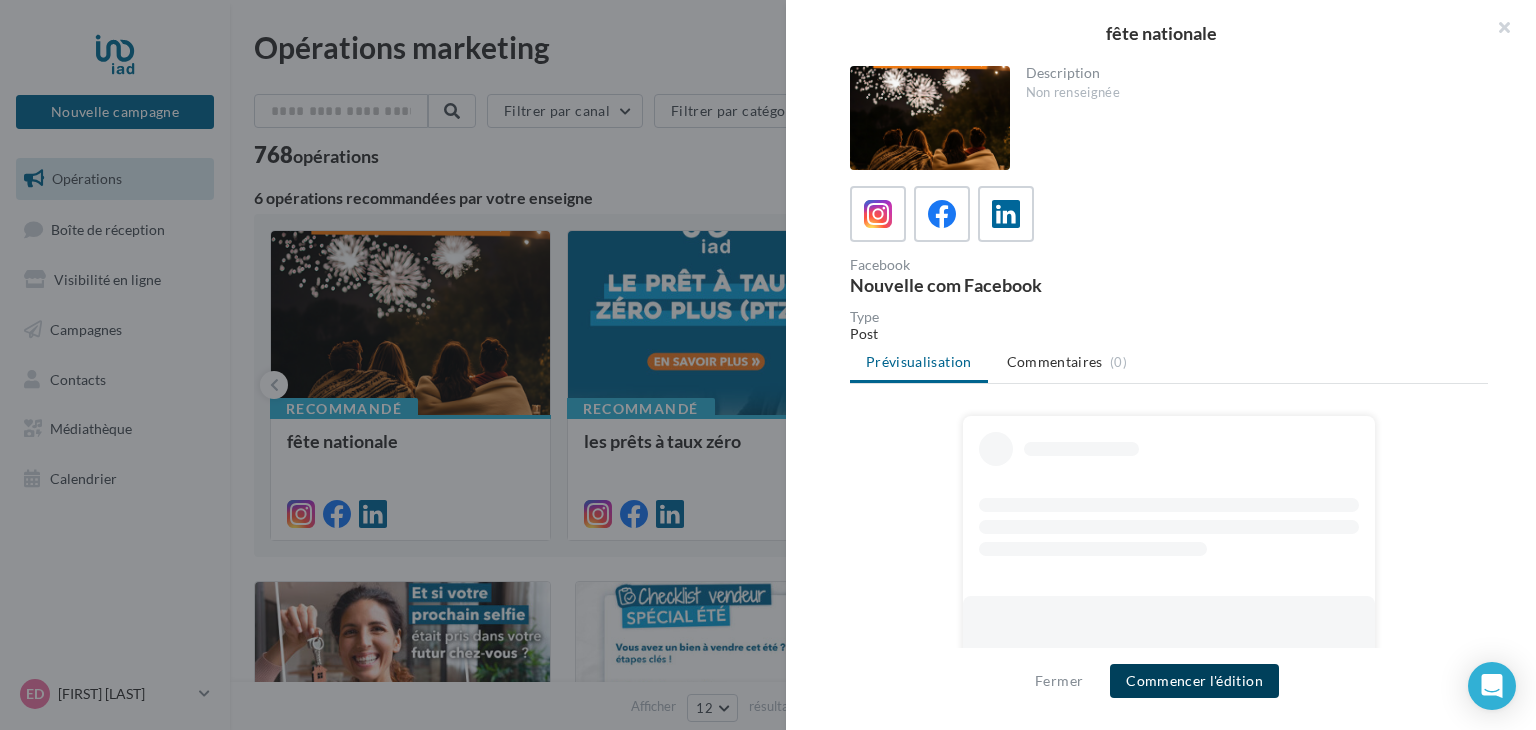 click on "Commencer l'édition" at bounding box center [1194, 681] 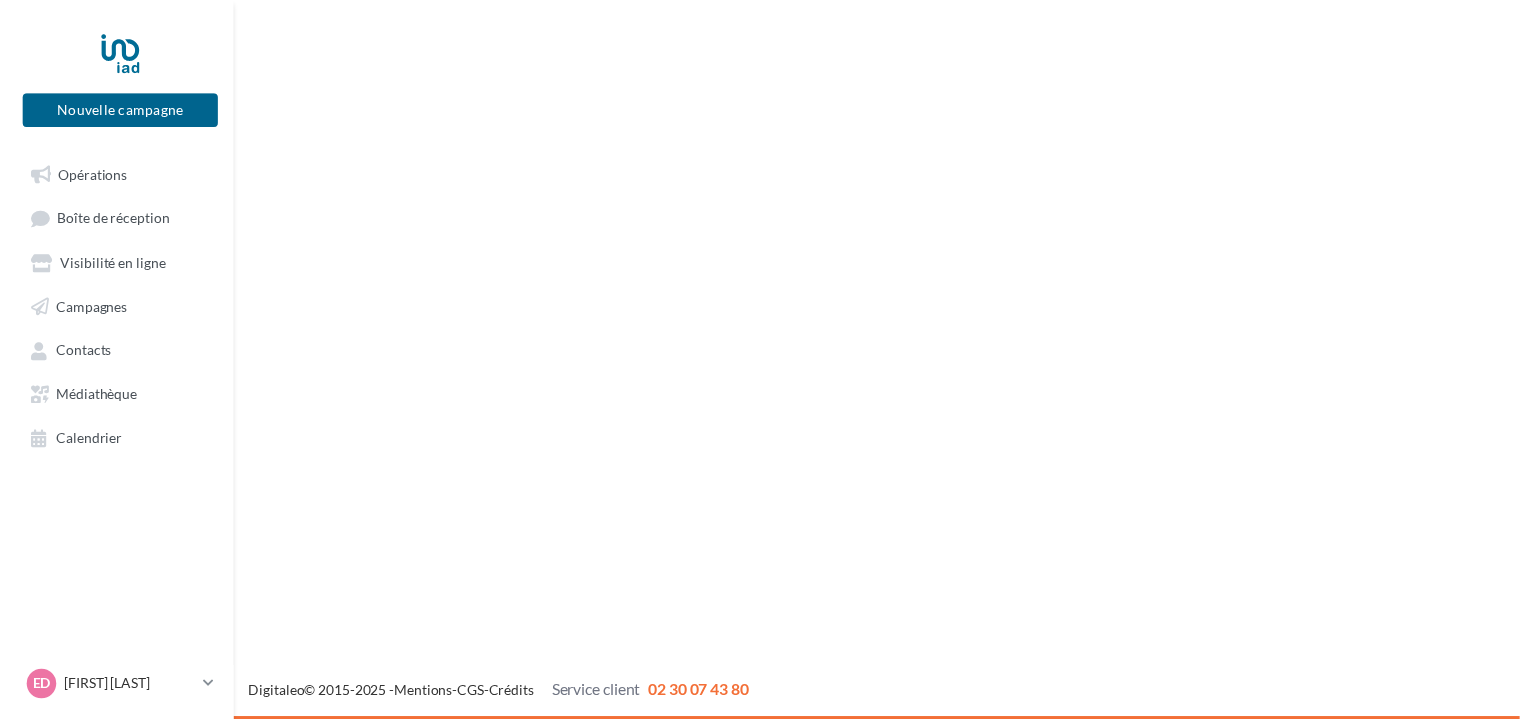 scroll, scrollTop: 0, scrollLeft: 0, axis: both 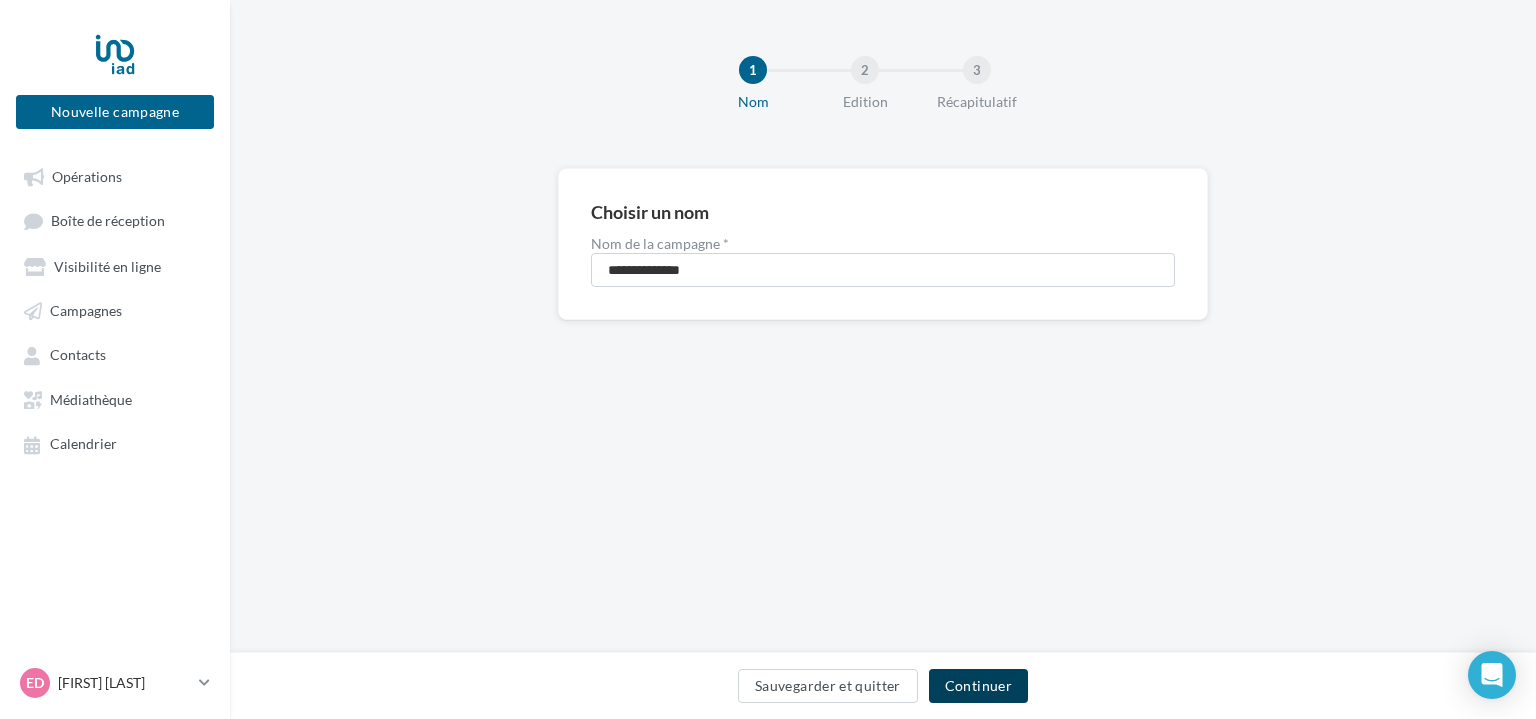 click on "Continuer" at bounding box center (978, 686) 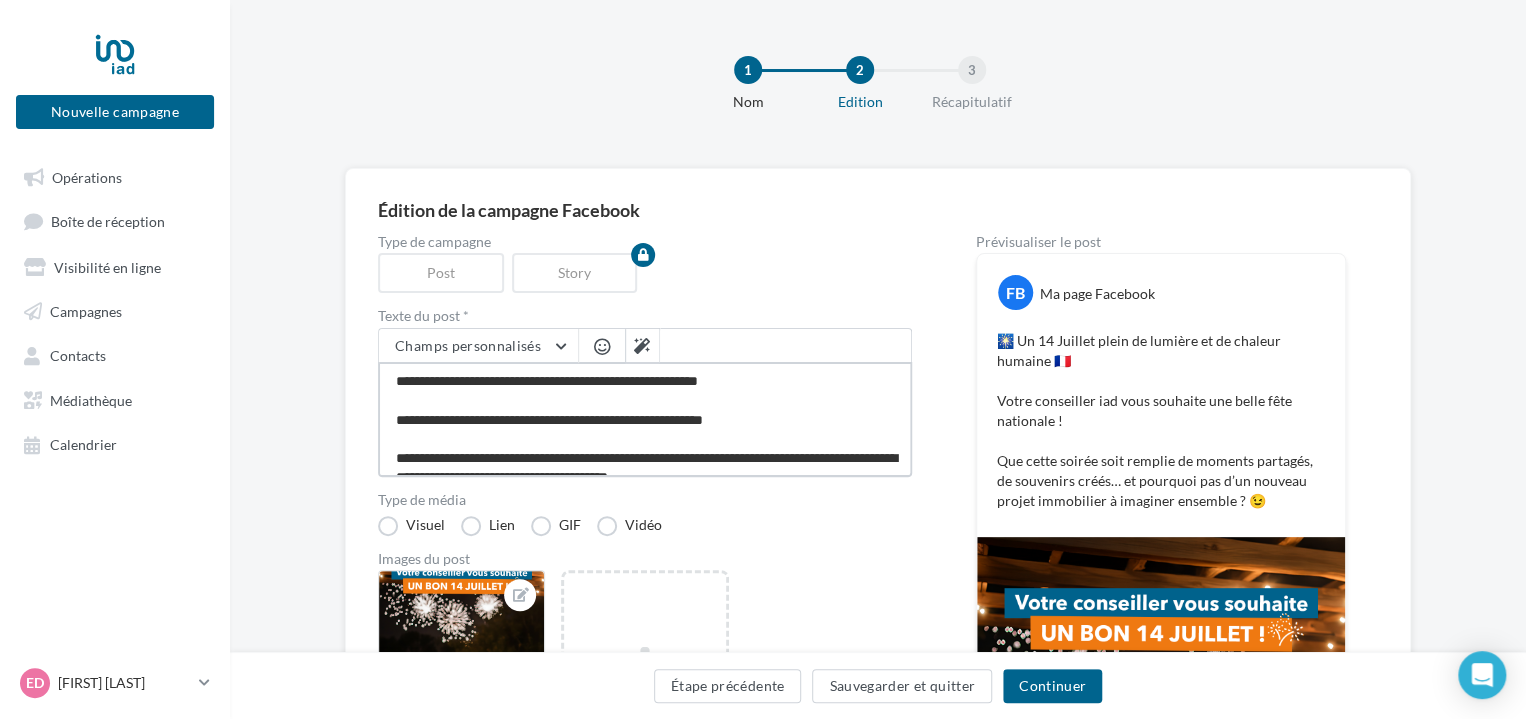 drag, startPoint x: 515, startPoint y: 416, endPoint x: 383, endPoint y: 413, distance: 132.03409 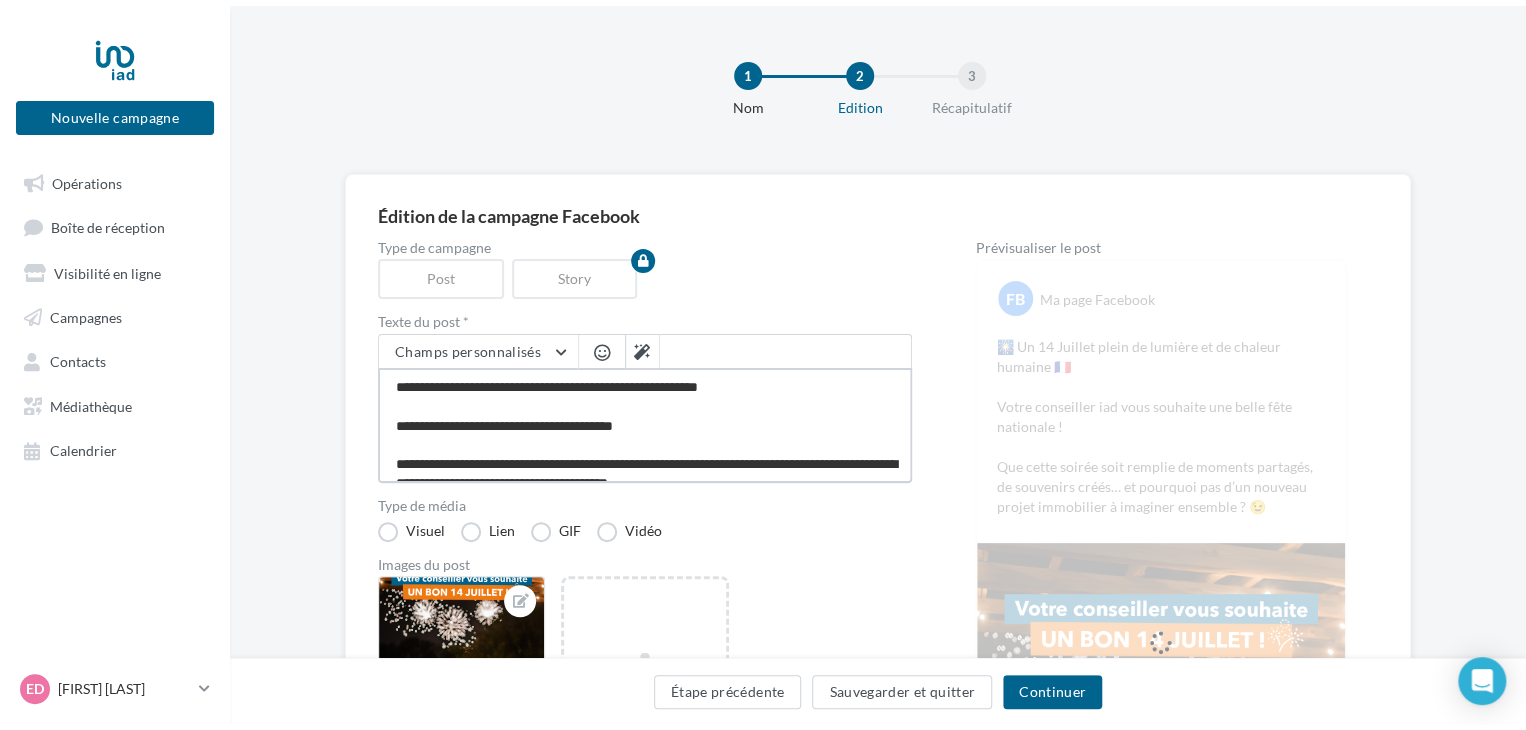 scroll, scrollTop: 19, scrollLeft: 0, axis: vertical 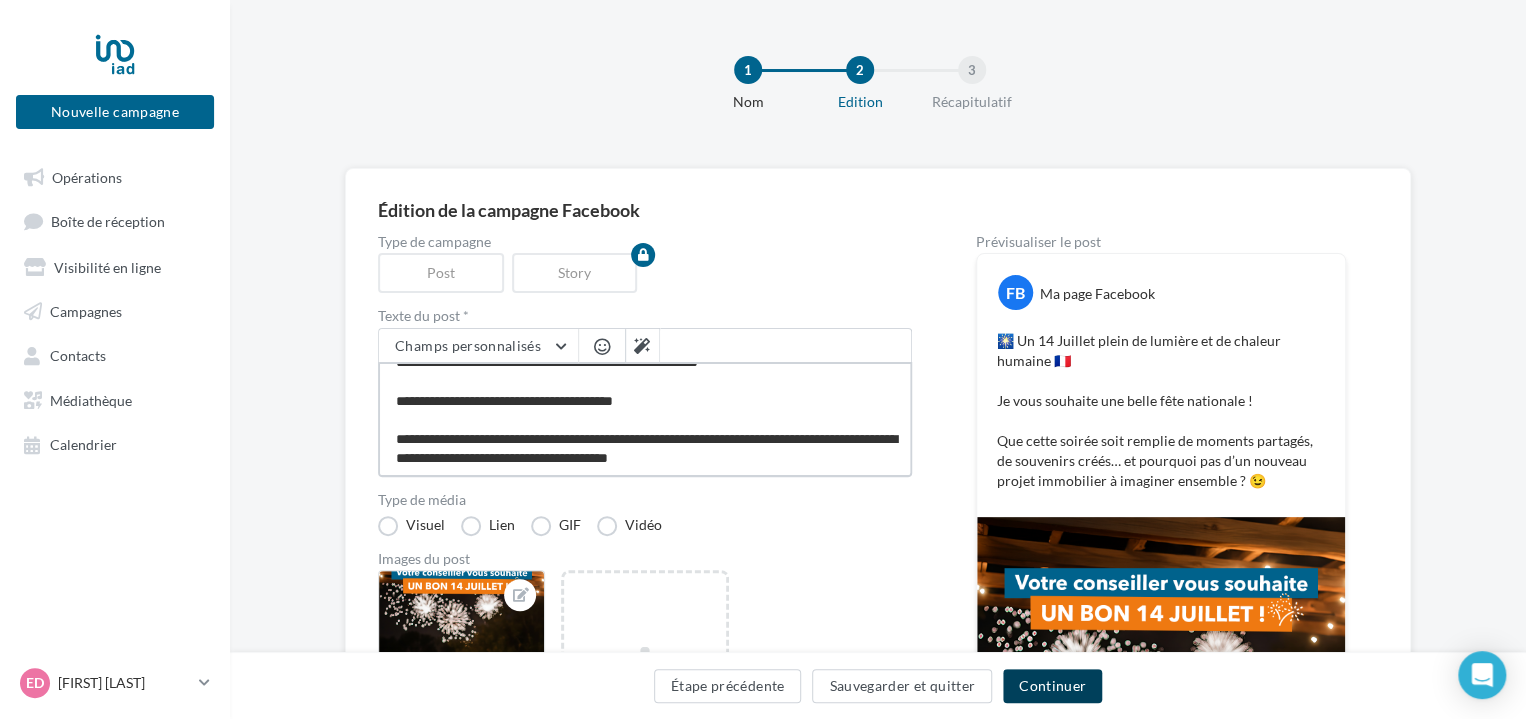 type on "**********" 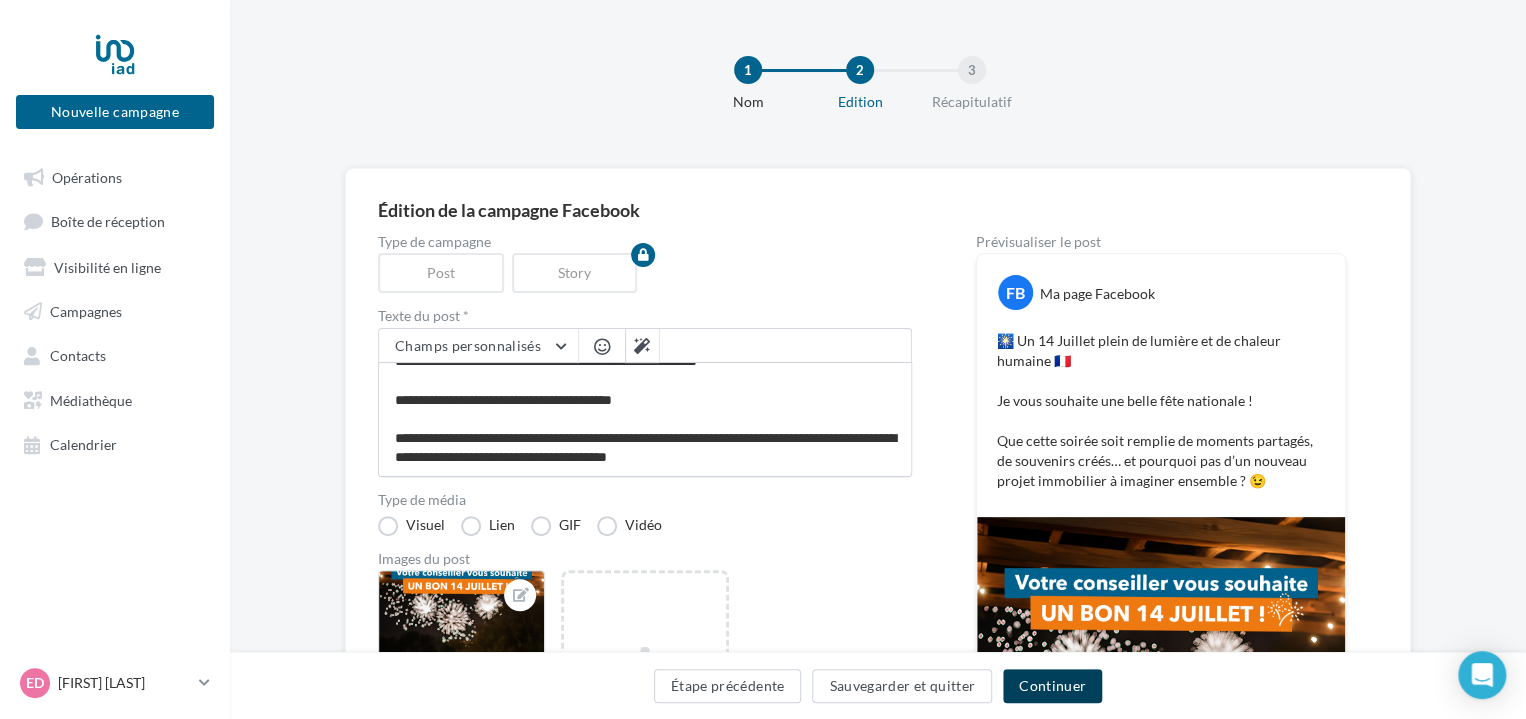 click on "Continuer" at bounding box center (1052, 686) 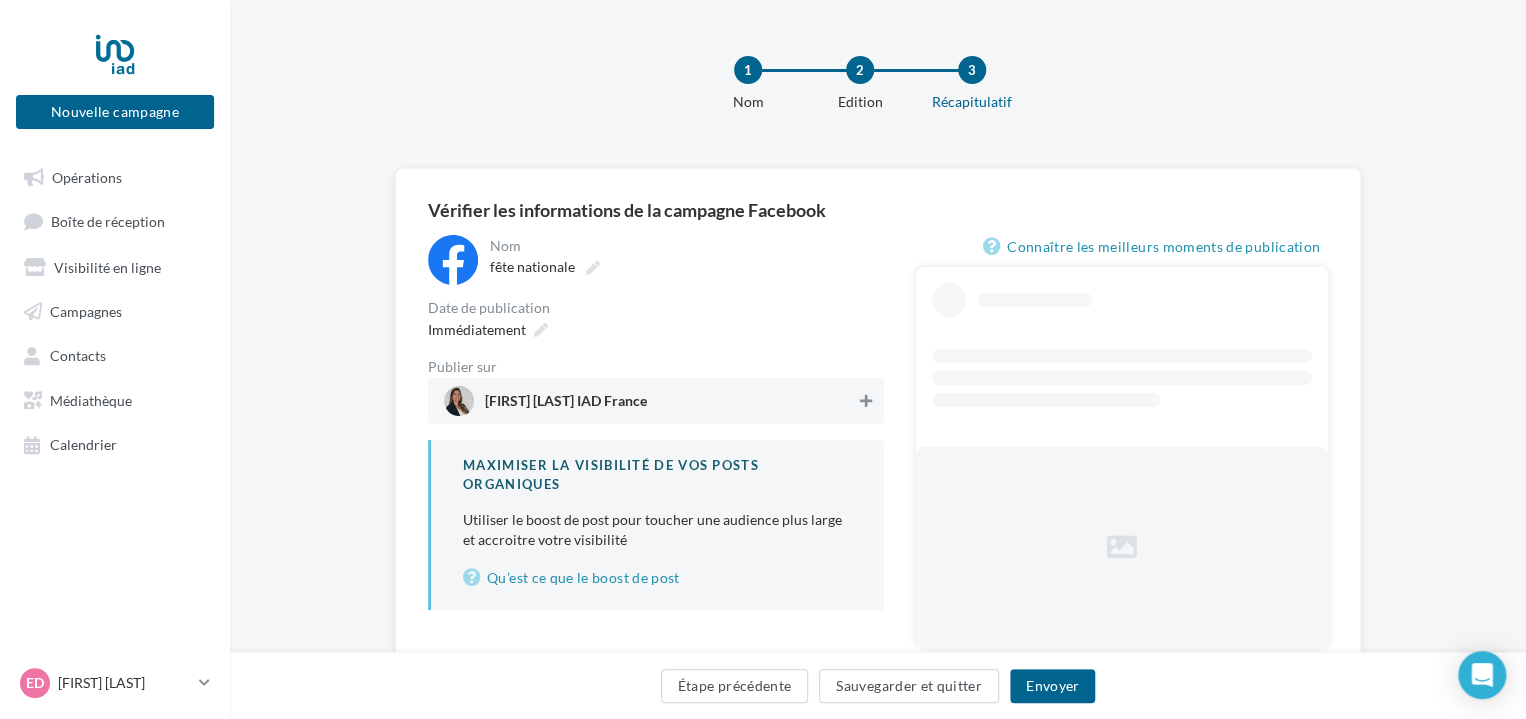 click at bounding box center (866, 401) 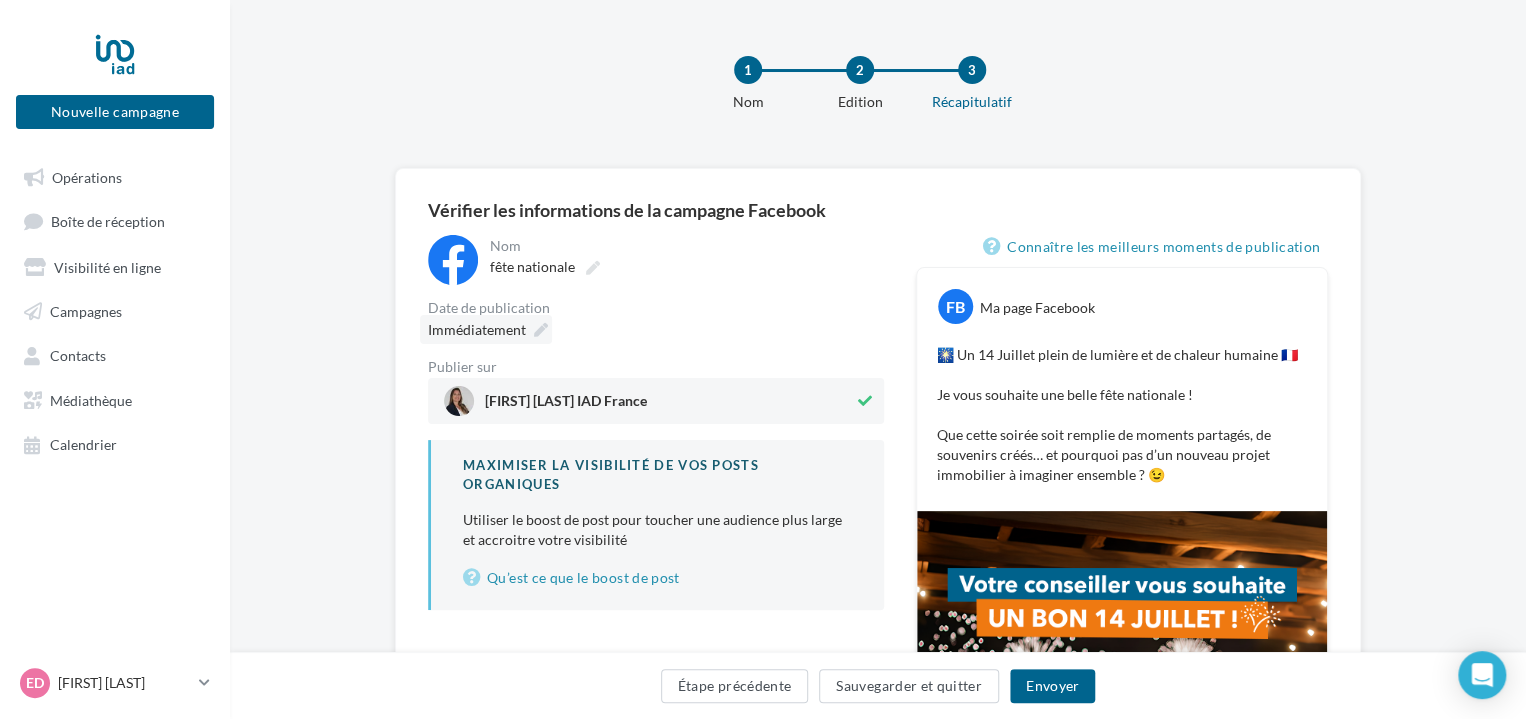 click at bounding box center (541, 330) 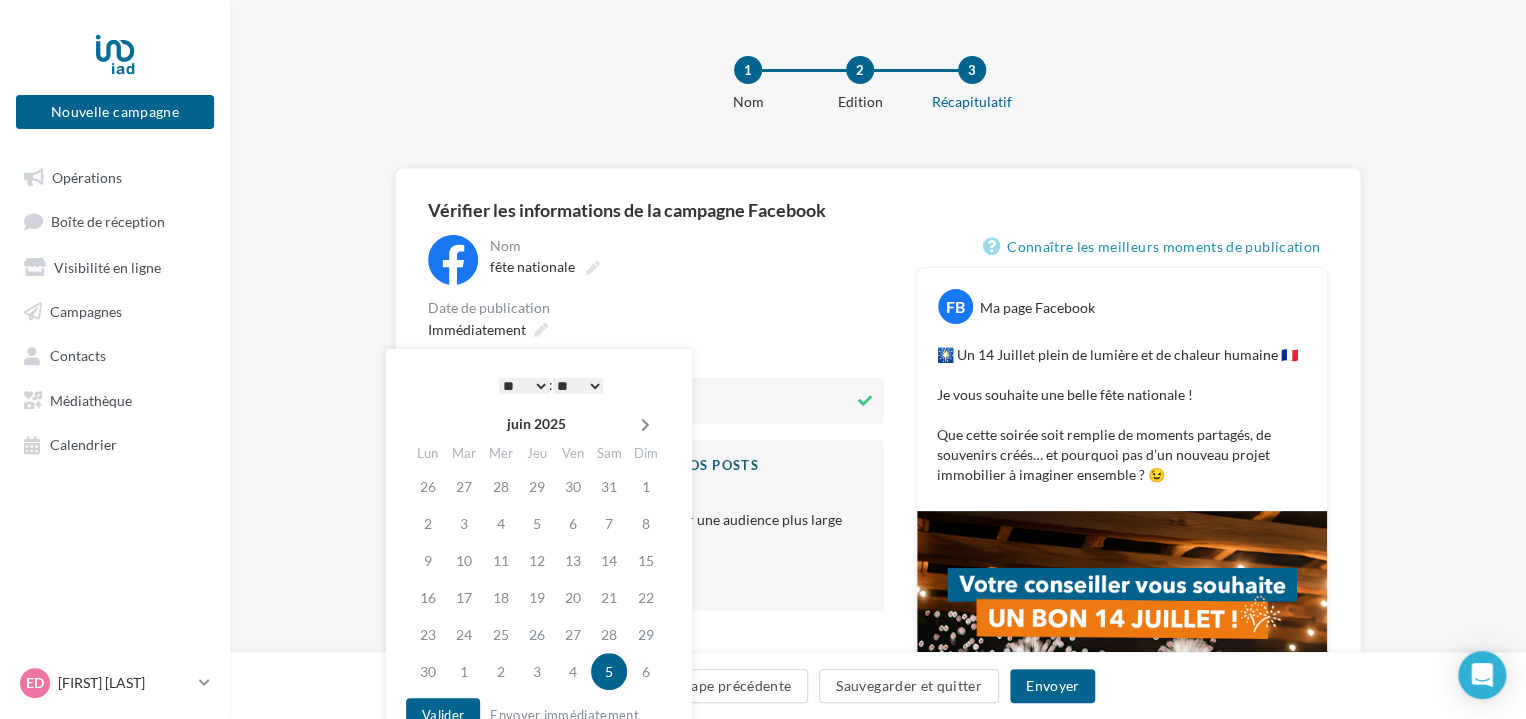 click at bounding box center (645, 425) 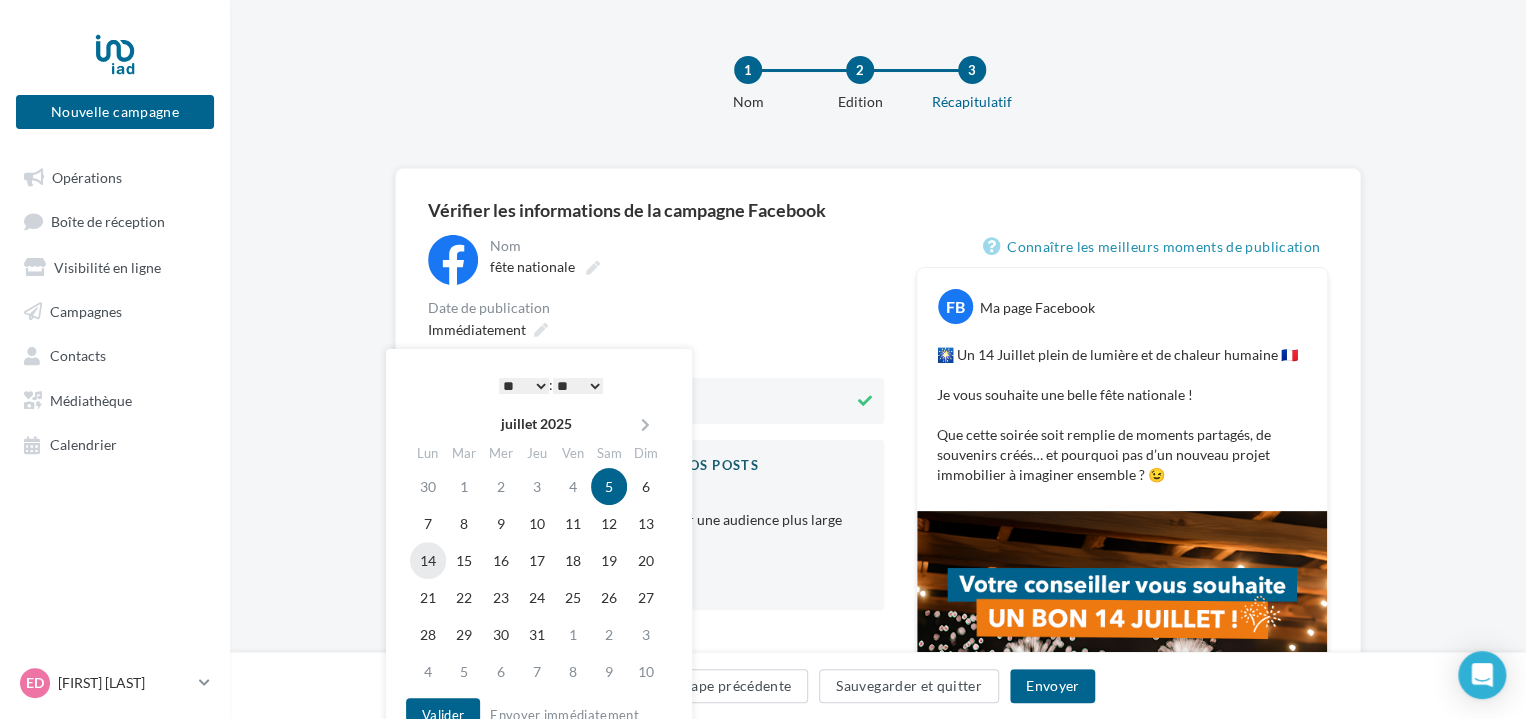 click on "14" at bounding box center [428, 523] 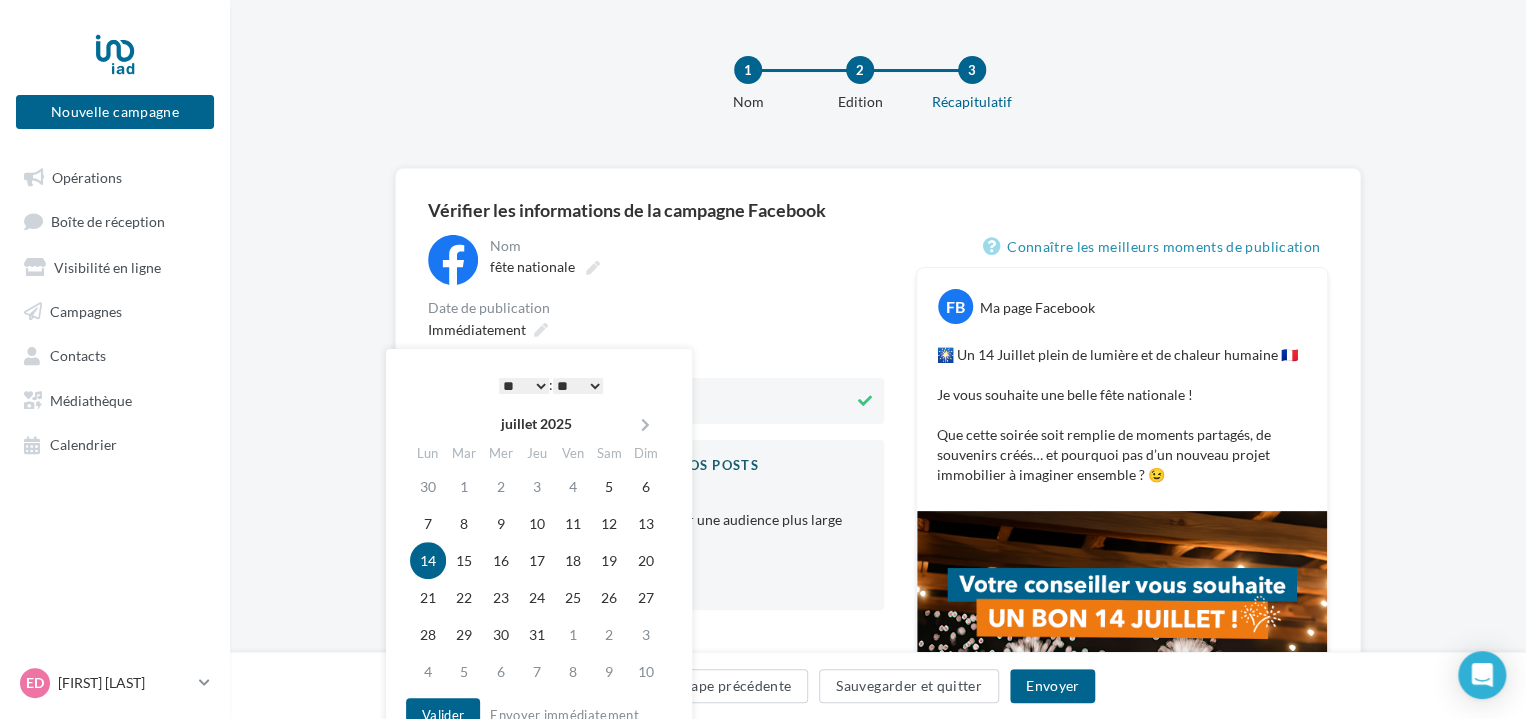 click on "* * * * * * * * * * ** ** ** ** ** ** ** ** ** ** ** ** ** **" at bounding box center [524, 386] 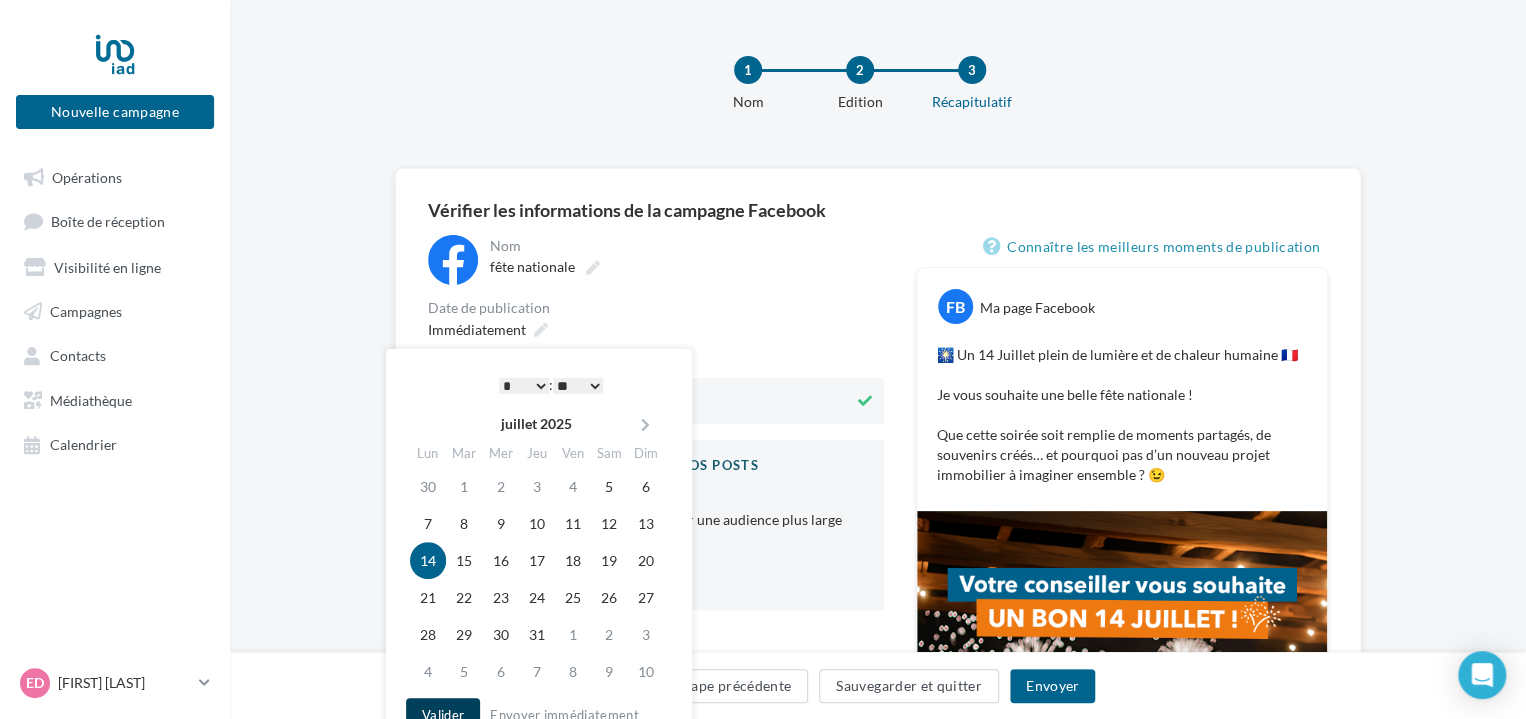 click on "Valider" at bounding box center [443, 715] 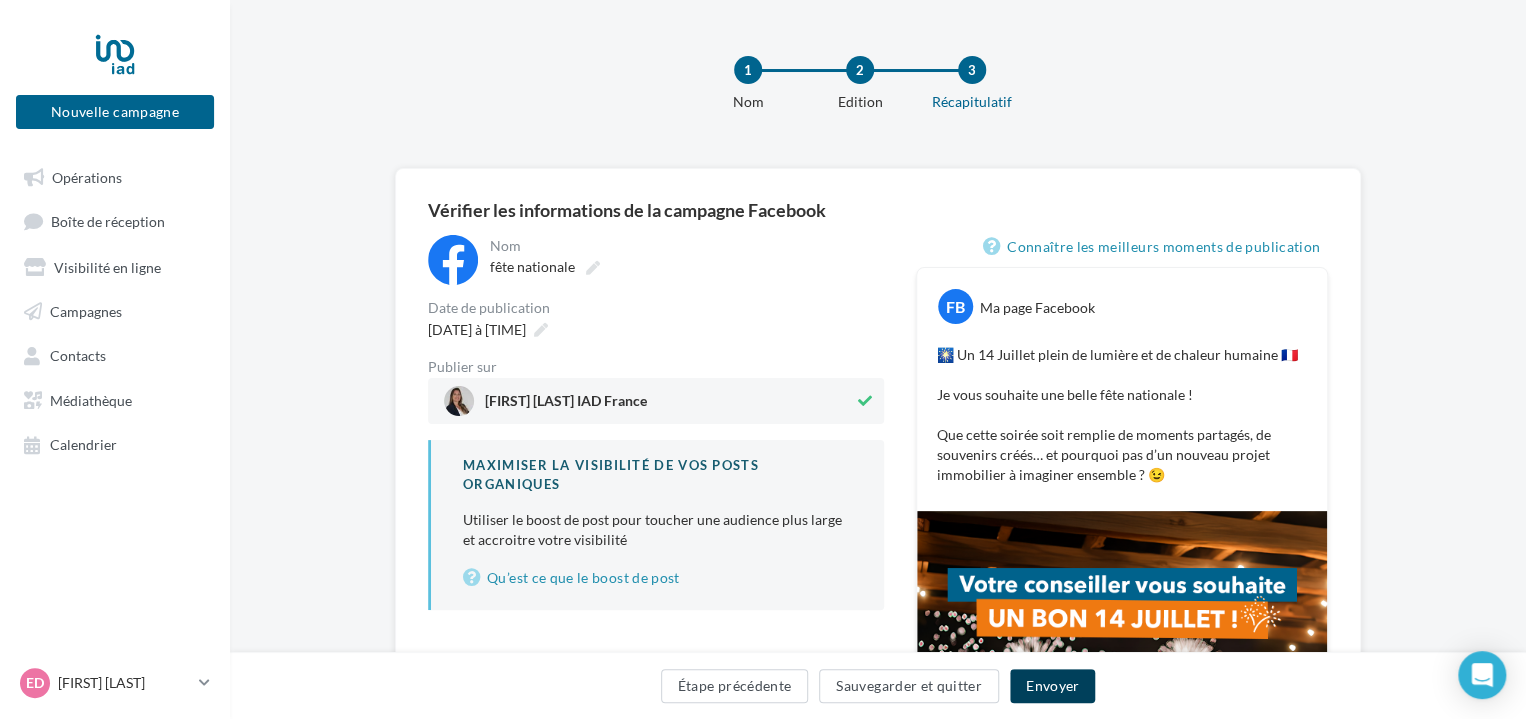 click on "Envoyer" at bounding box center [1052, 686] 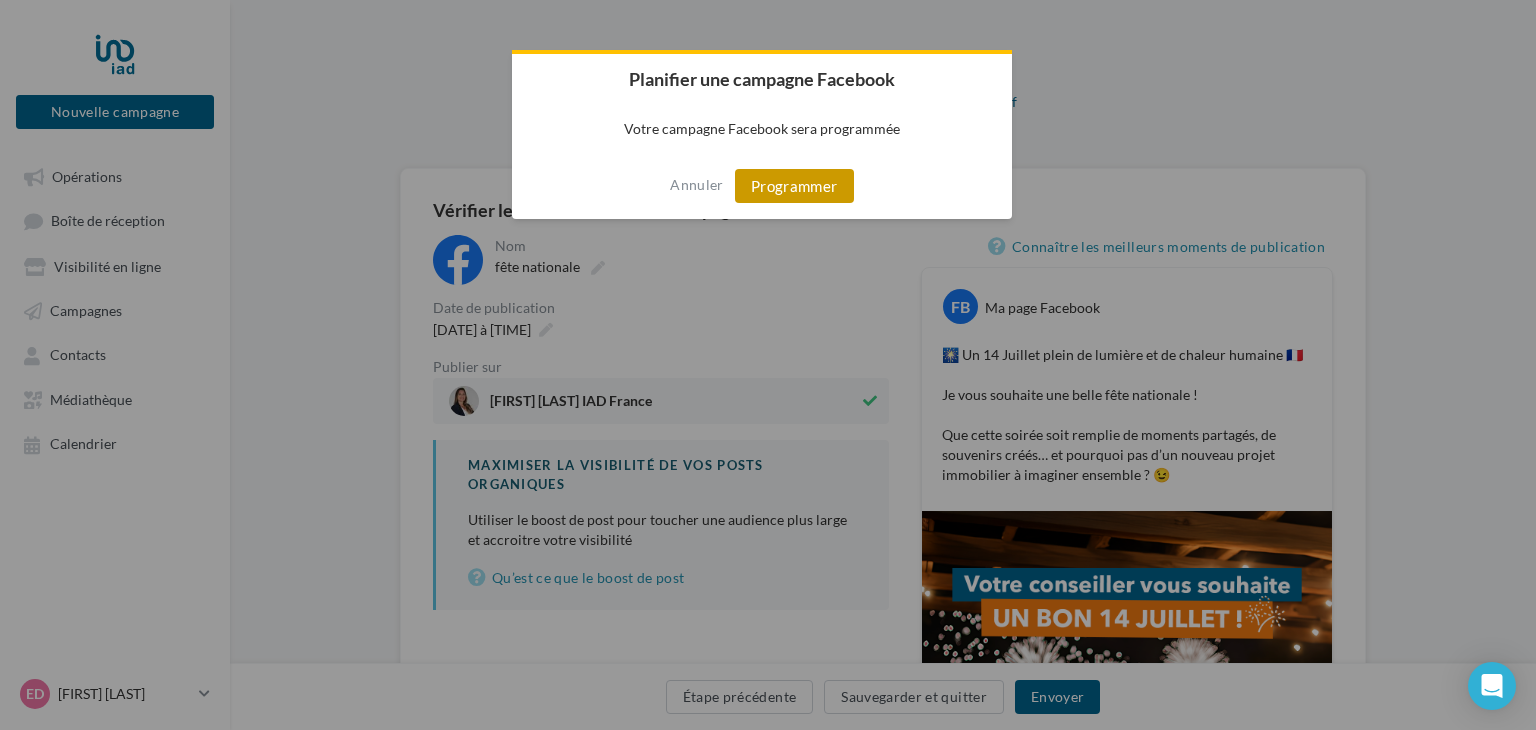 click on "Programmer" at bounding box center (794, 186) 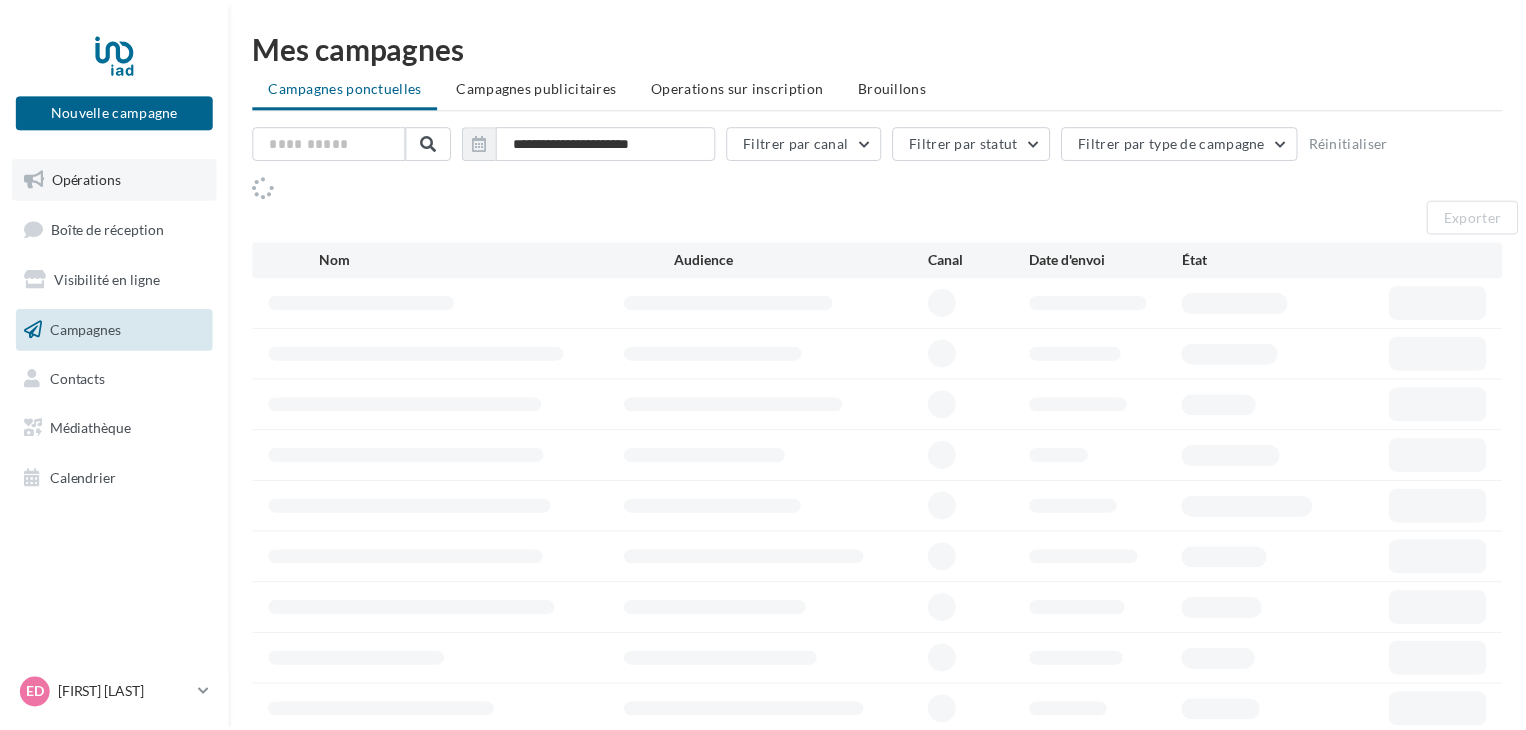 scroll, scrollTop: 0, scrollLeft: 0, axis: both 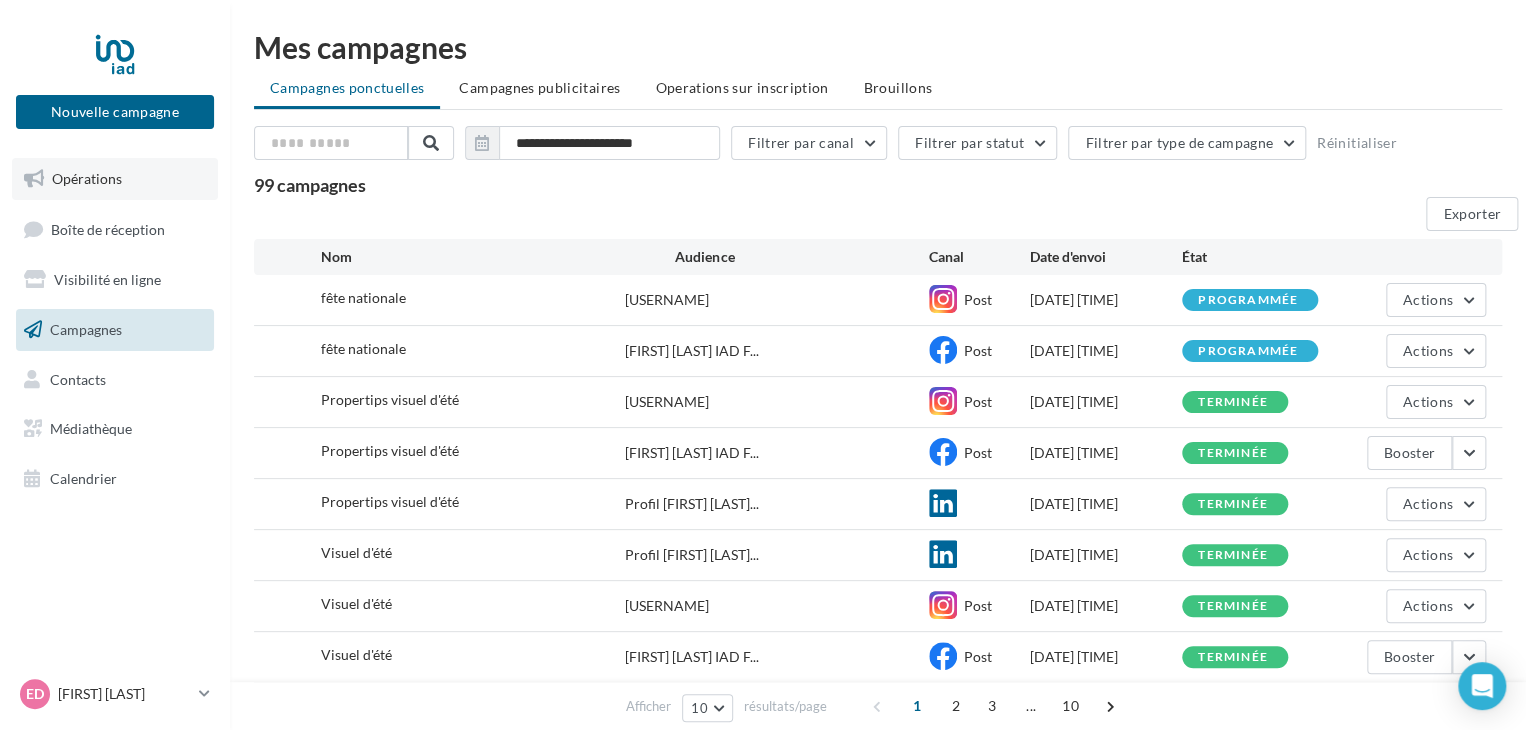 click on "Opérations" at bounding box center (87, 178) 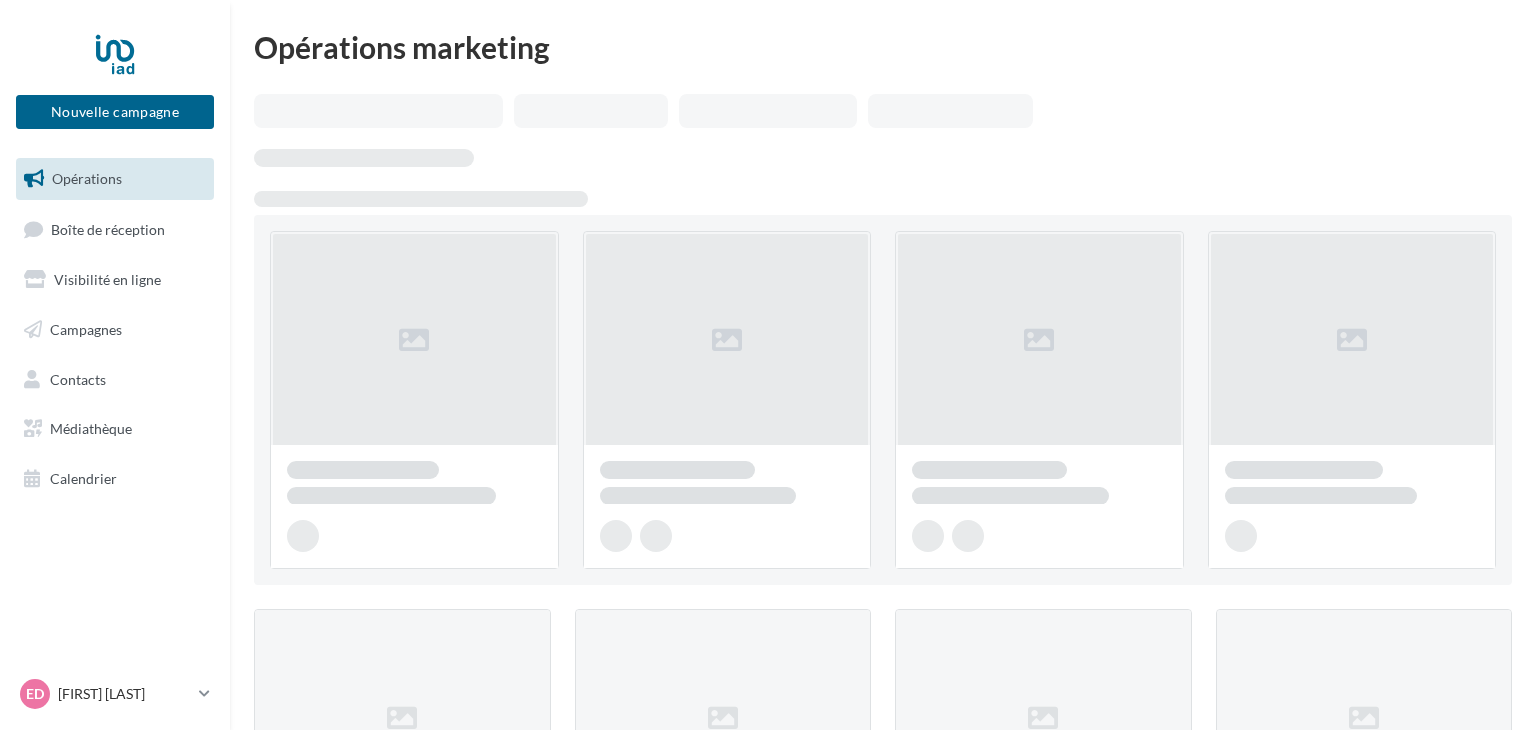scroll, scrollTop: 0, scrollLeft: 0, axis: both 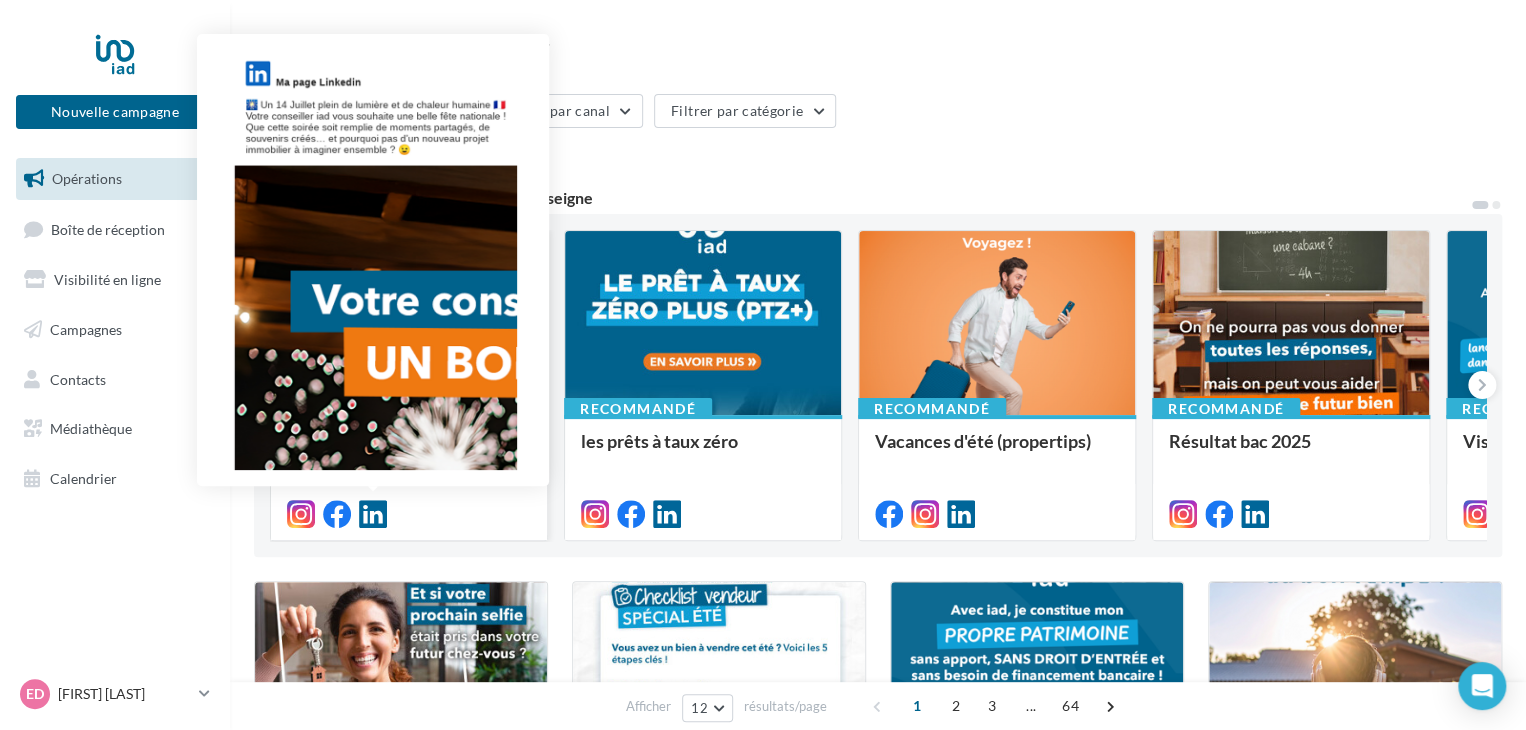 click at bounding box center [373, 514] 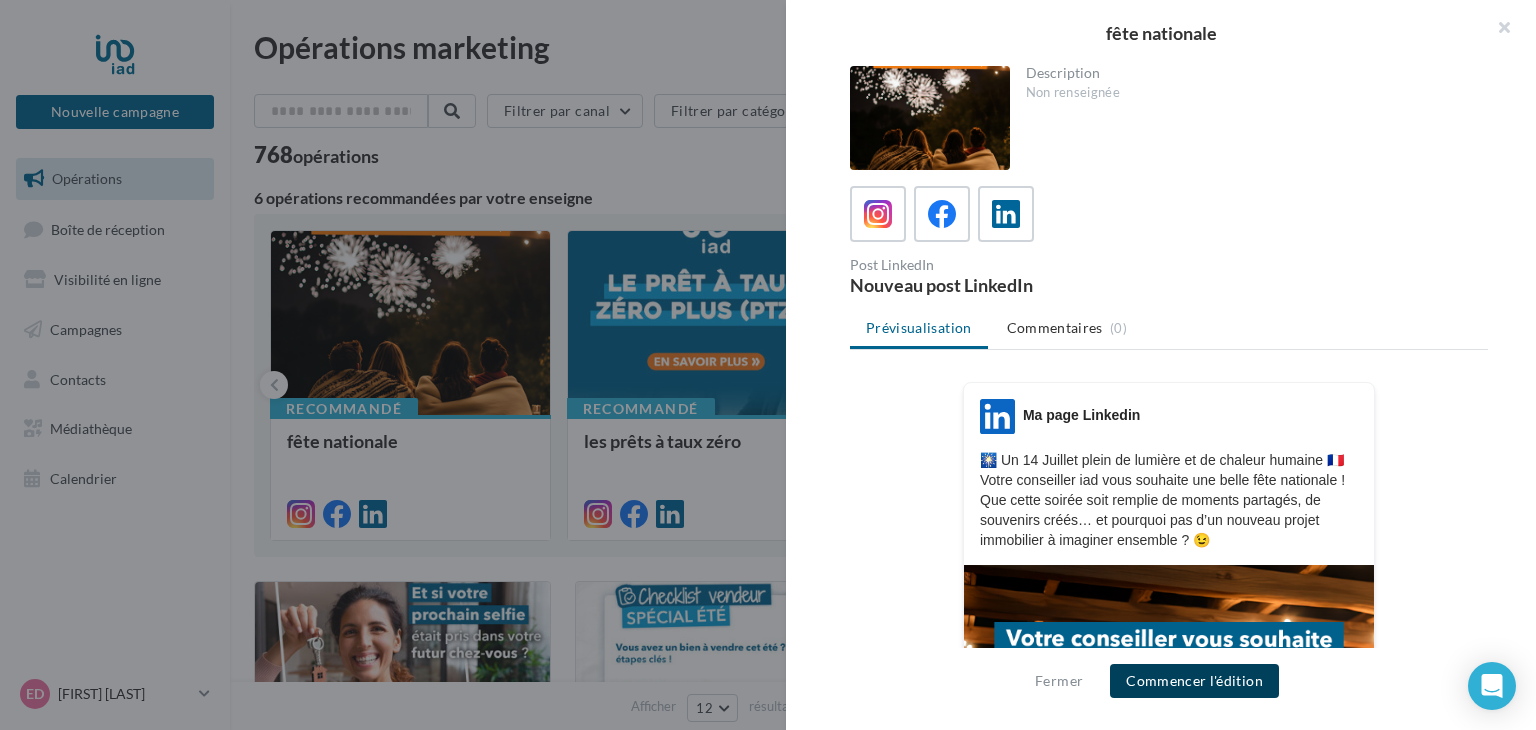 click on "Commencer l'édition" at bounding box center [1194, 681] 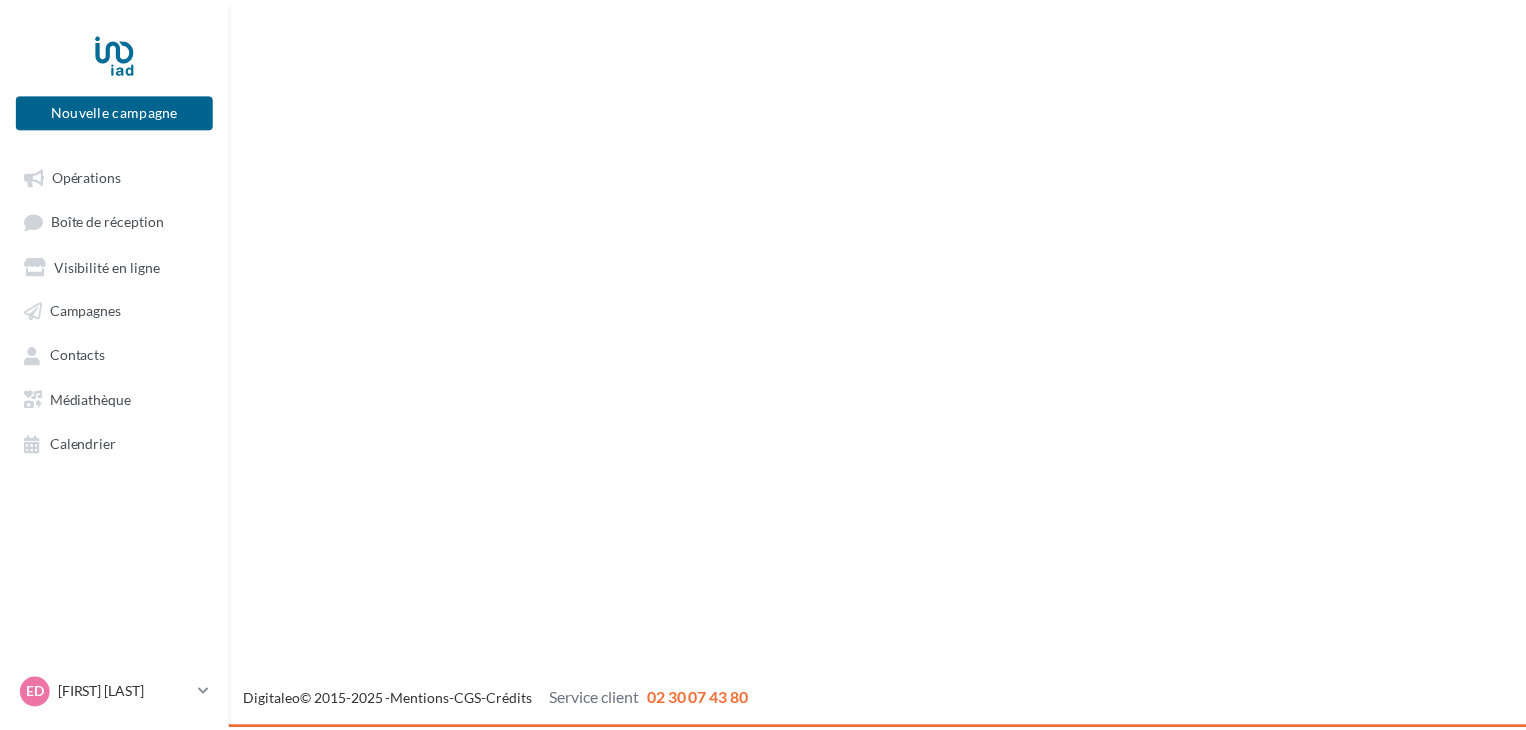 scroll, scrollTop: 0, scrollLeft: 0, axis: both 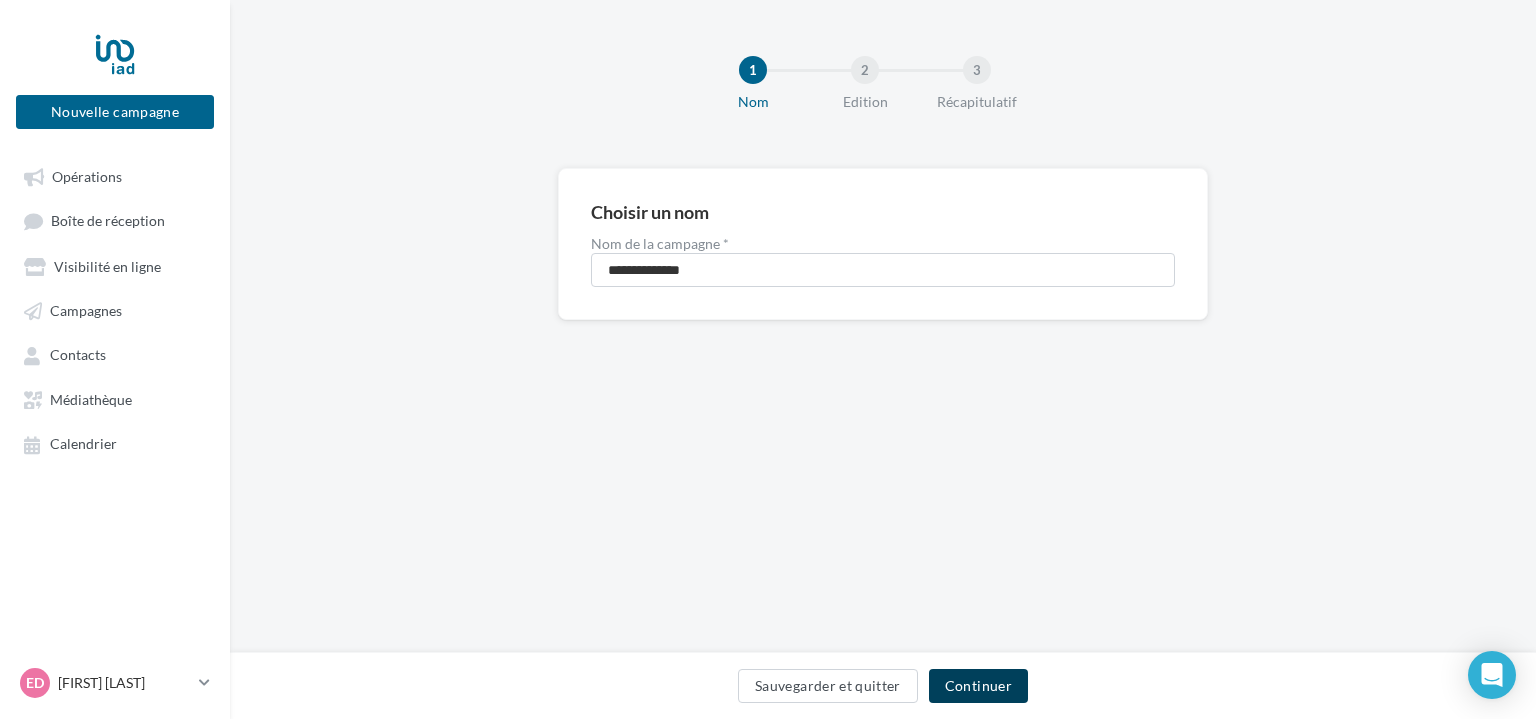 click on "Continuer" at bounding box center (978, 686) 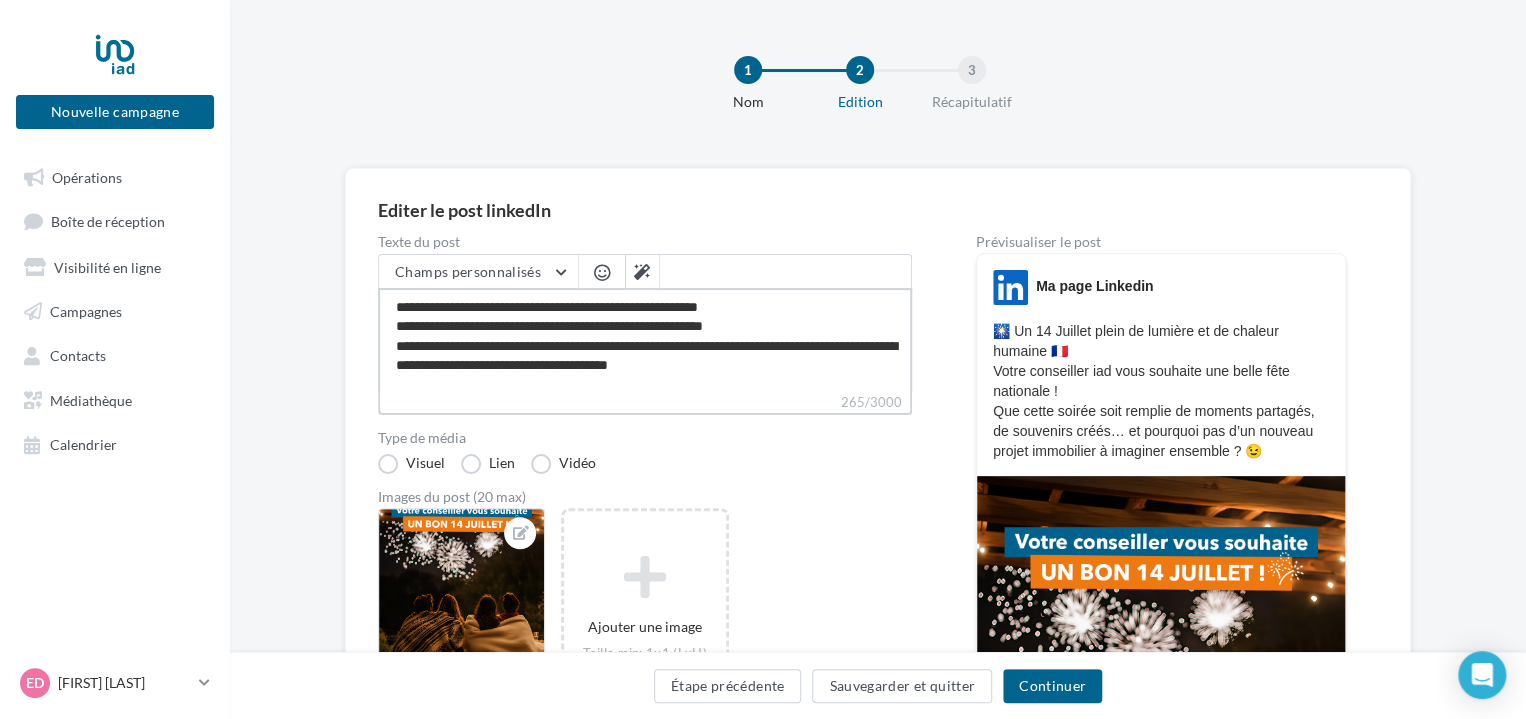 drag, startPoint x: 516, startPoint y: 325, endPoint x: 382, endPoint y: 333, distance: 134.23859 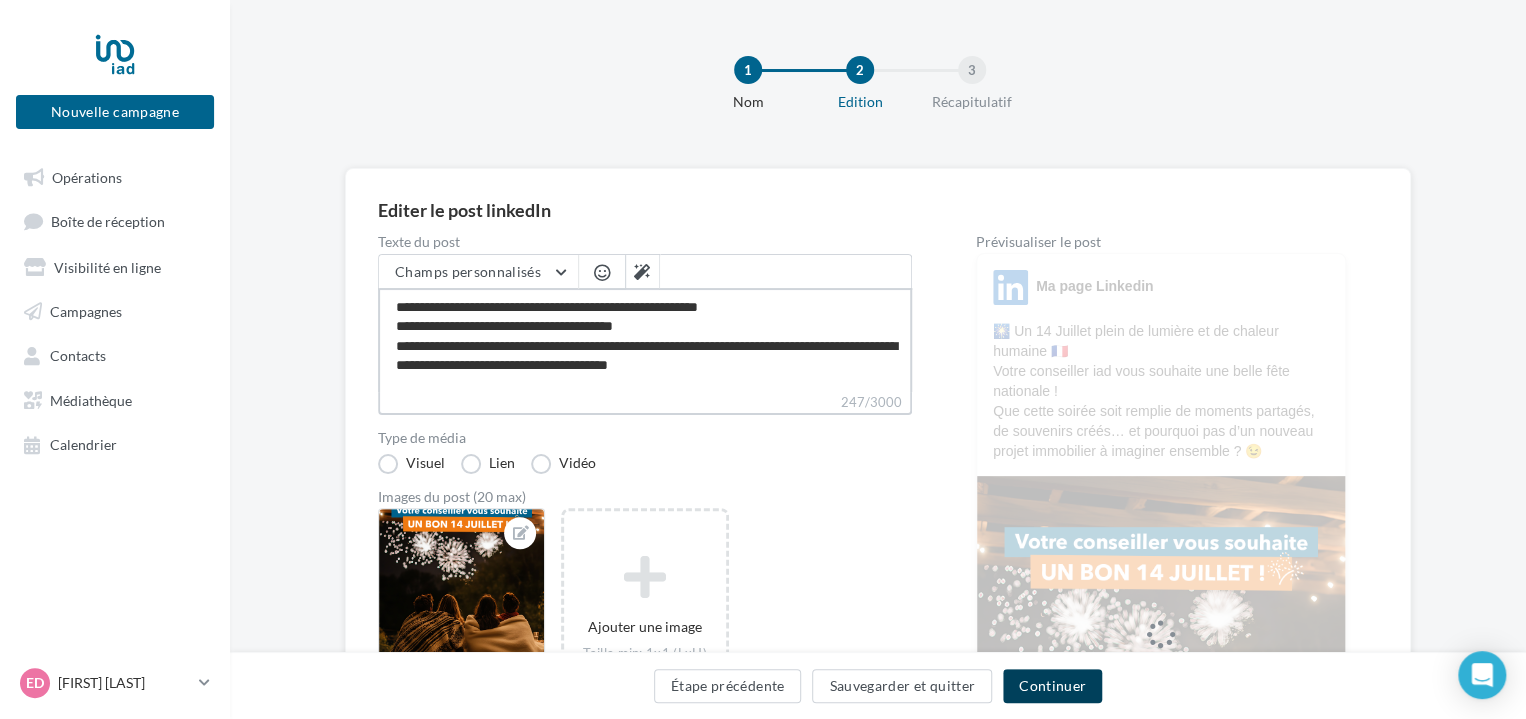 type on "**********" 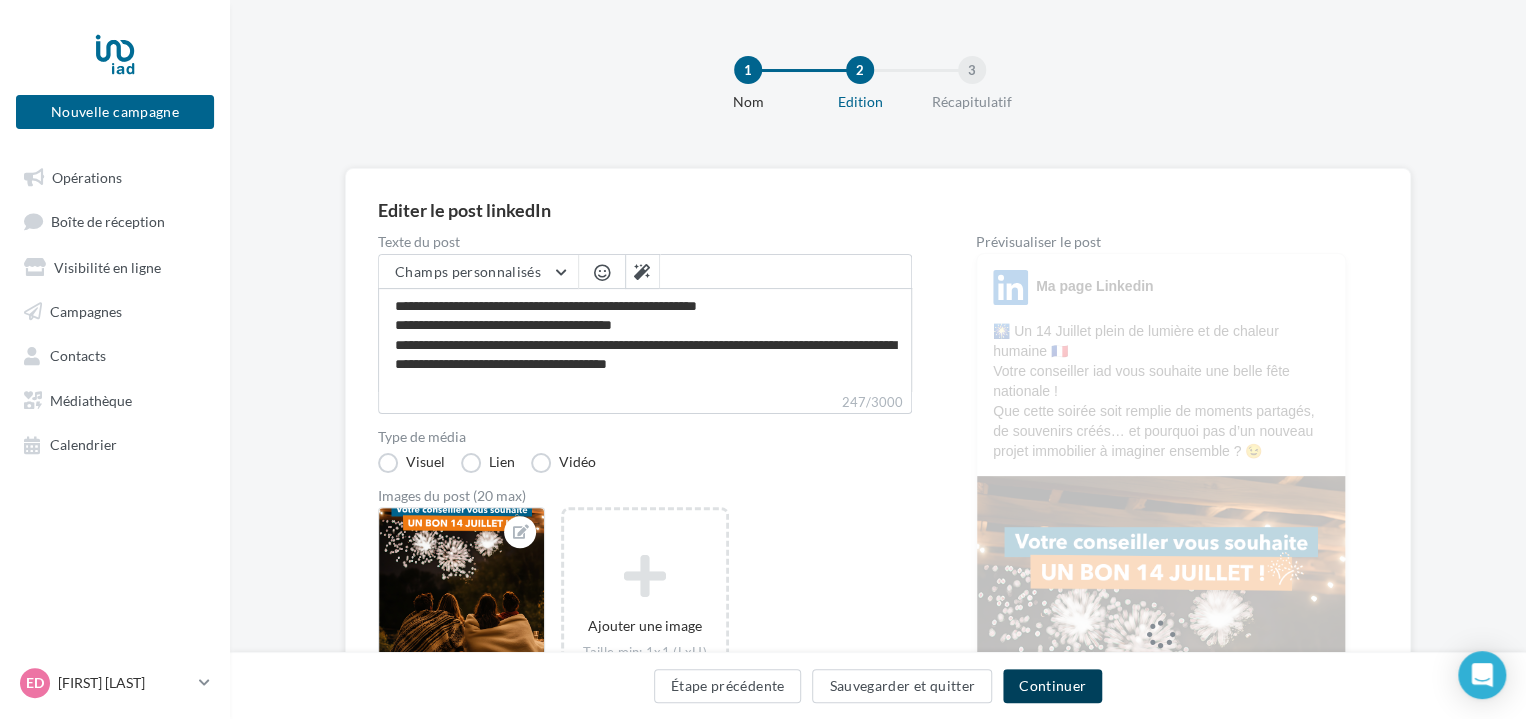click on "Continuer" at bounding box center [1052, 686] 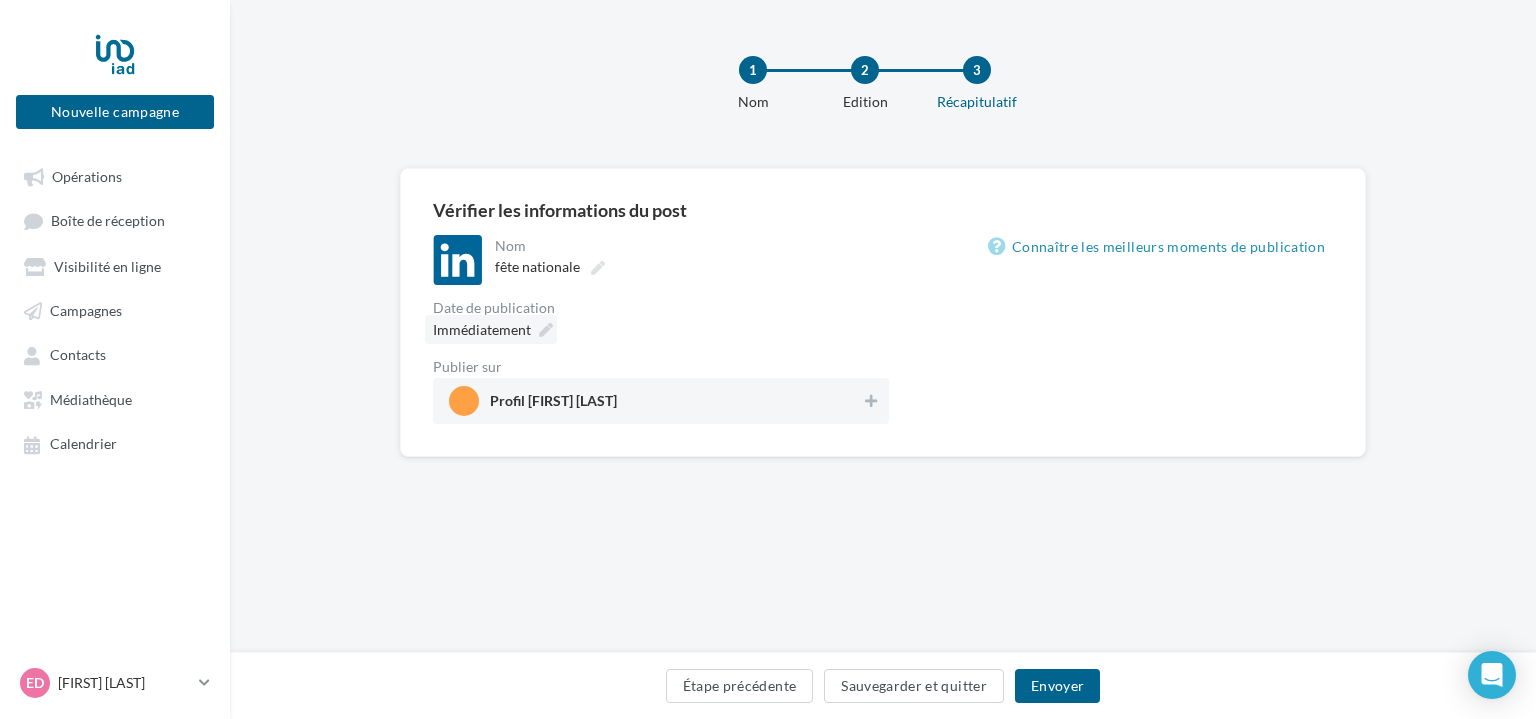 click on "Immédiatement" at bounding box center (482, 329) 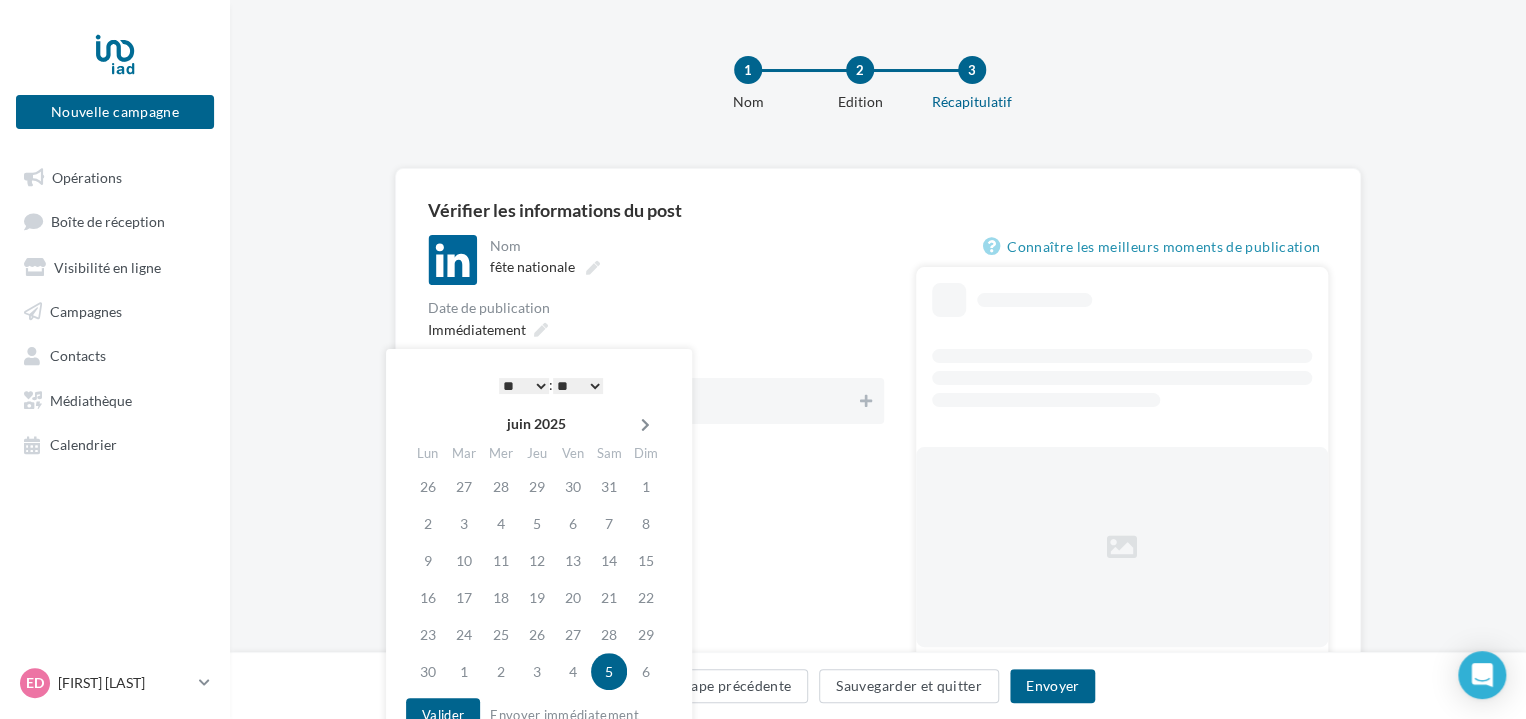 click at bounding box center (645, 425) 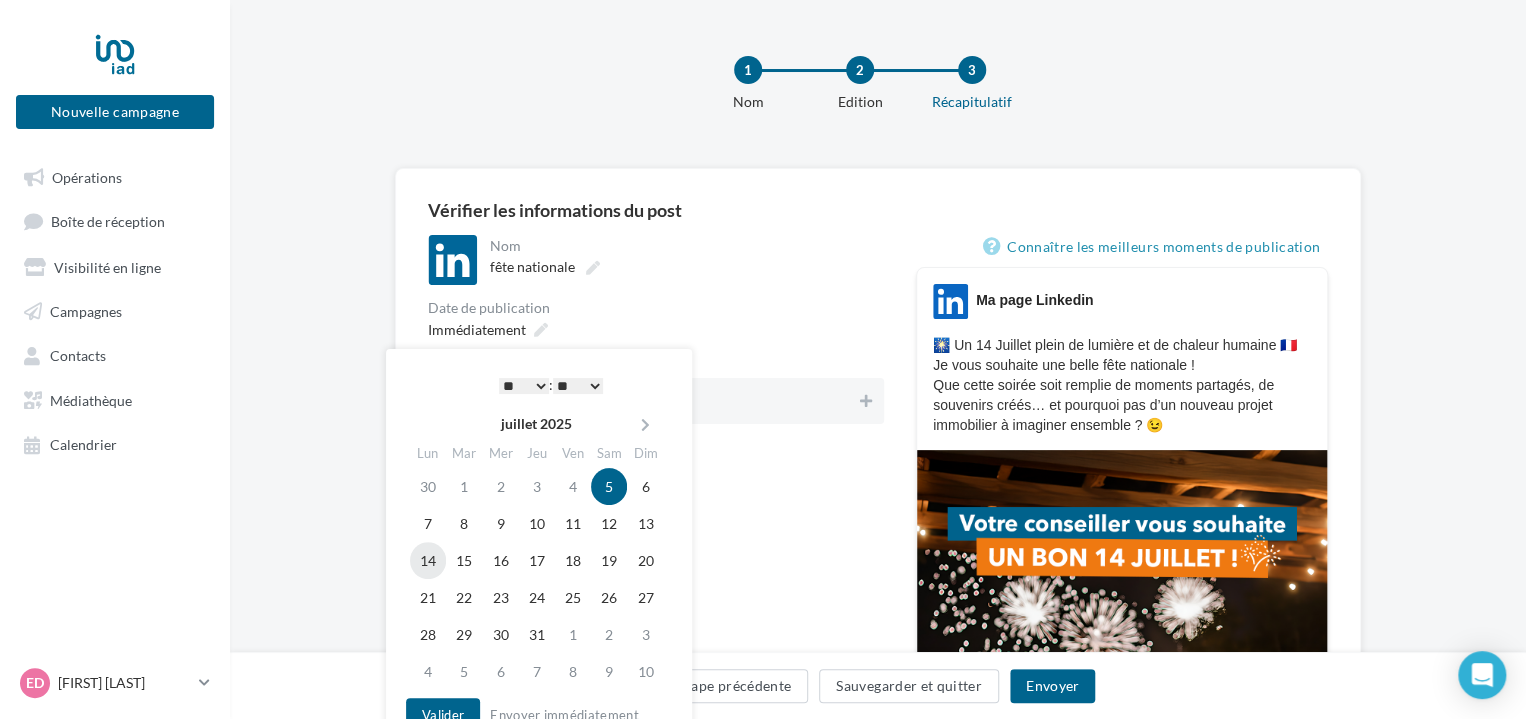 click on "14" at bounding box center [428, 523] 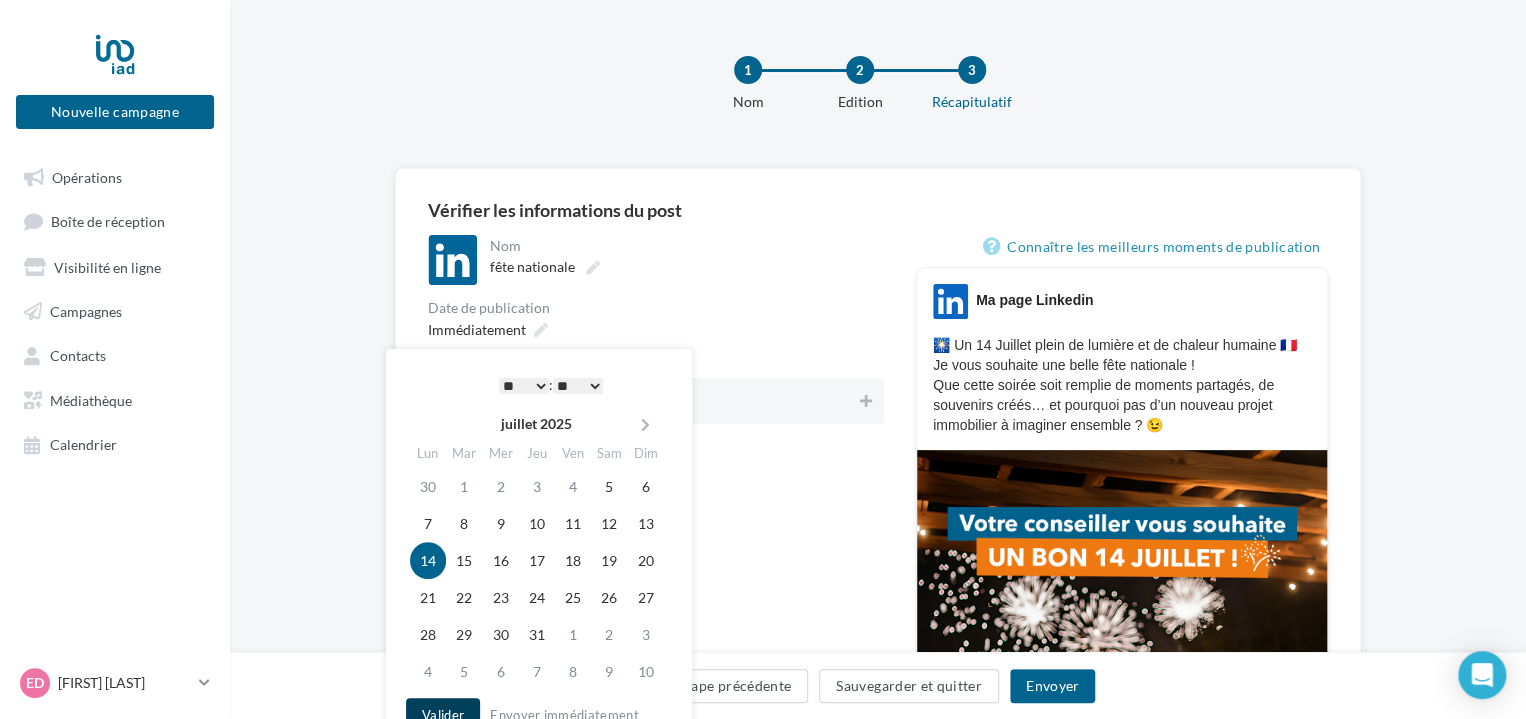 click on "Valider" at bounding box center (443, 715) 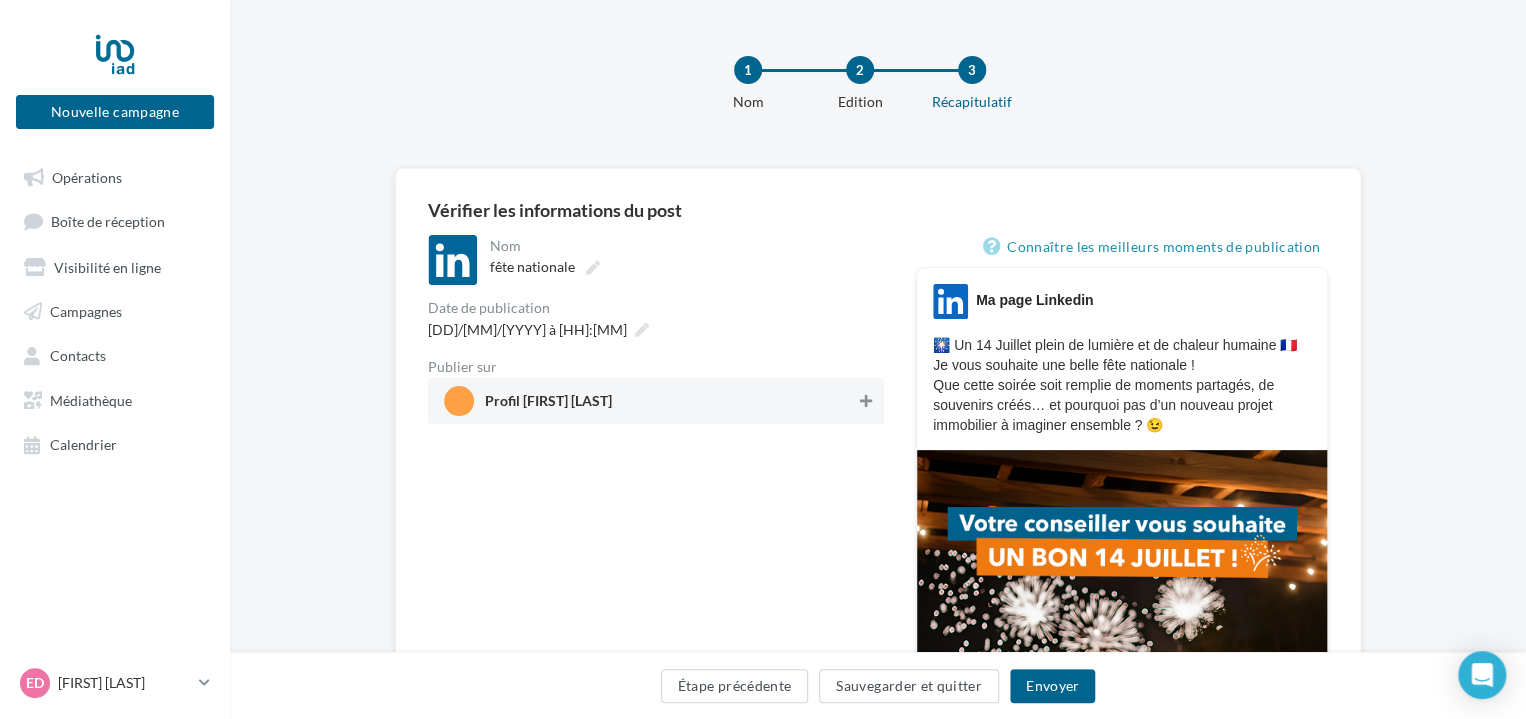 click at bounding box center (866, 401) 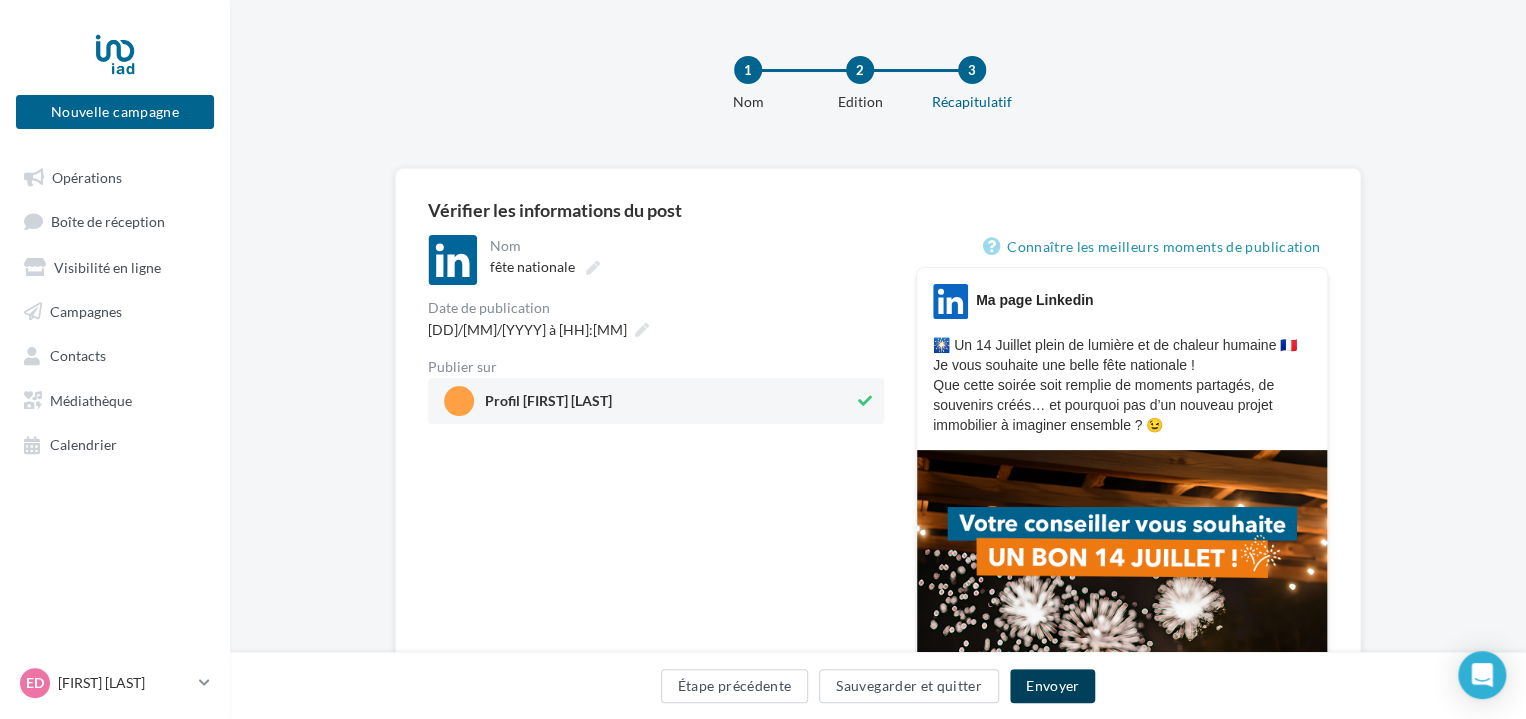 click on "Envoyer" at bounding box center (1052, 686) 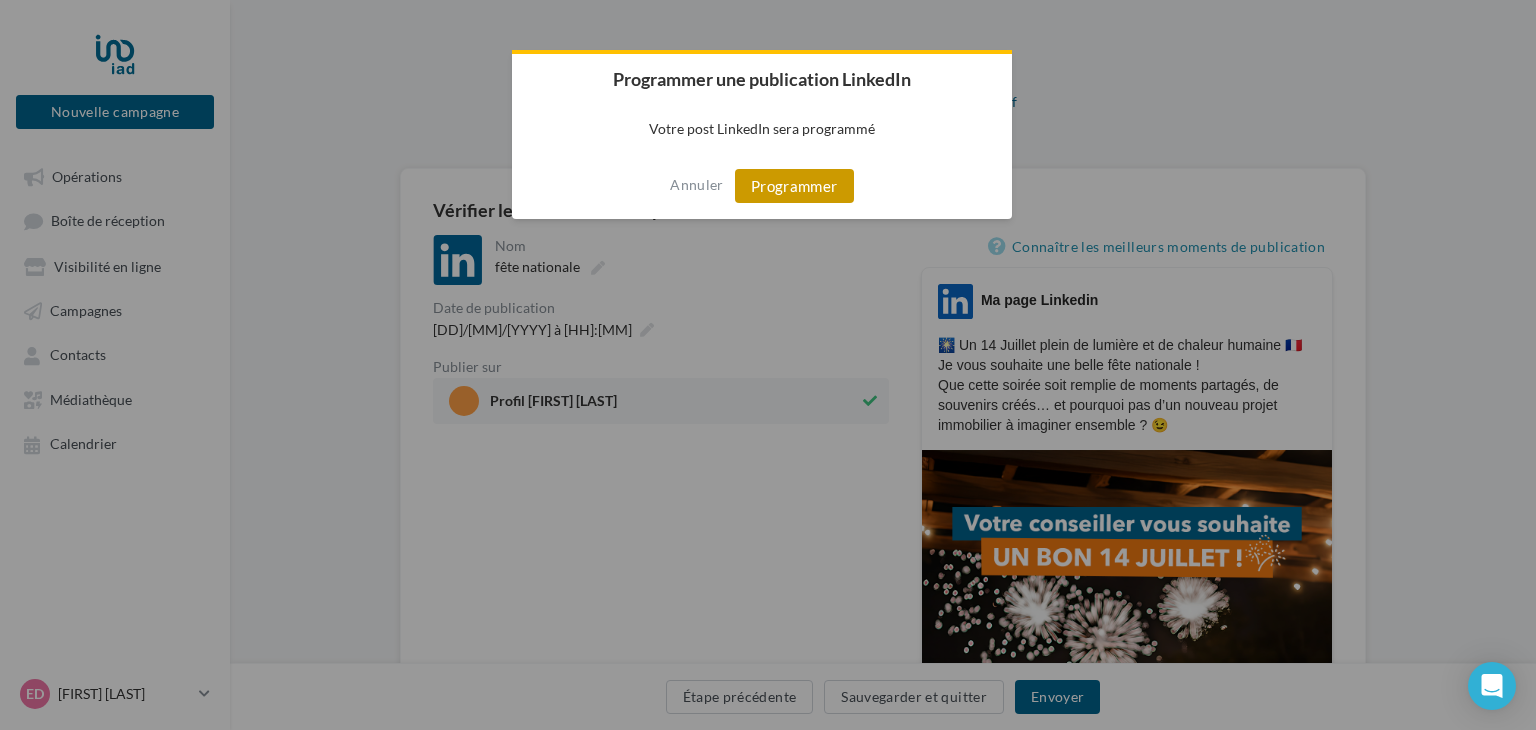 click on "Programmer" at bounding box center (794, 186) 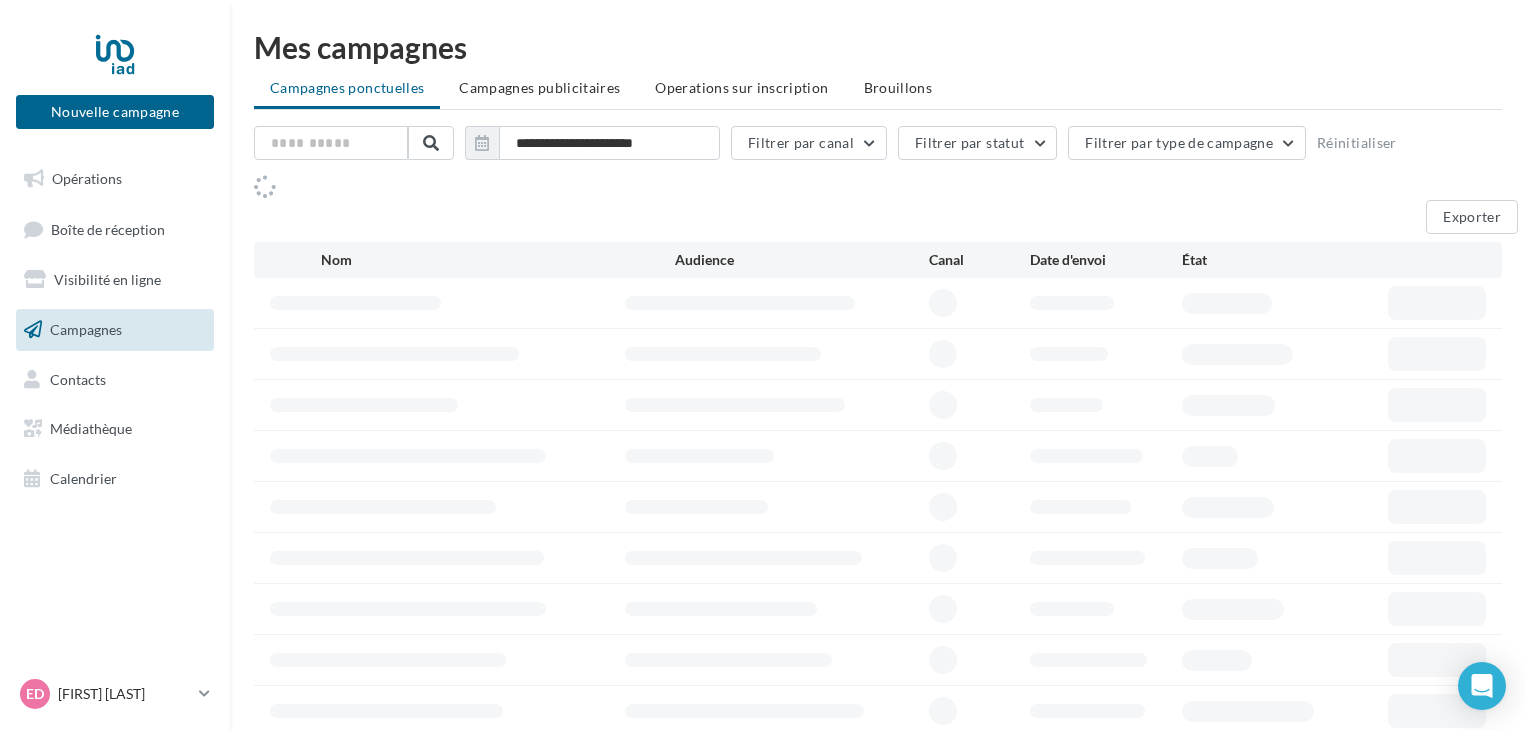 scroll, scrollTop: 0, scrollLeft: 0, axis: both 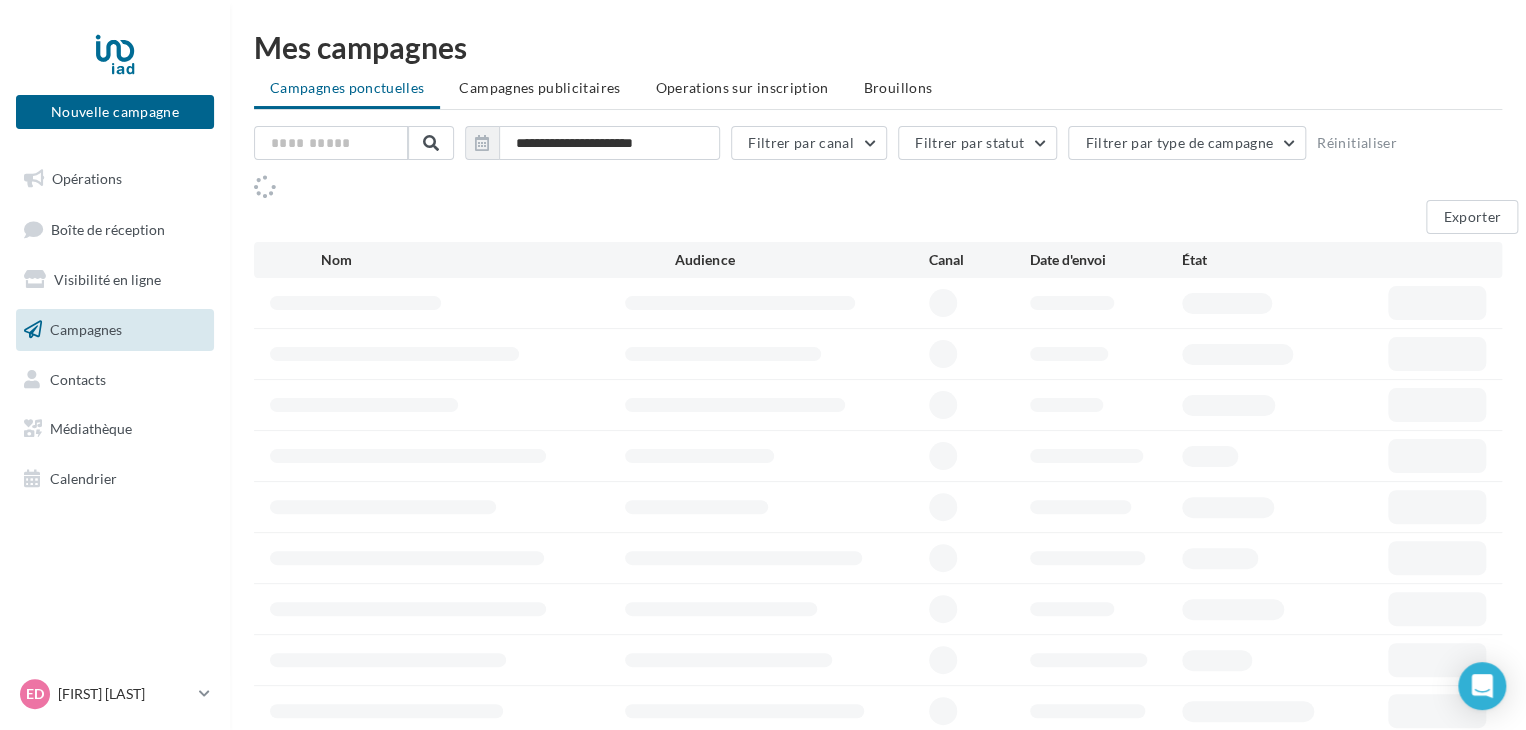click on "Opérations" at bounding box center (87, 178) 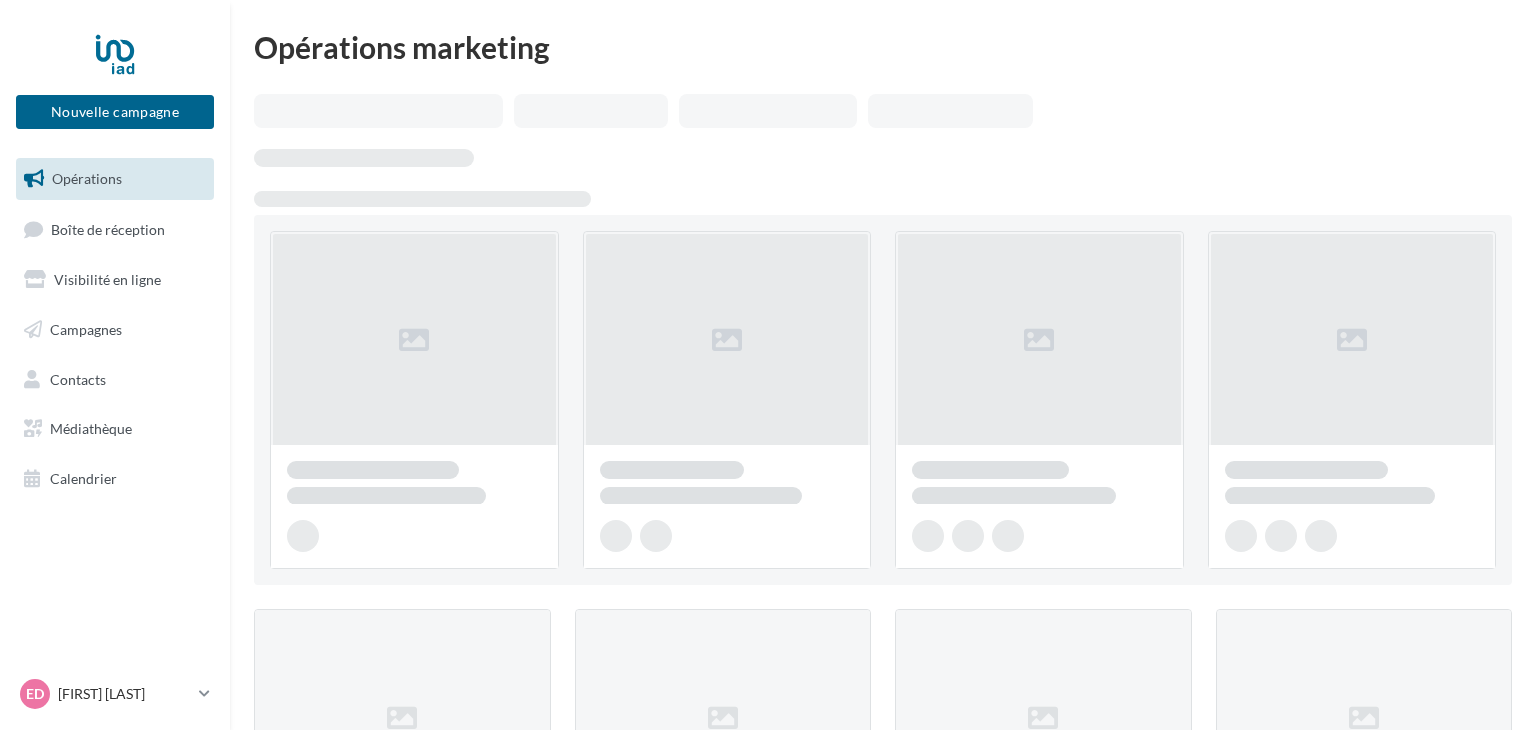scroll, scrollTop: 0, scrollLeft: 0, axis: both 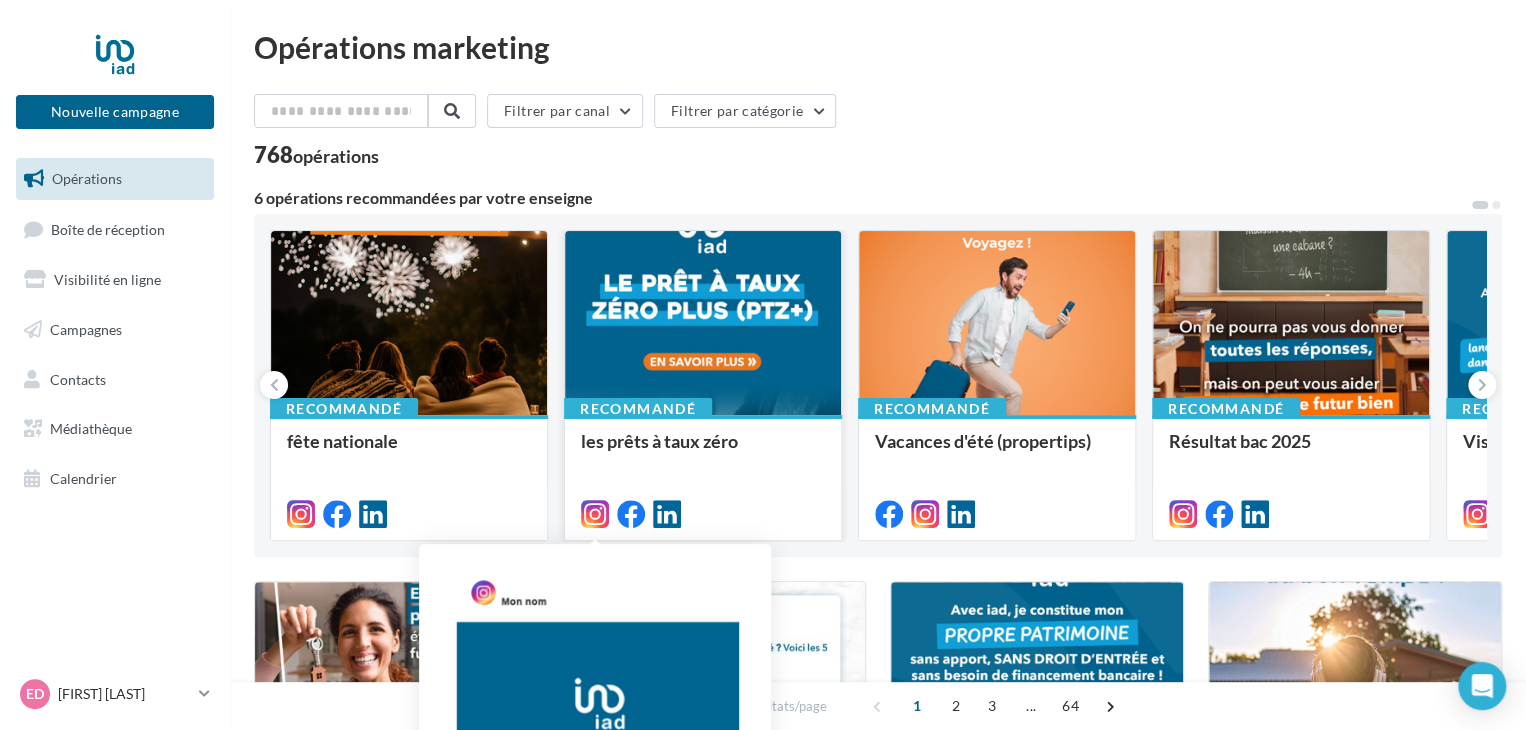 click at bounding box center [595, 514] 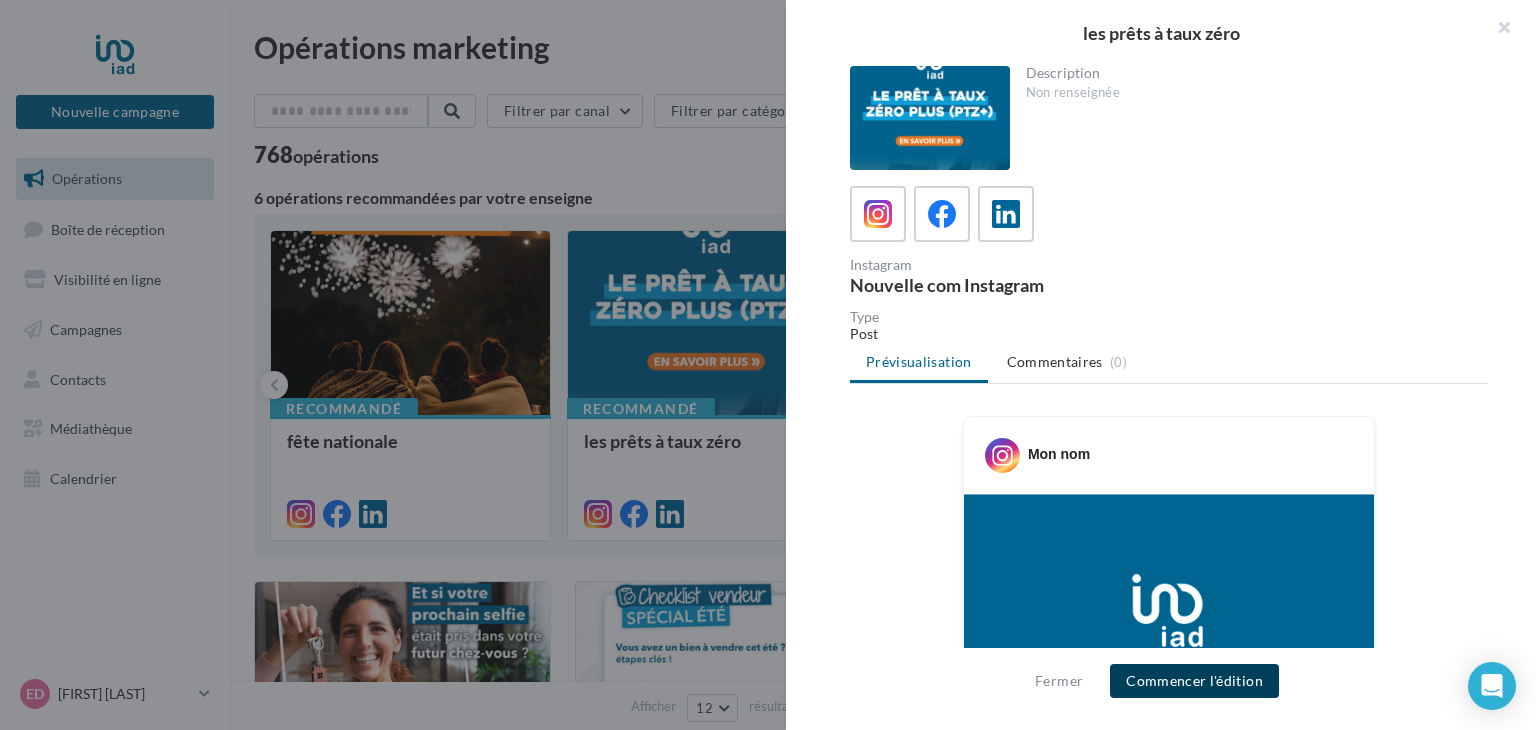 click on "Commencer l'édition" at bounding box center [1194, 681] 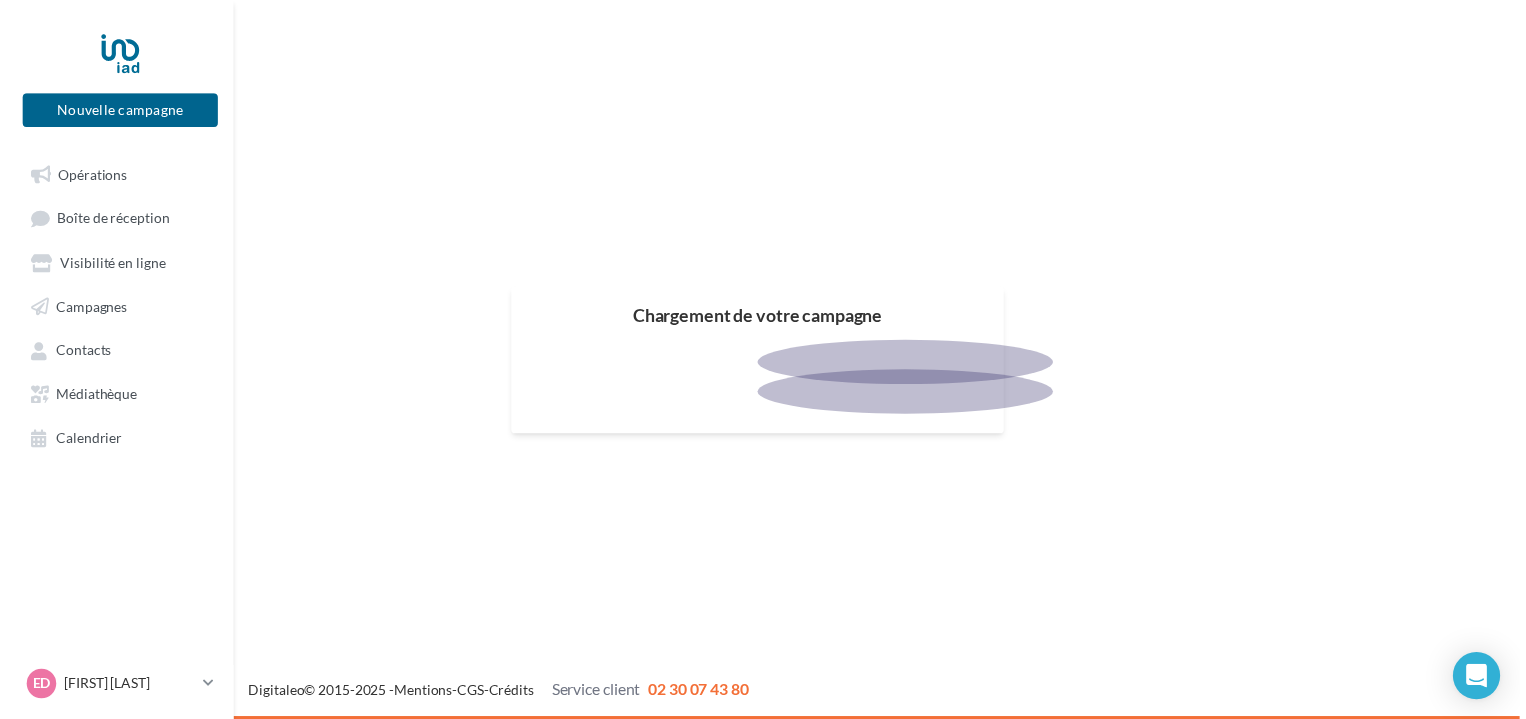 scroll, scrollTop: 0, scrollLeft: 0, axis: both 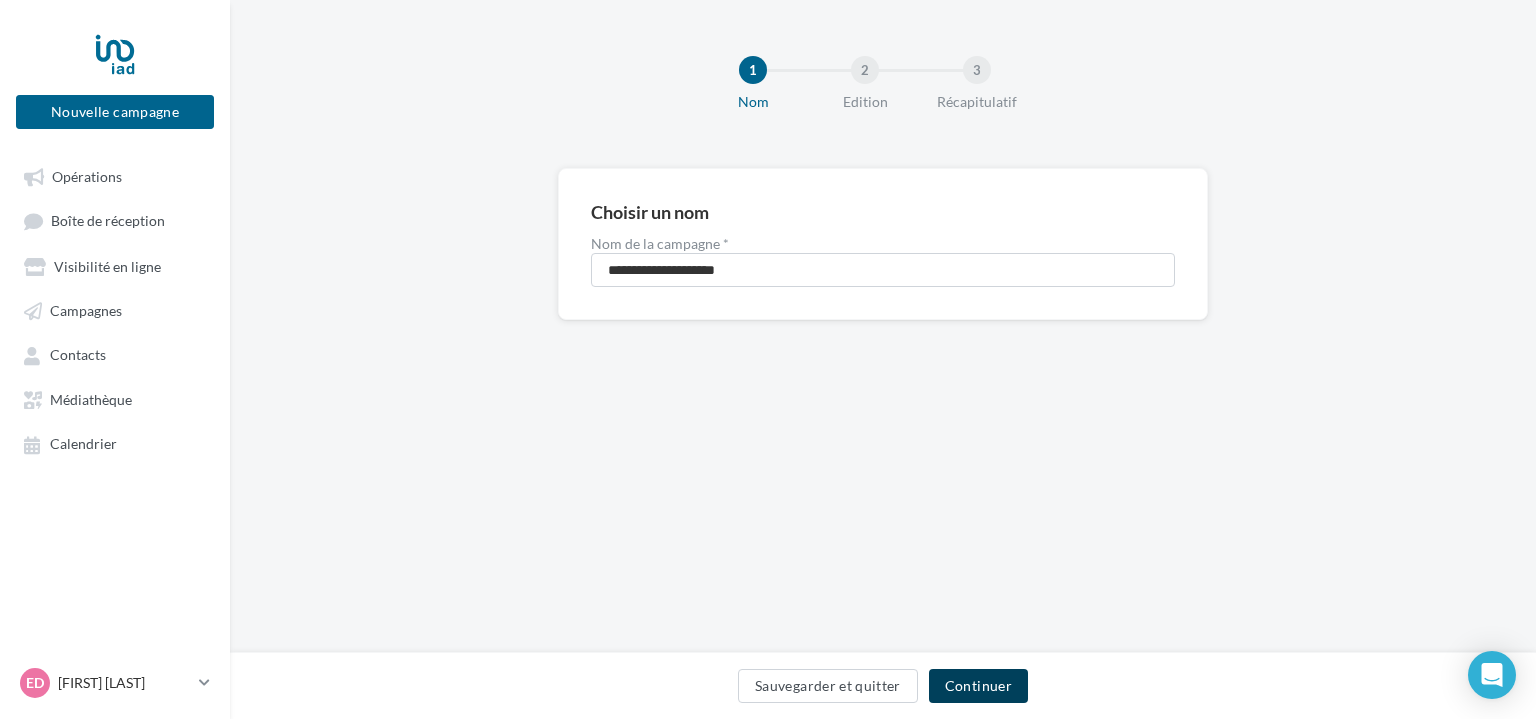 click on "Continuer" at bounding box center [978, 686] 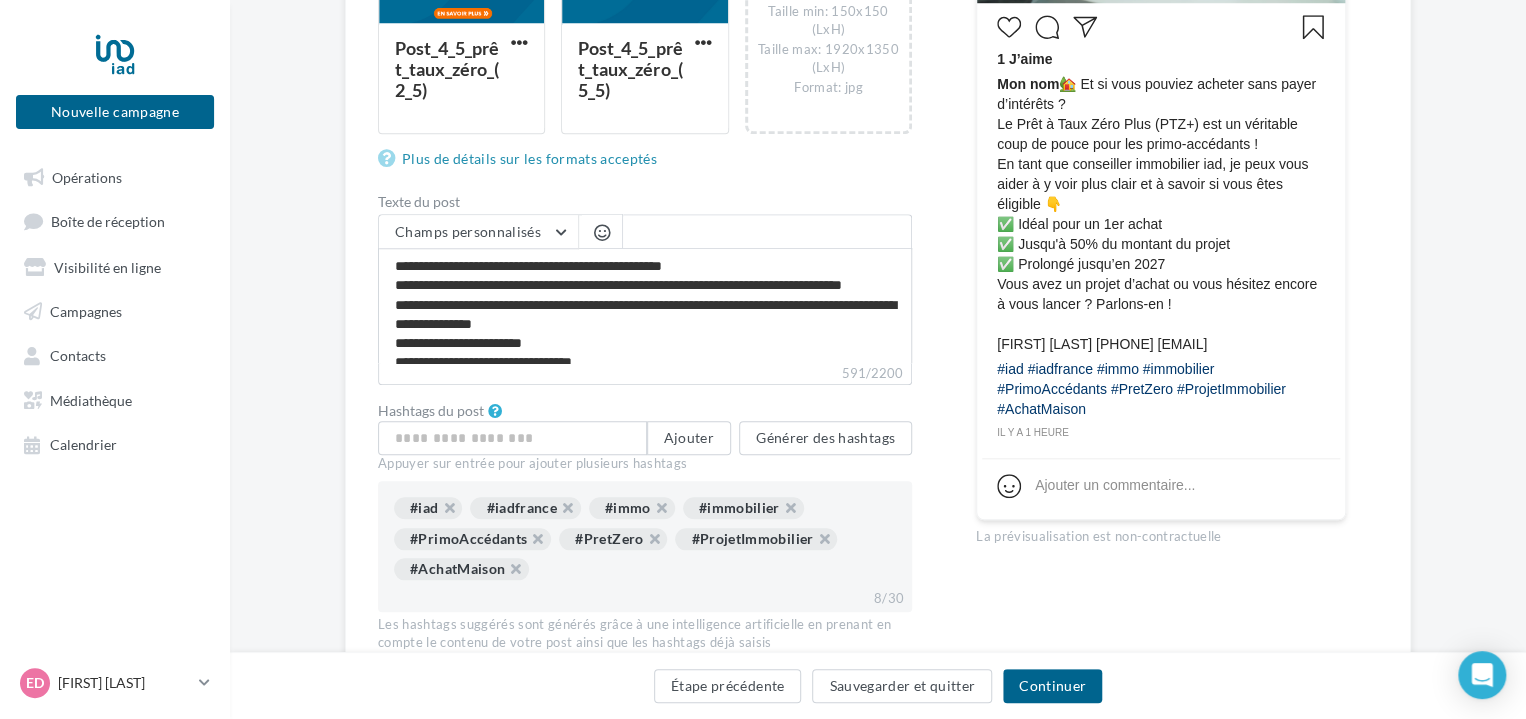 scroll, scrollTop: 790, scrollLeft: 0, axis: vertical 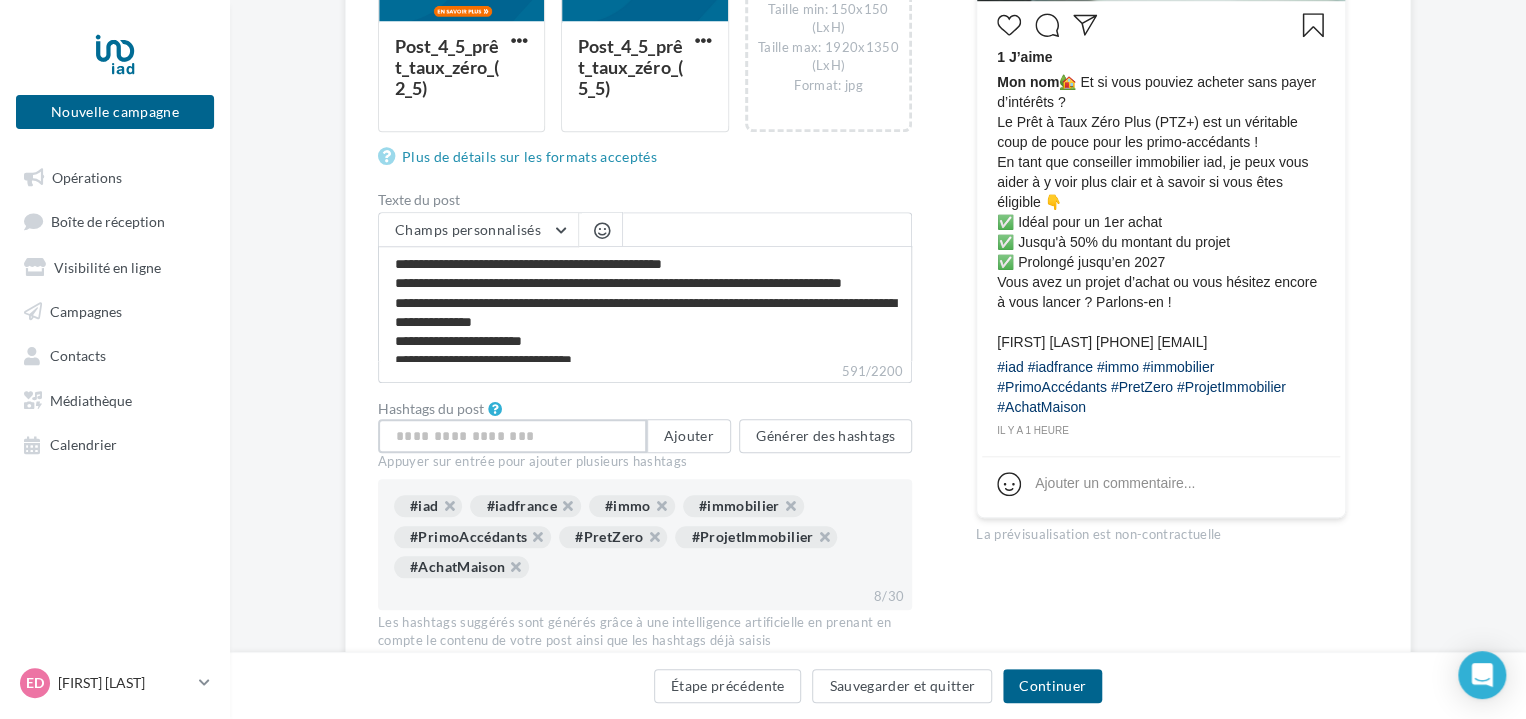 click at bounding box center (512, 436) 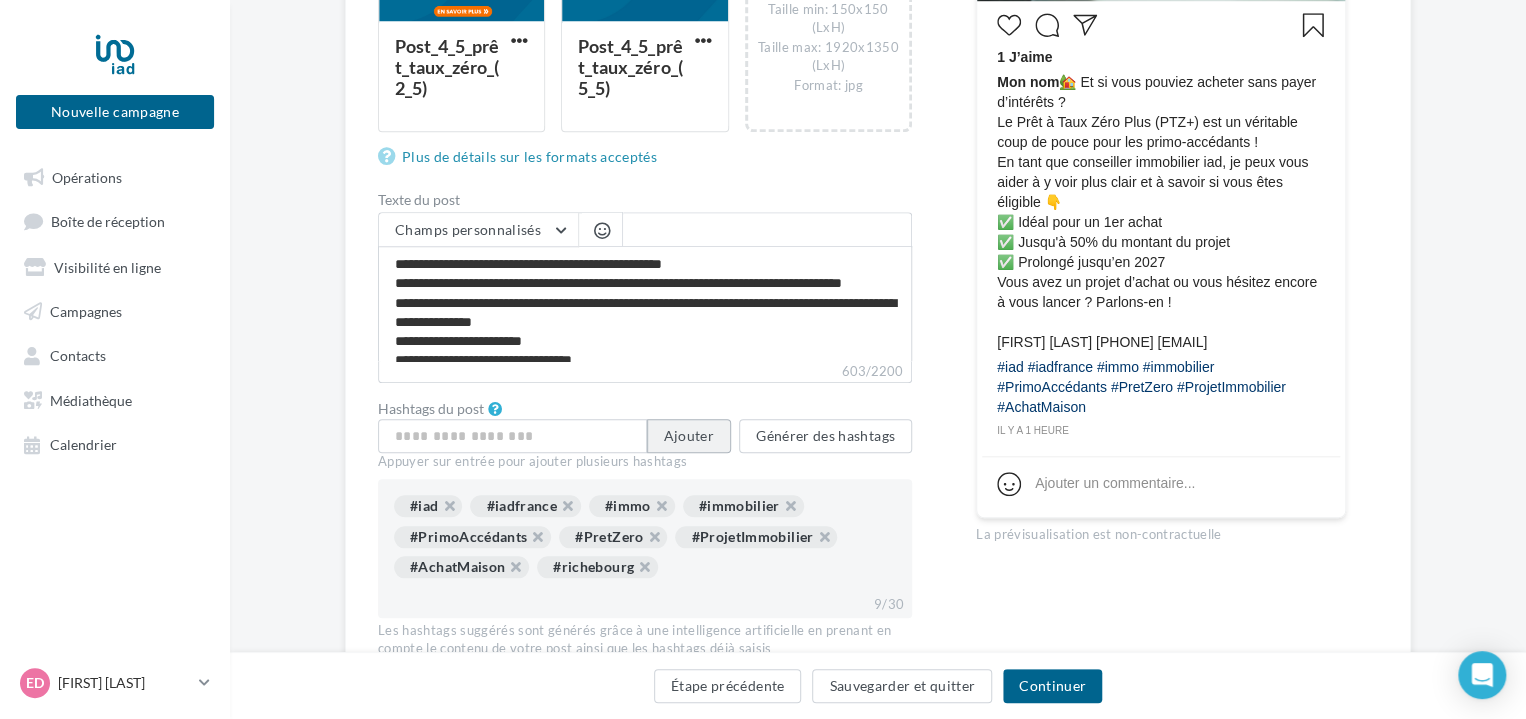 click on "Ajouter" at bounding box center (689, 436) 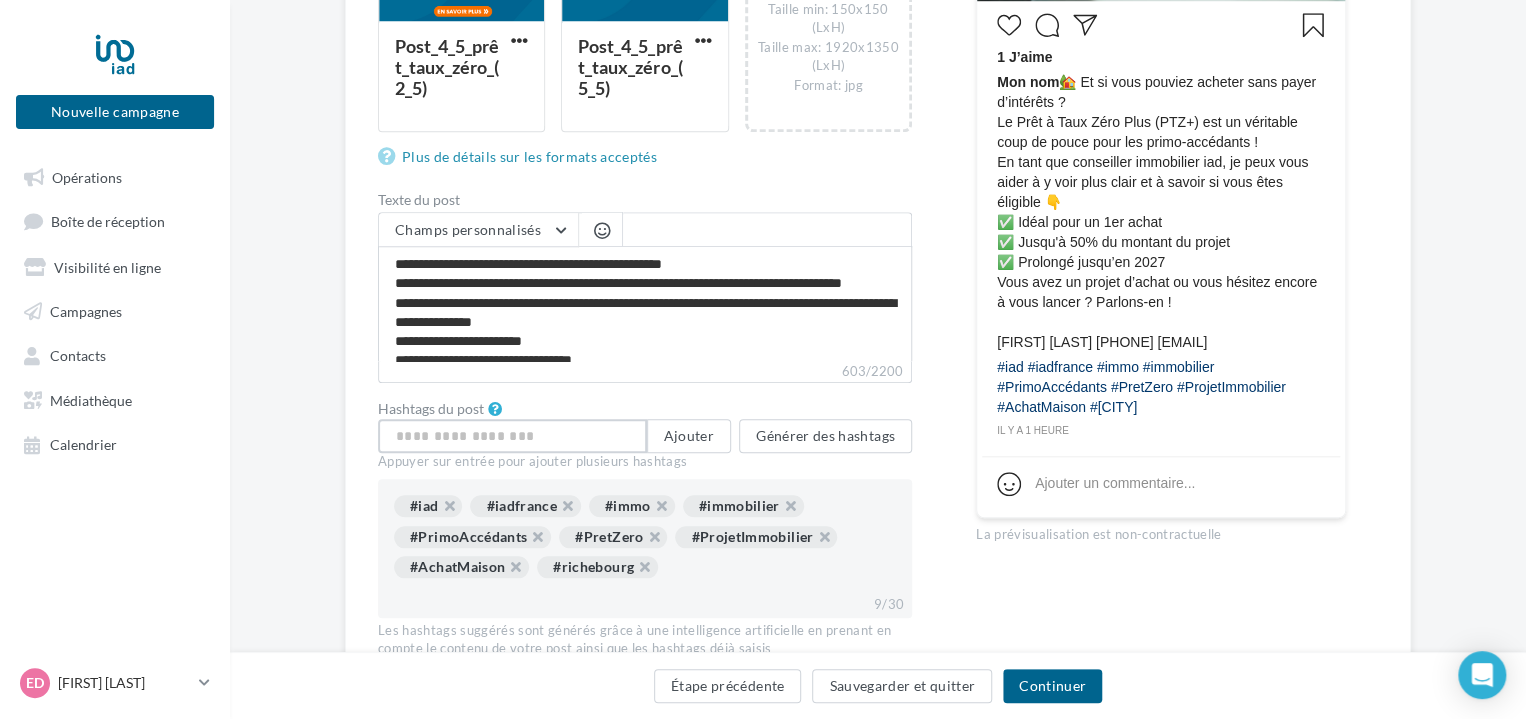click at bounding box center [512, 436] 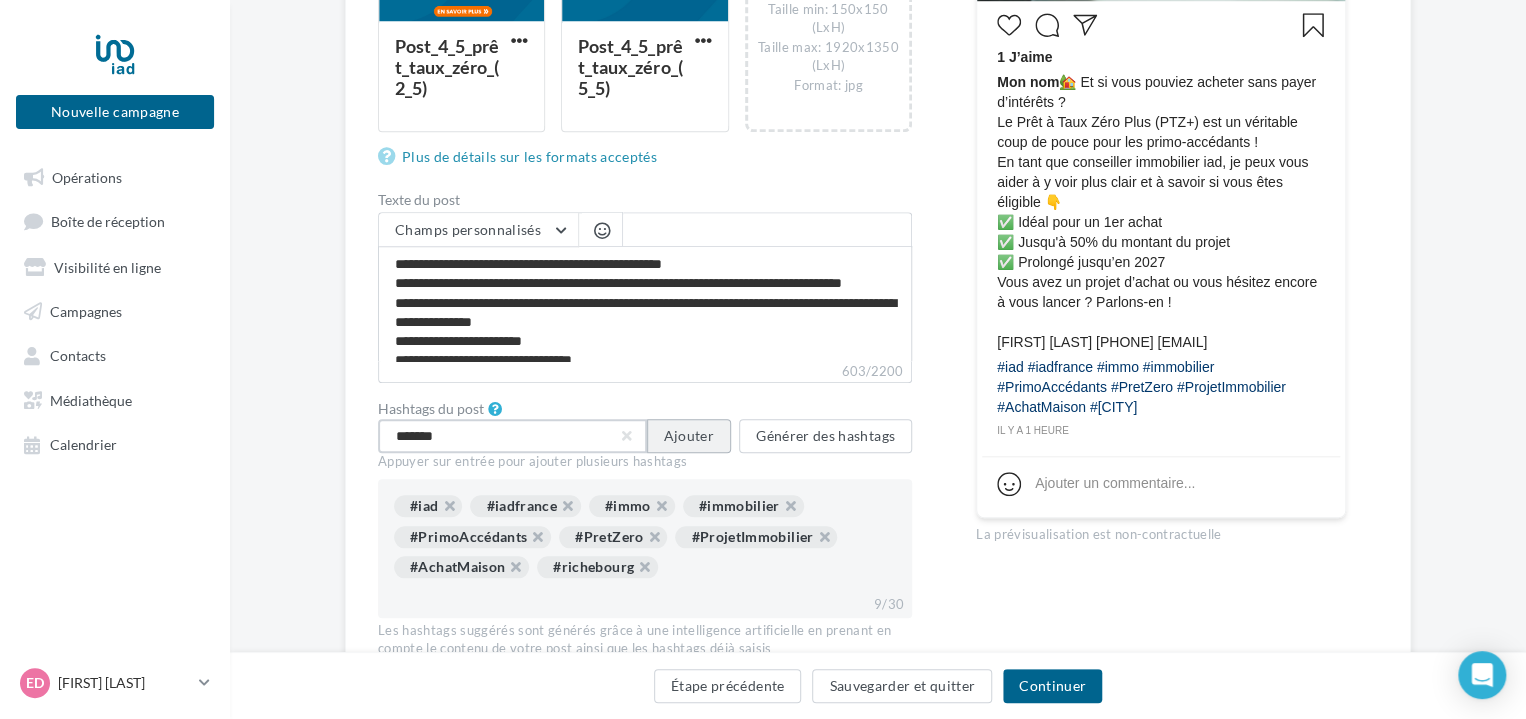 type on "*******" 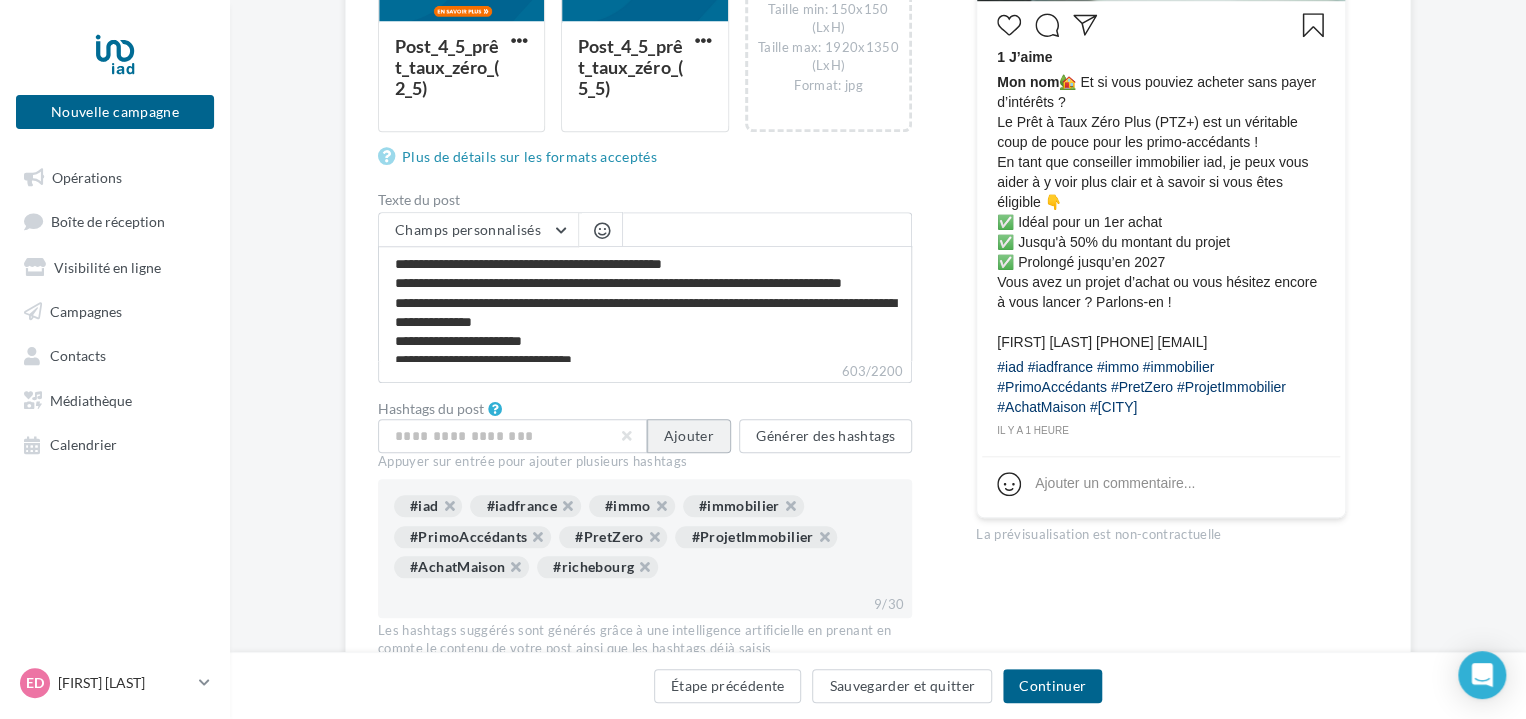 click on "Ajouter" at bounding box center [689, 436] 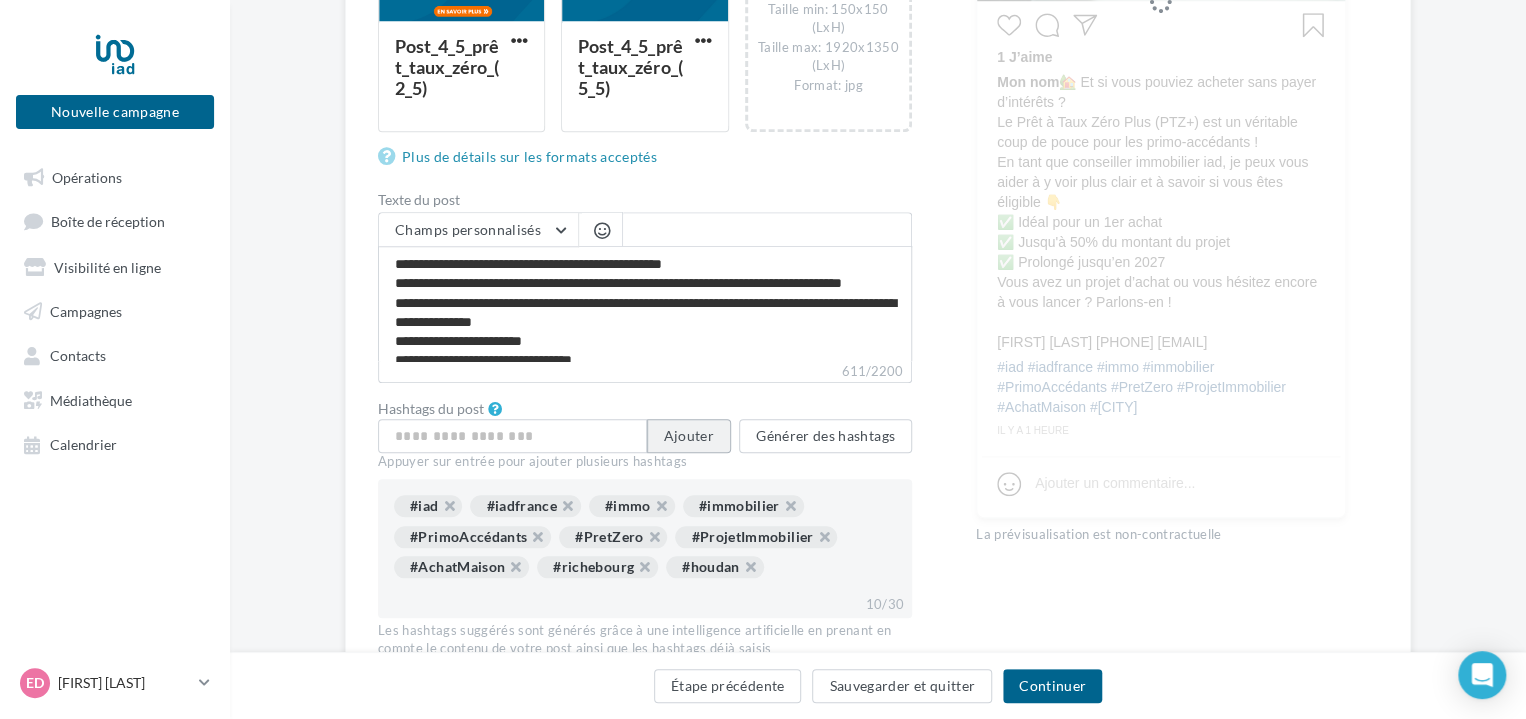 type 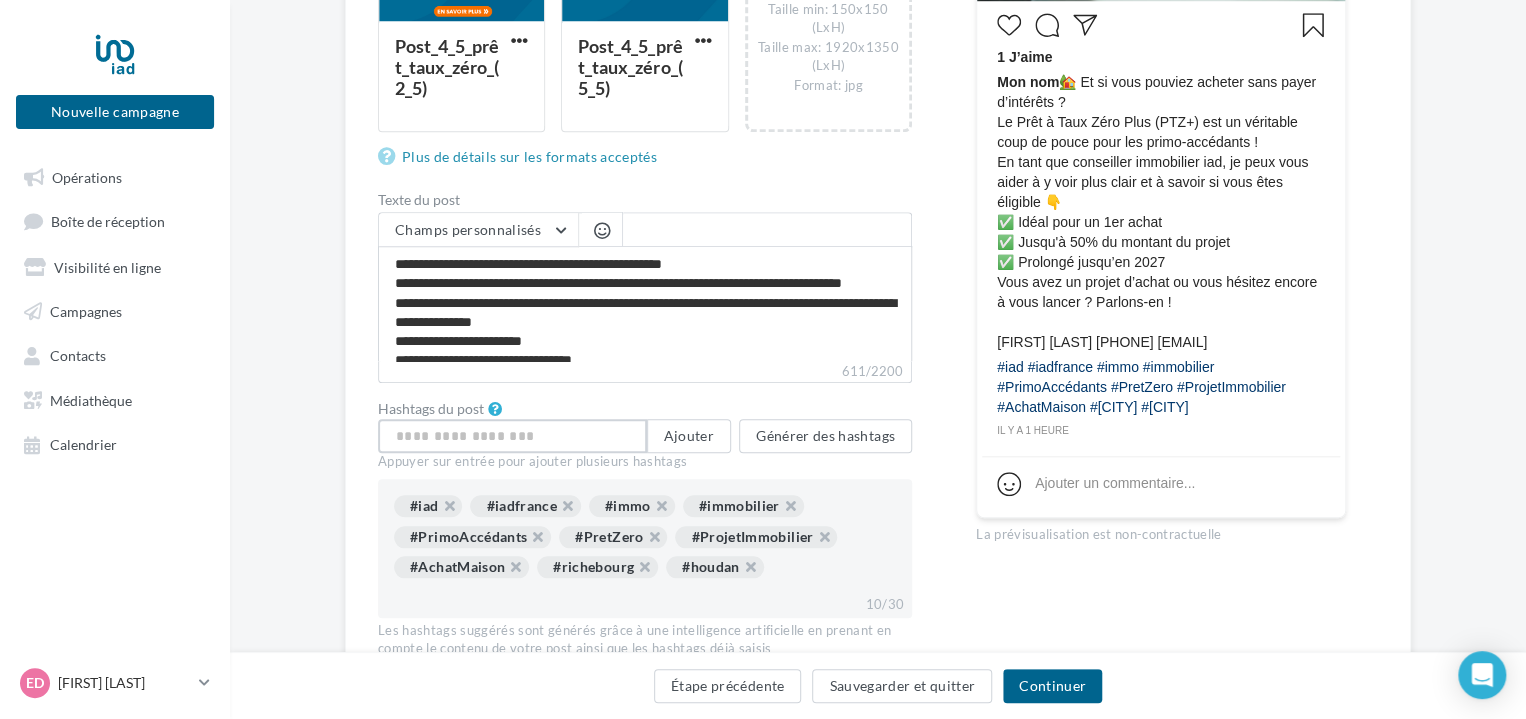 click at bounding box center (512, 436) 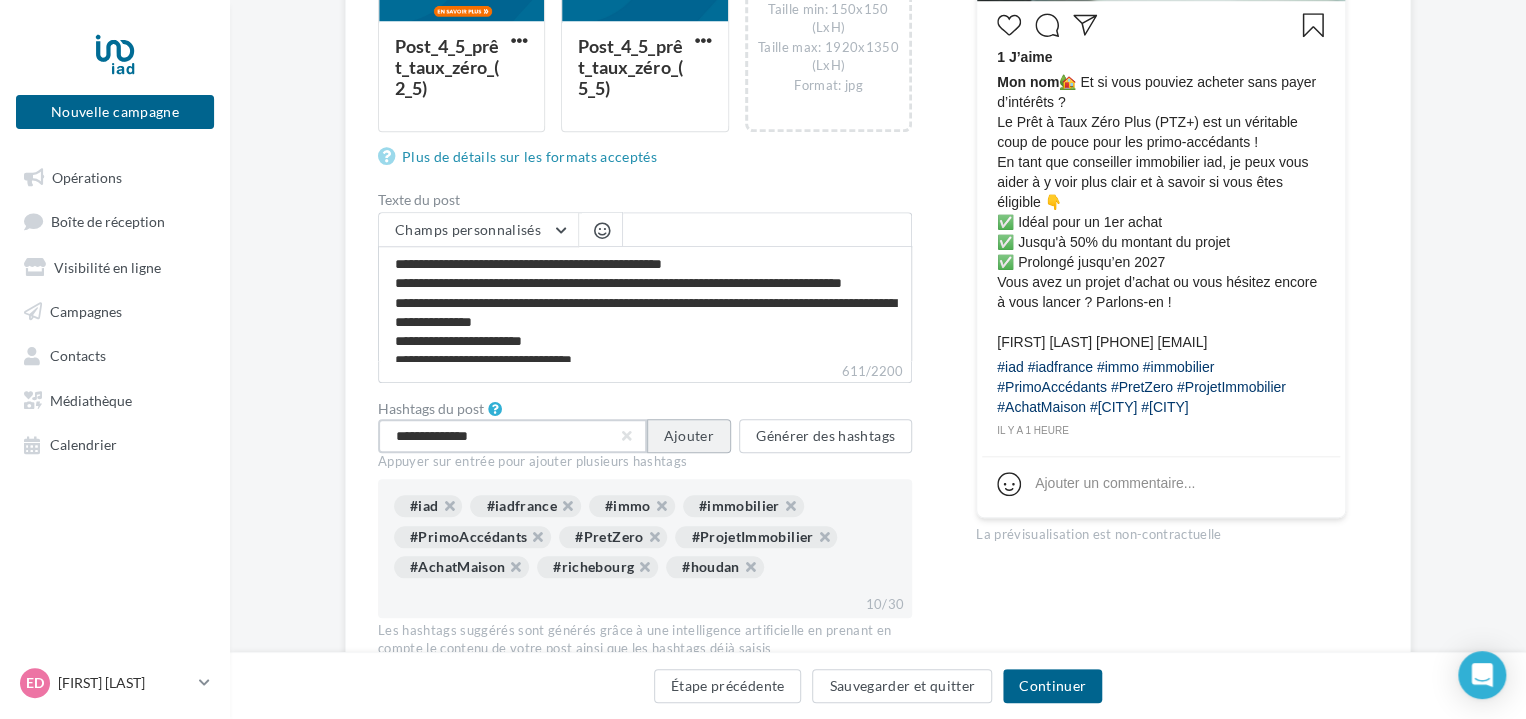 type on "**********" 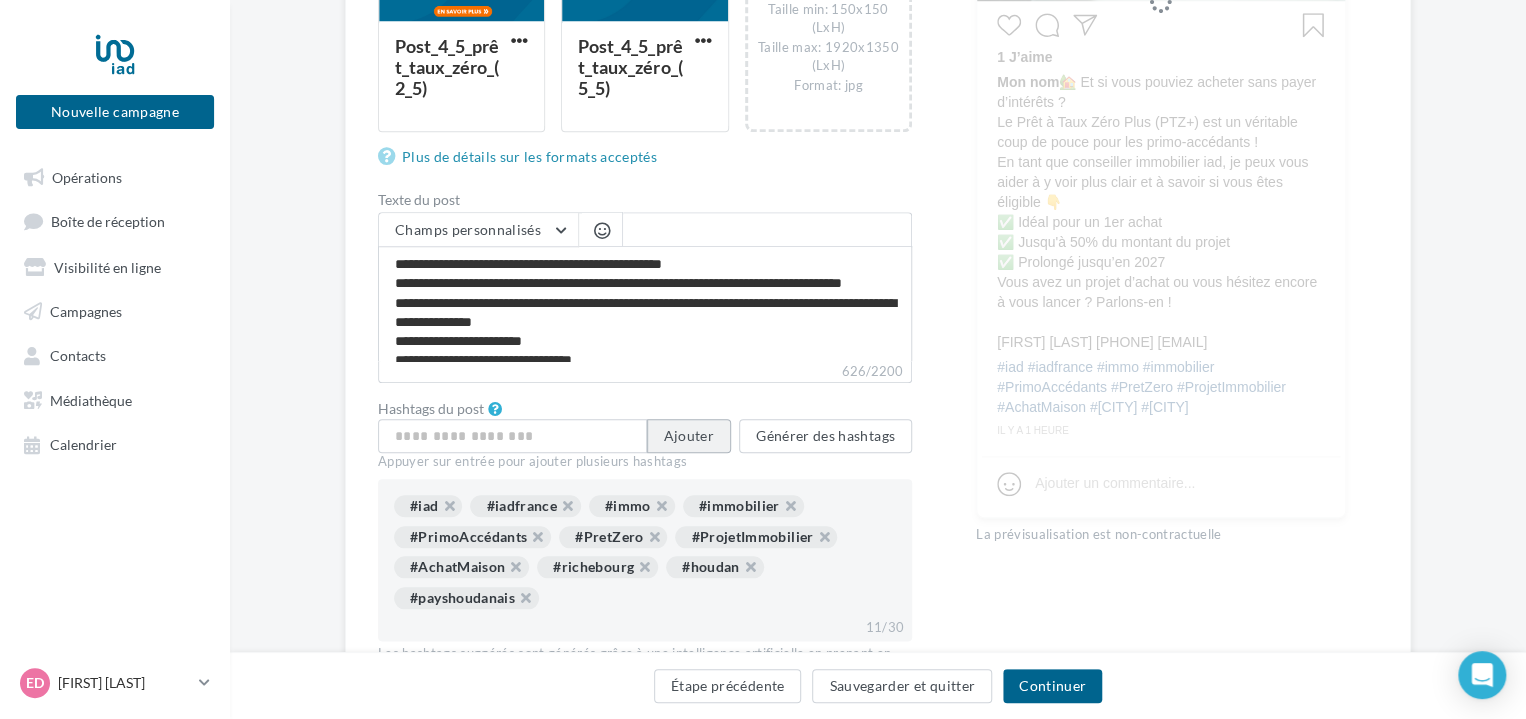 click on "Ajouter" at bounding box center [689, 436] 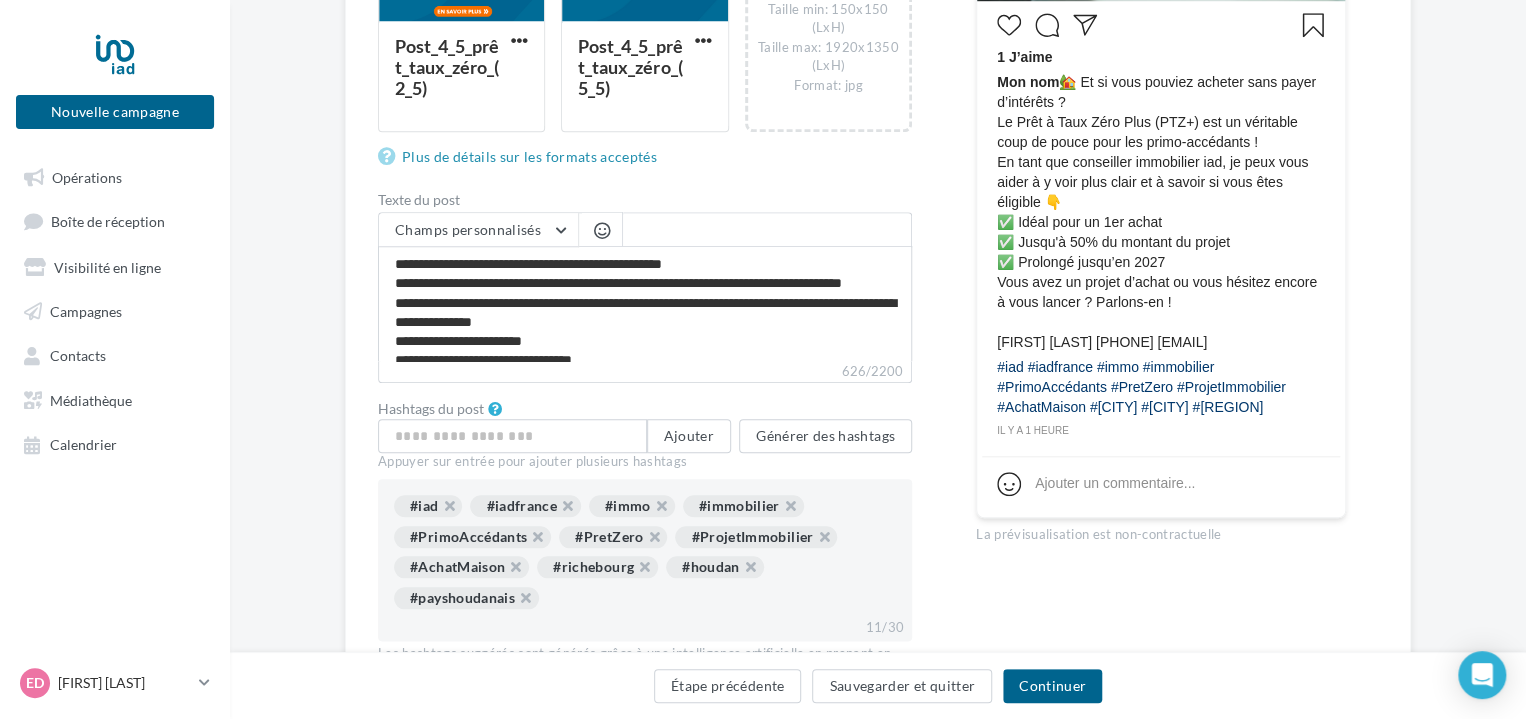 click on "Mon nom  🏡 Et si vous pouviez acheter sans payer d’intérêts ? Le Prêt à Taux Zéro Plus (PTZ+) est un véritable coup de pouce pour les primo-accédants !  En tant que conseiller immobilier iad, je peux vous aider à y voir plus clair et à savoir si vous êtes éligible 👇 ✅ Idéal pour un 1er achat  ✅ Jusqu'à 50% du montant du projet  ✅ Prolongé jusqu’en 2027 Vous avez un projet d’achat ou vous hésitez encore à vous lancer ? Parlons-en !  Emilie  DI FRANCESCO   06 30 90 76 90  emilie.di-francesco@iadfrance.fr" at bounding box center [1161, 212] 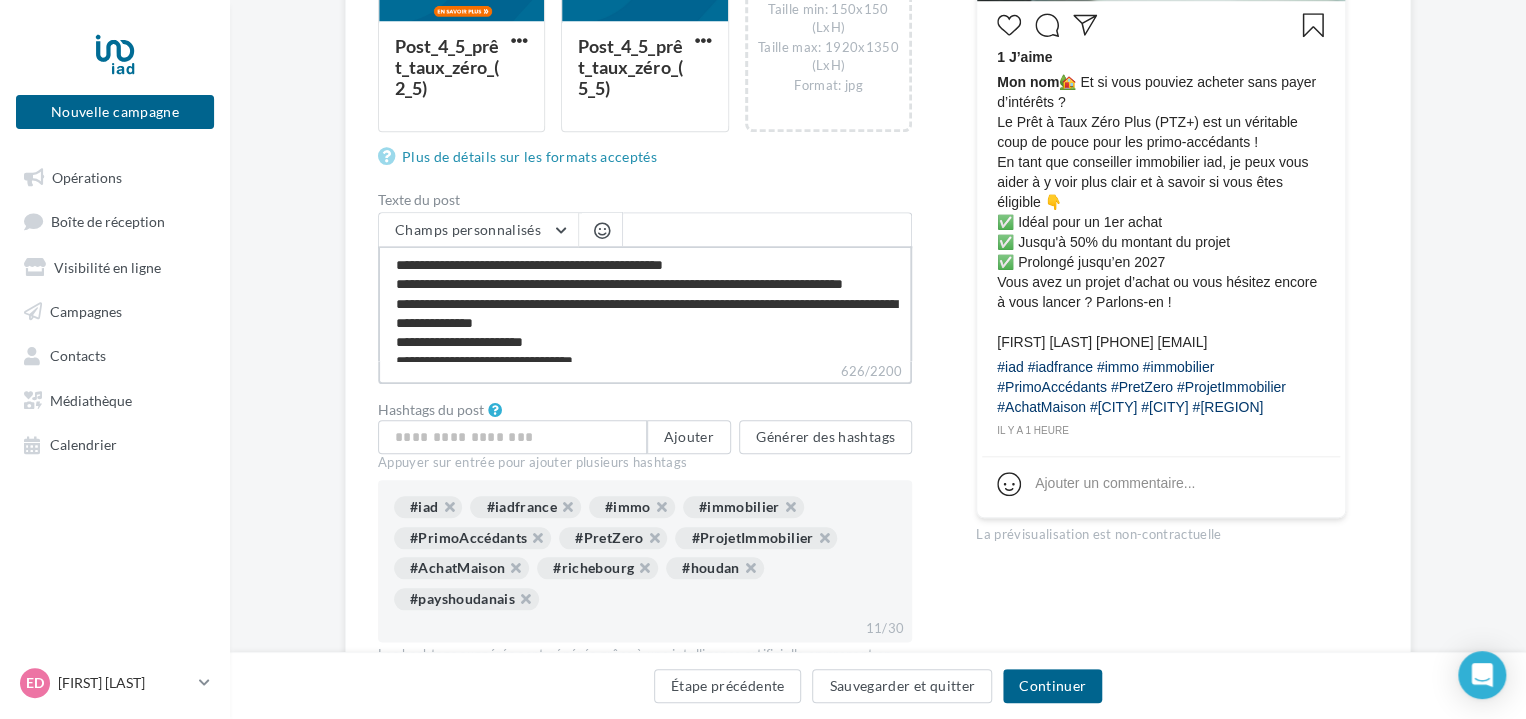 scroll, scrollTop: 114, scrollLeft: 0, axis: vertical 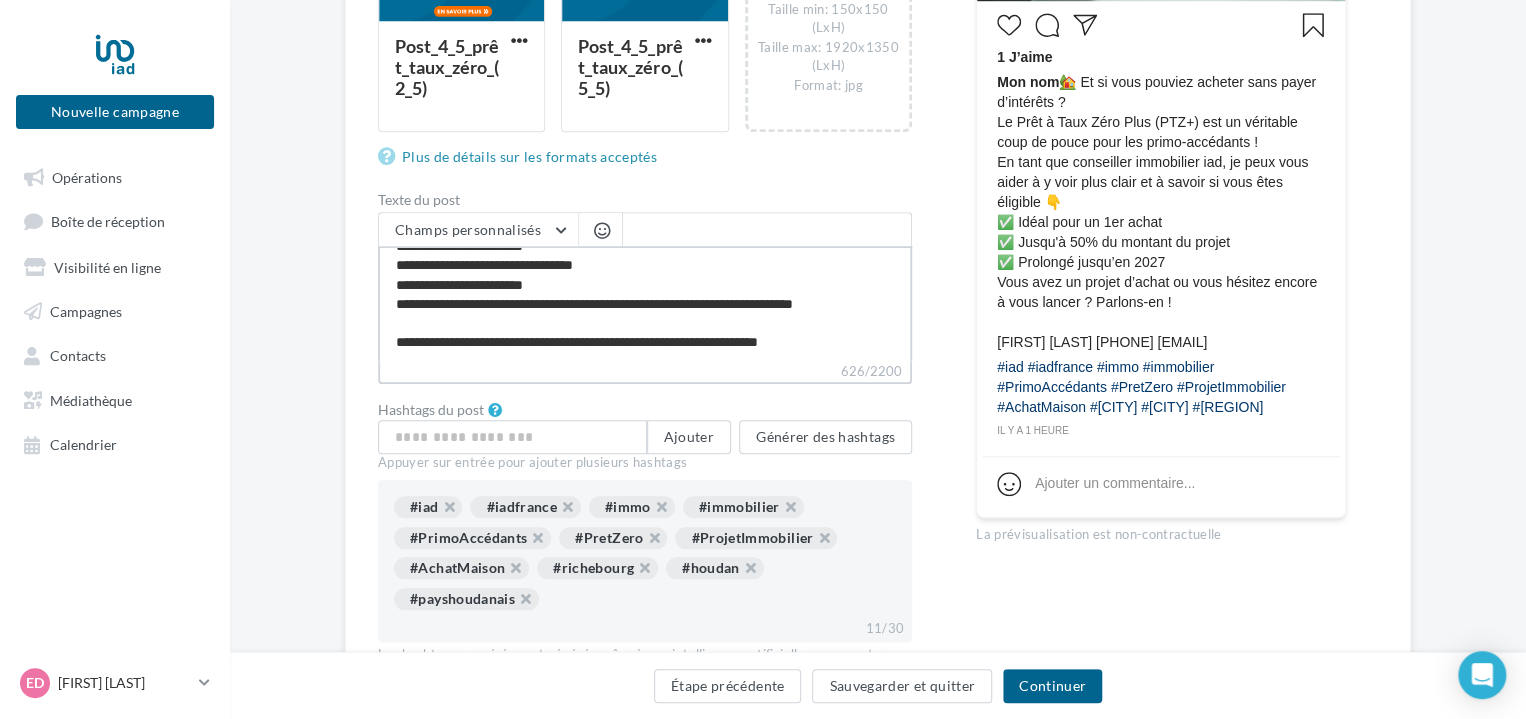 click on "**********" at bounding box center (645, 303) 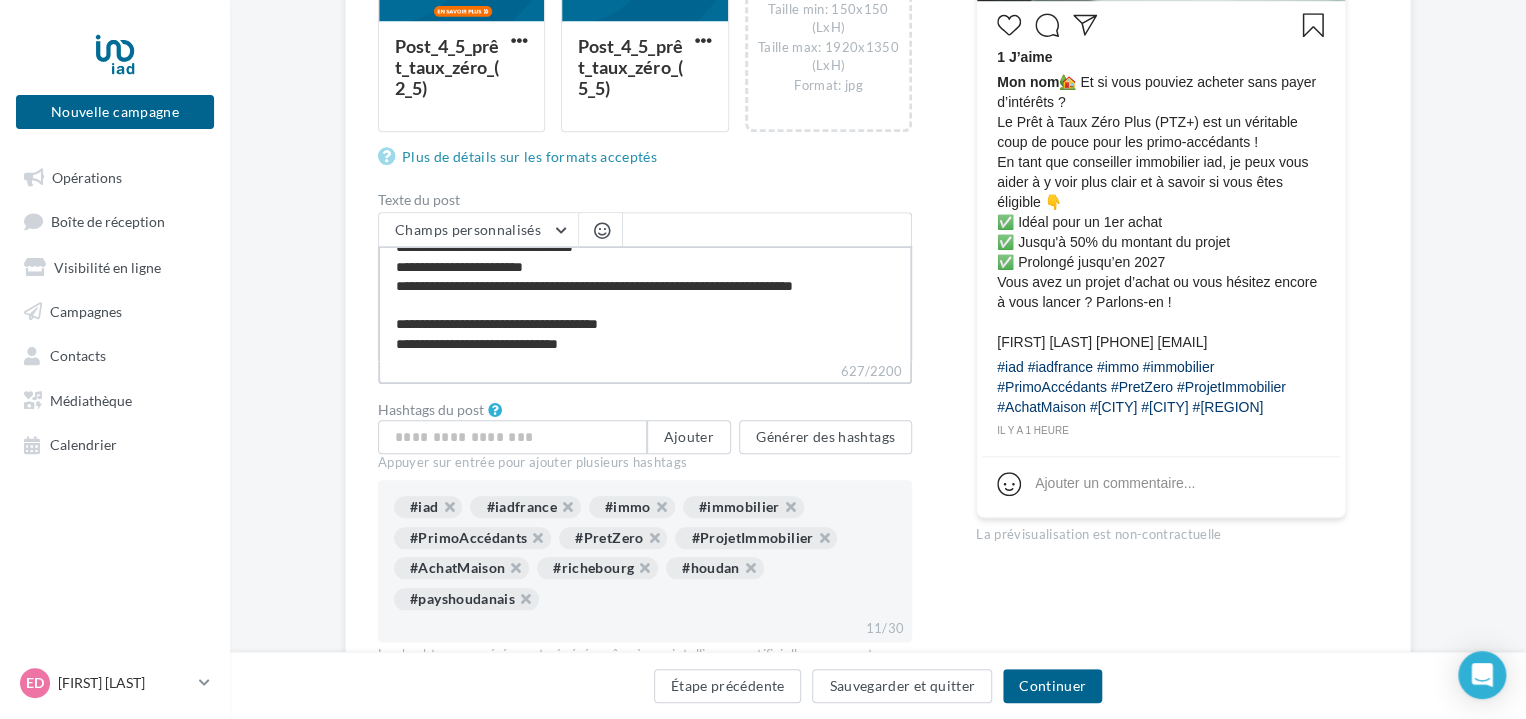 scroll, scrollTop: 133, scrollLeft: 0, axis: vertical 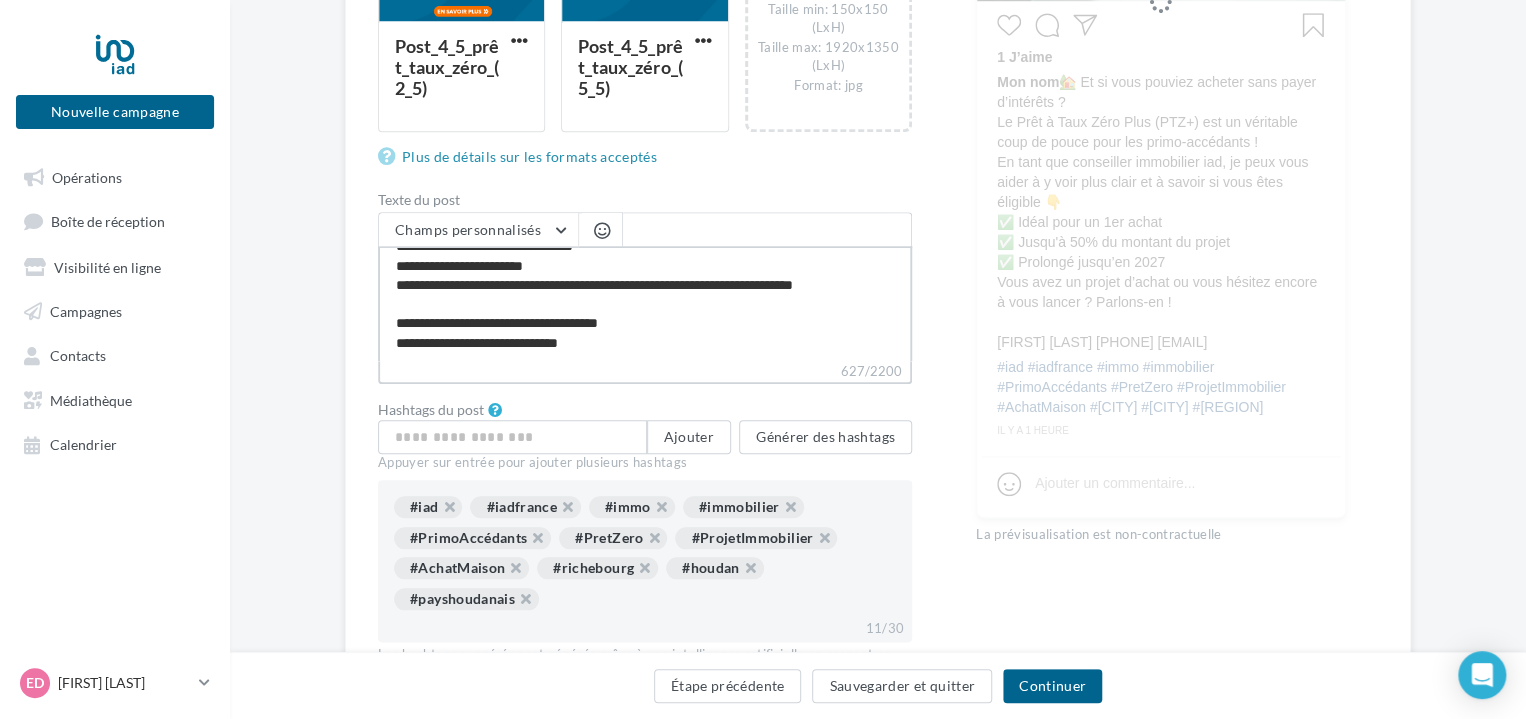 click on "**********" at bounding box center [645, 303] 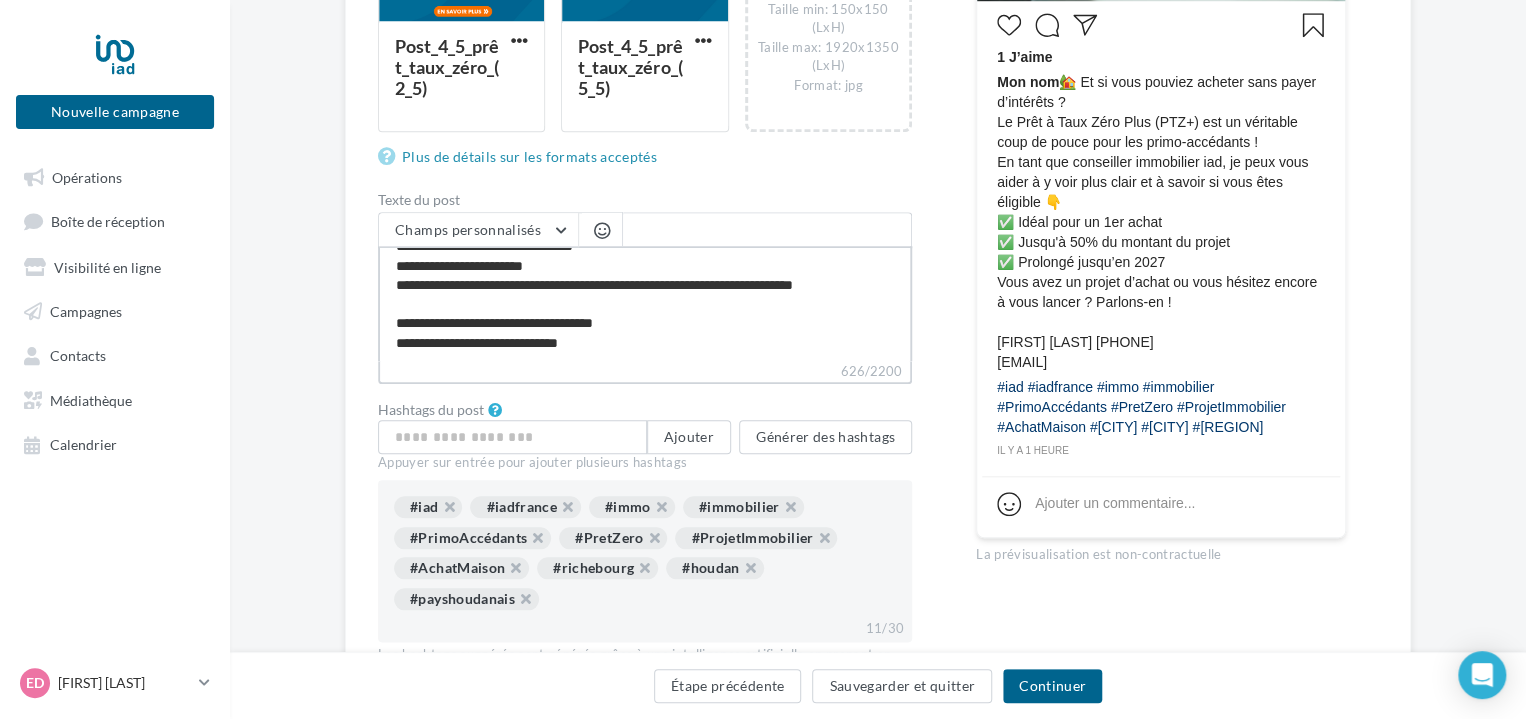 click on "**********" at bounding box center (645, 303) 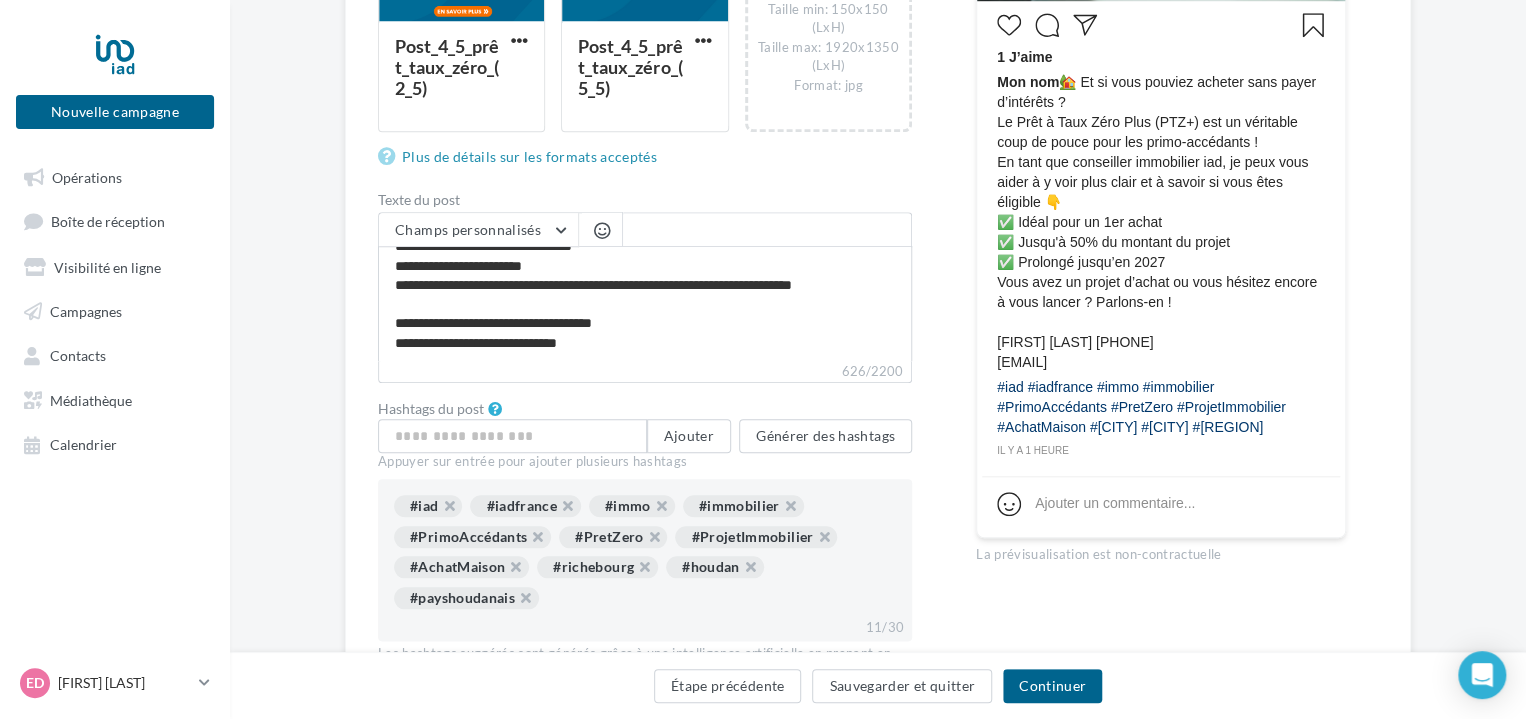 scroll, scrollTop: 132, scrollLeft: 0, axis: vertical 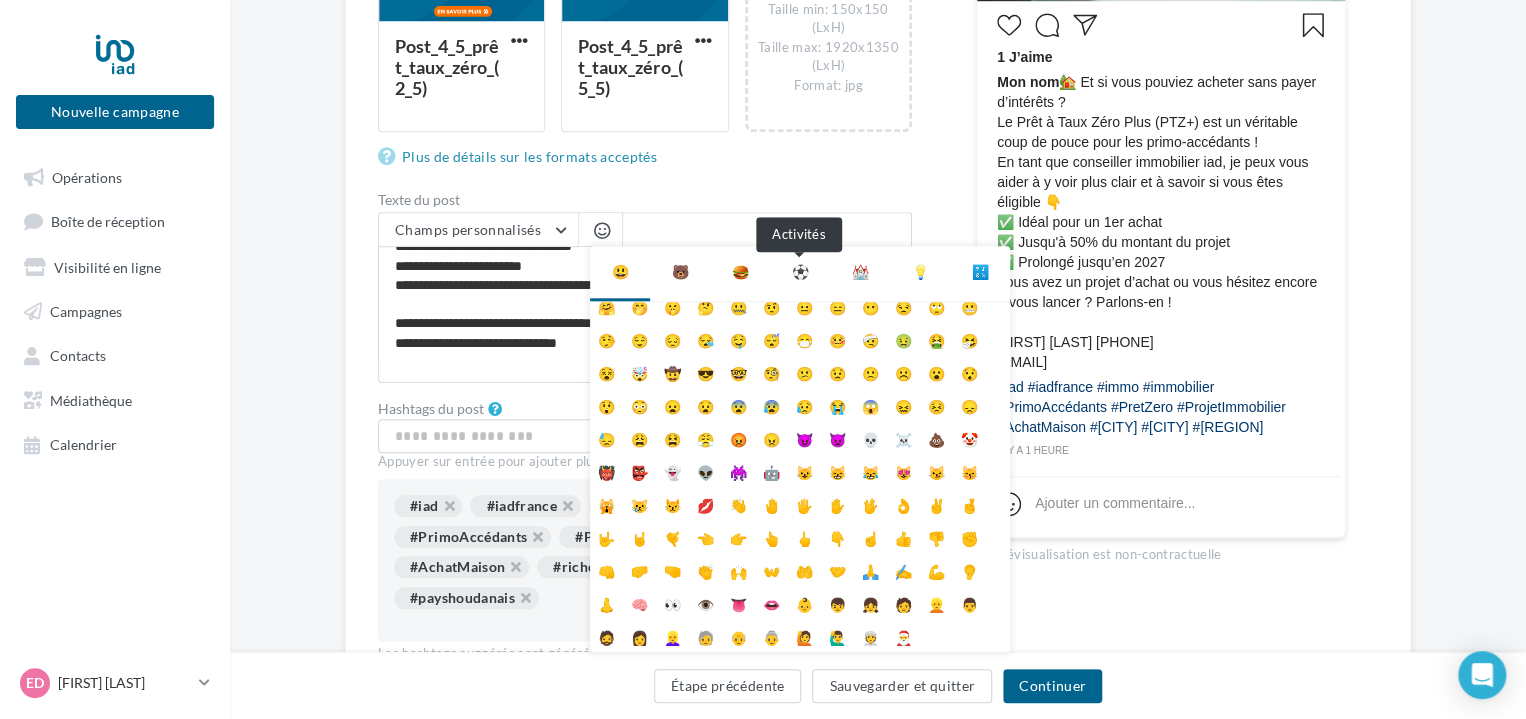 click on "⚽" at bounding box center [800, 272] 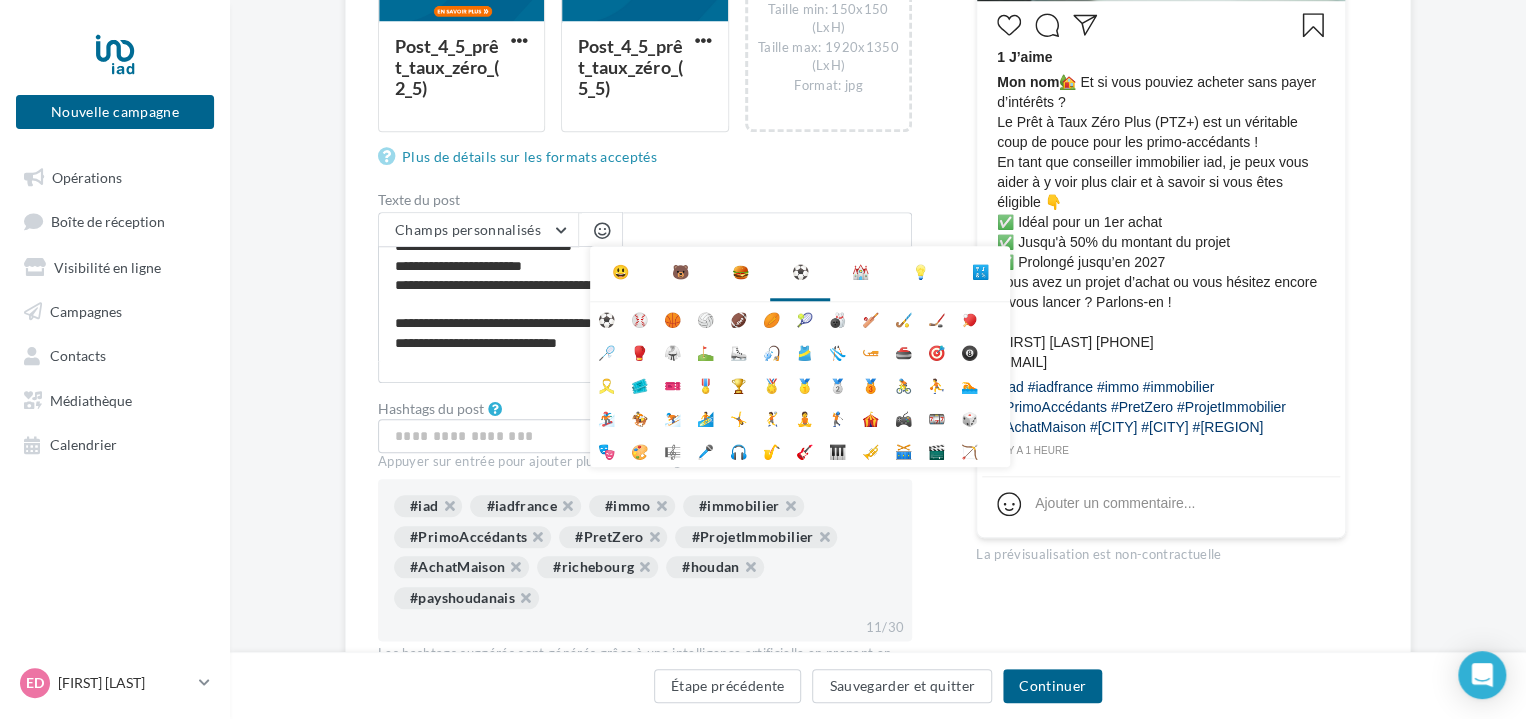 scroll, scrollTop: 0, scrollLeft: 0, axis: both 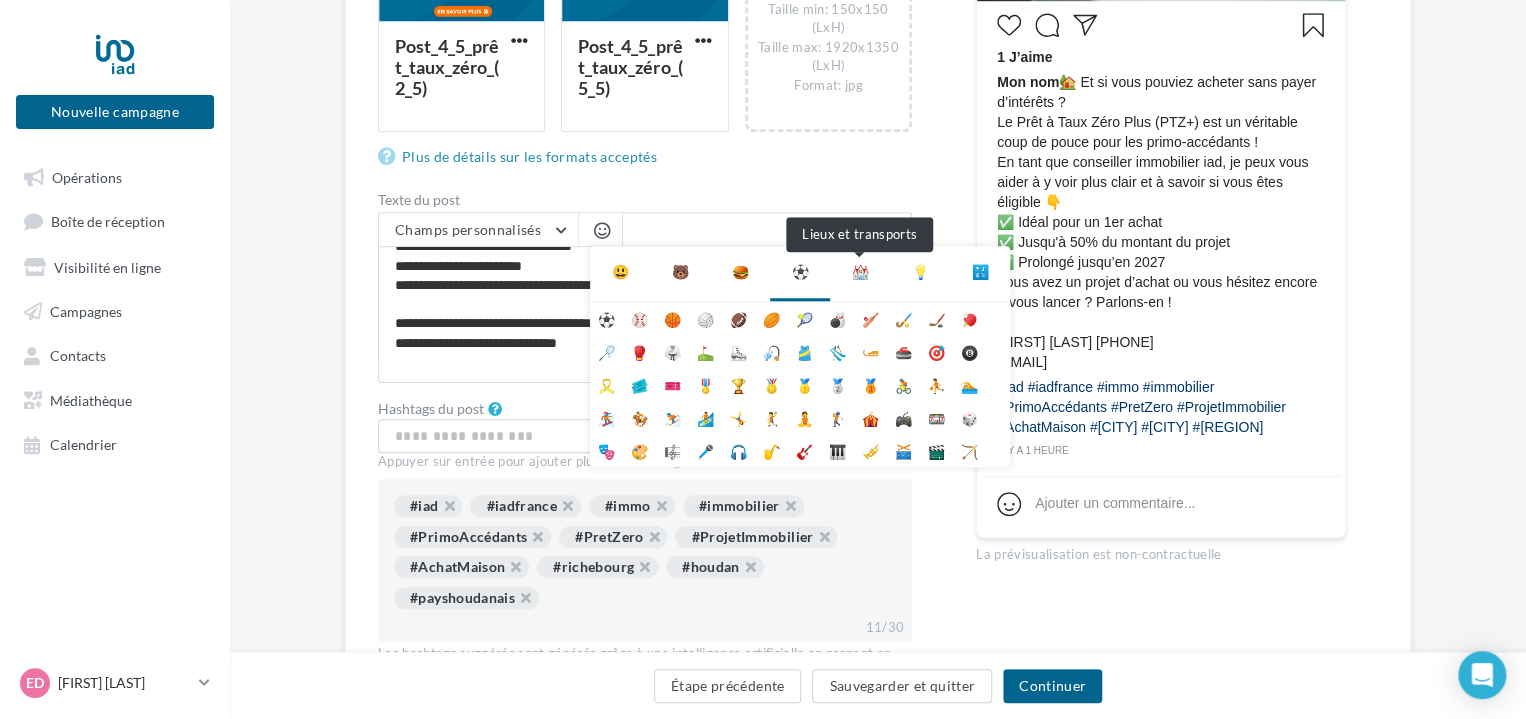 click on "⛪" at bounding box center (860, 272) 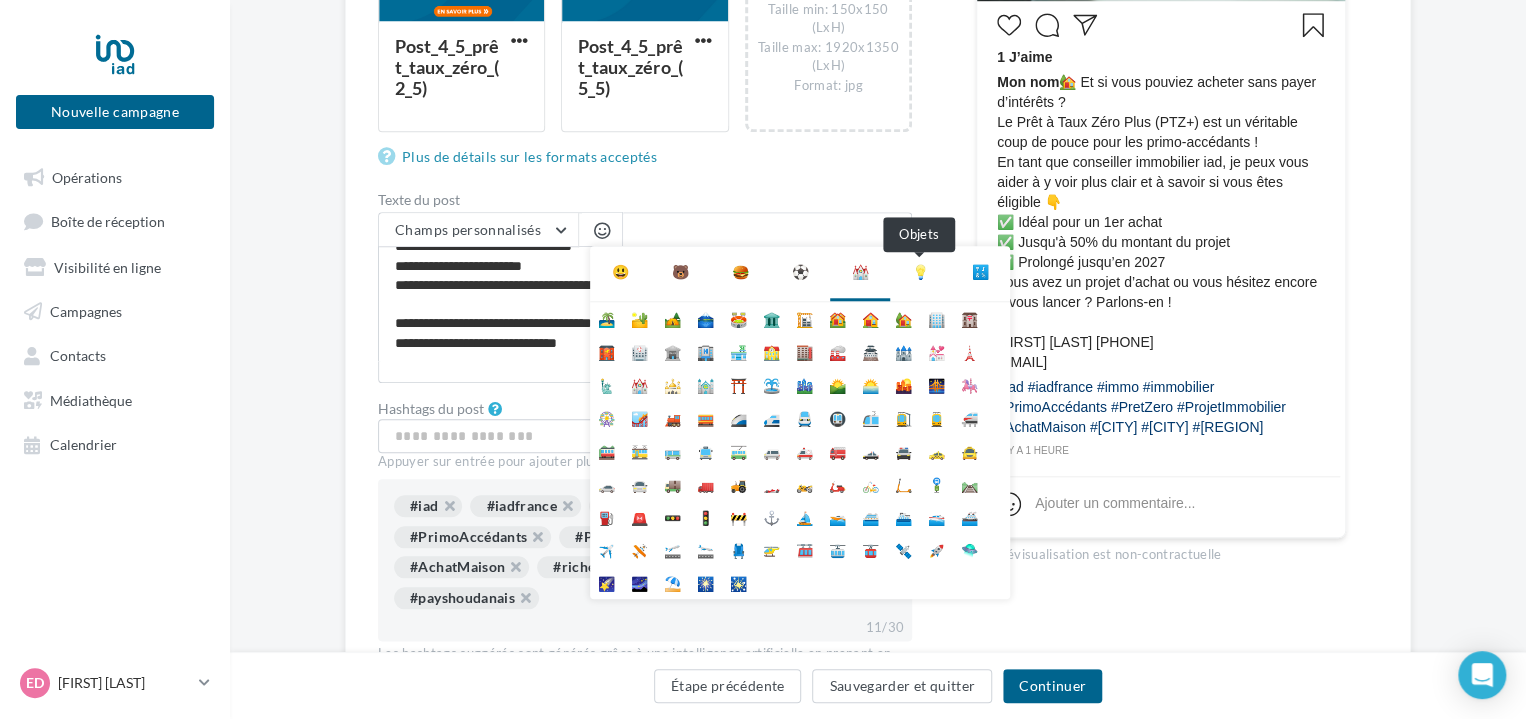 click on "💡" at bounding box center [920, 272] 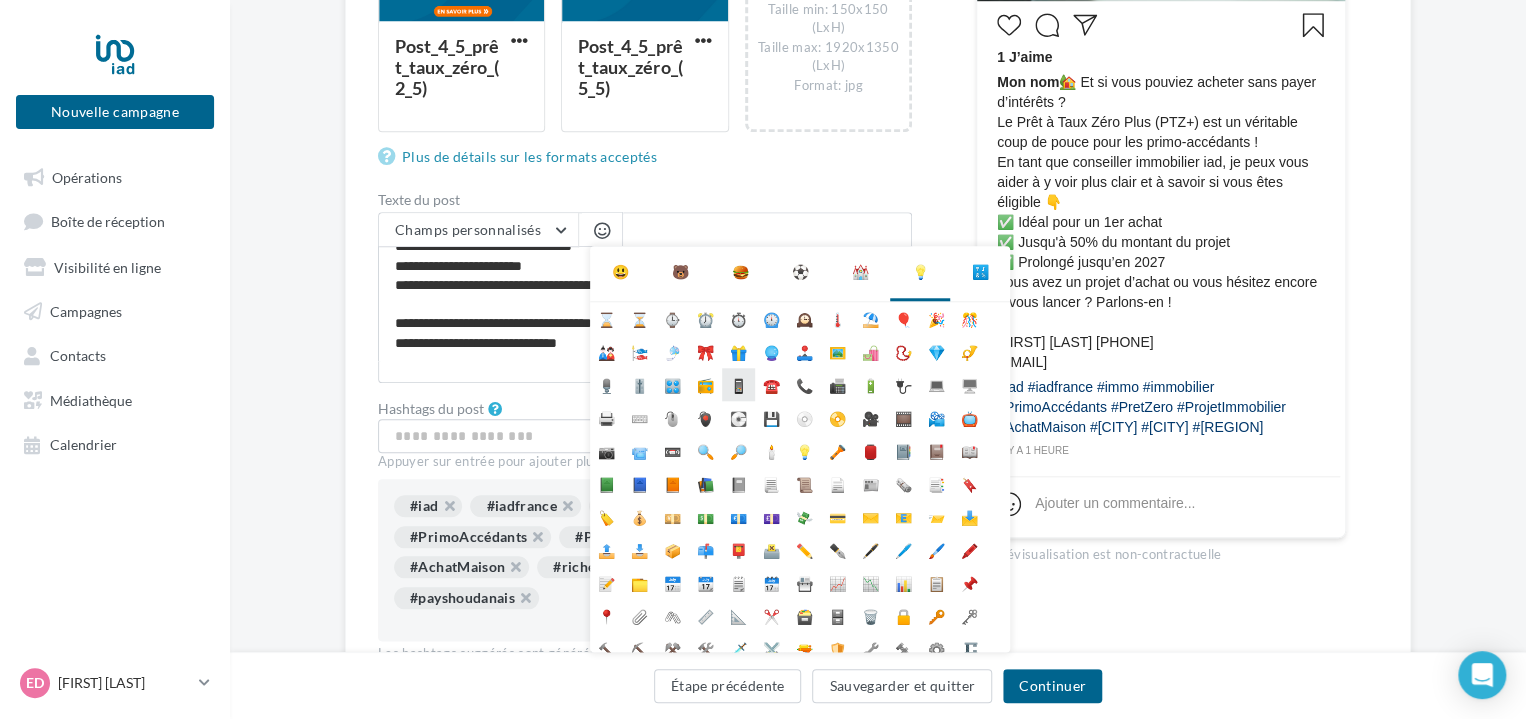 click on "📱" at bounding box center [738, 384] 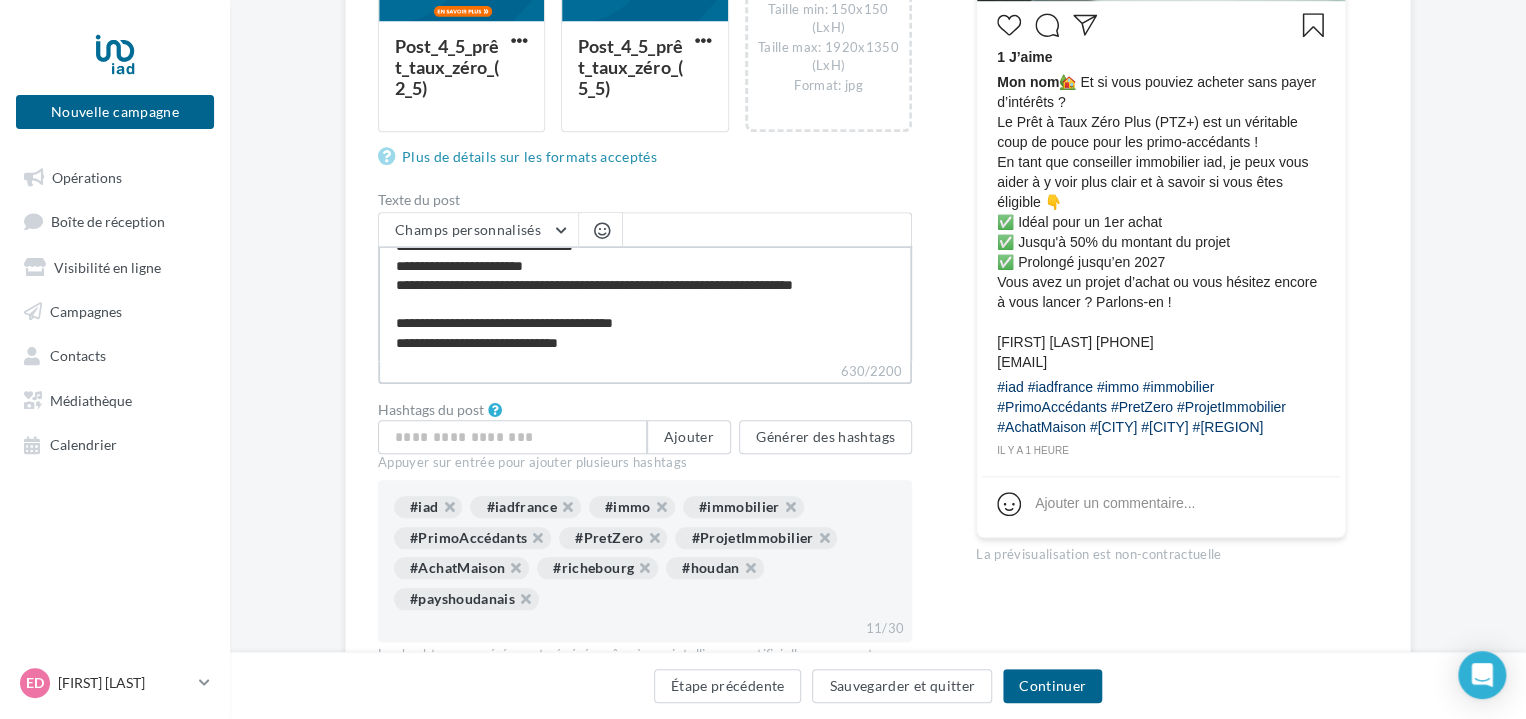scroll, scrollTop: 133, scrollLeft: 0, axis: vertical 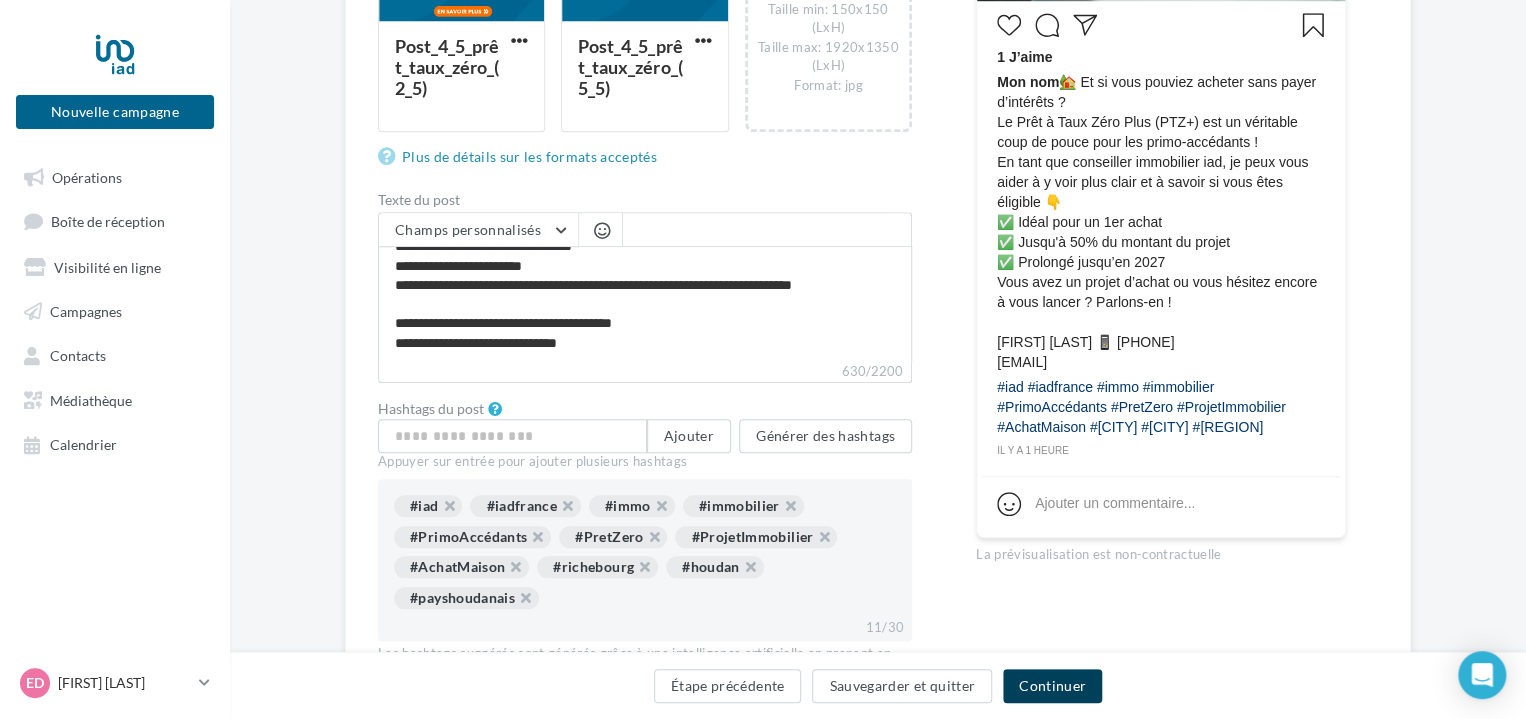 click on "Continuer" at bounding box center [1052, 686] 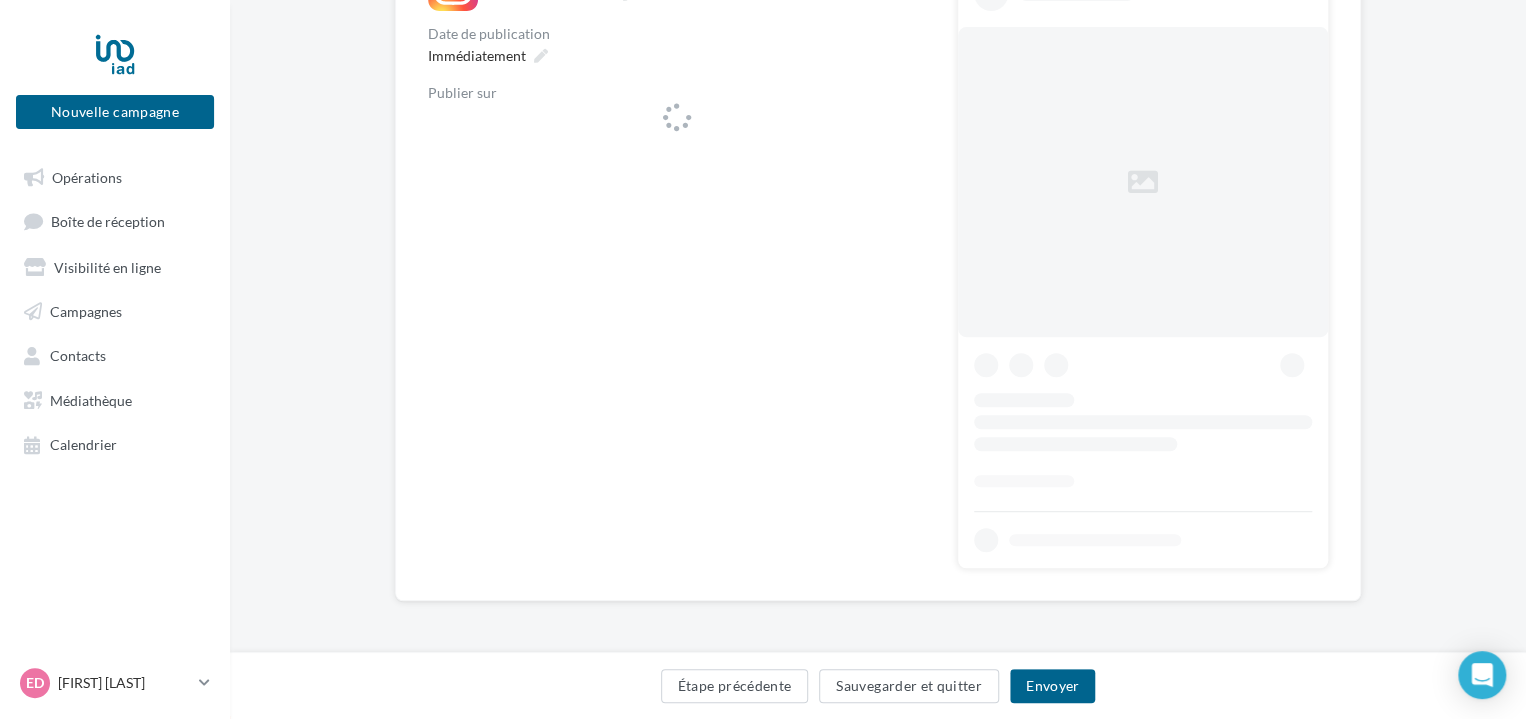 scroll, scrollTop: 0, scrollLeft: 0, axis: both 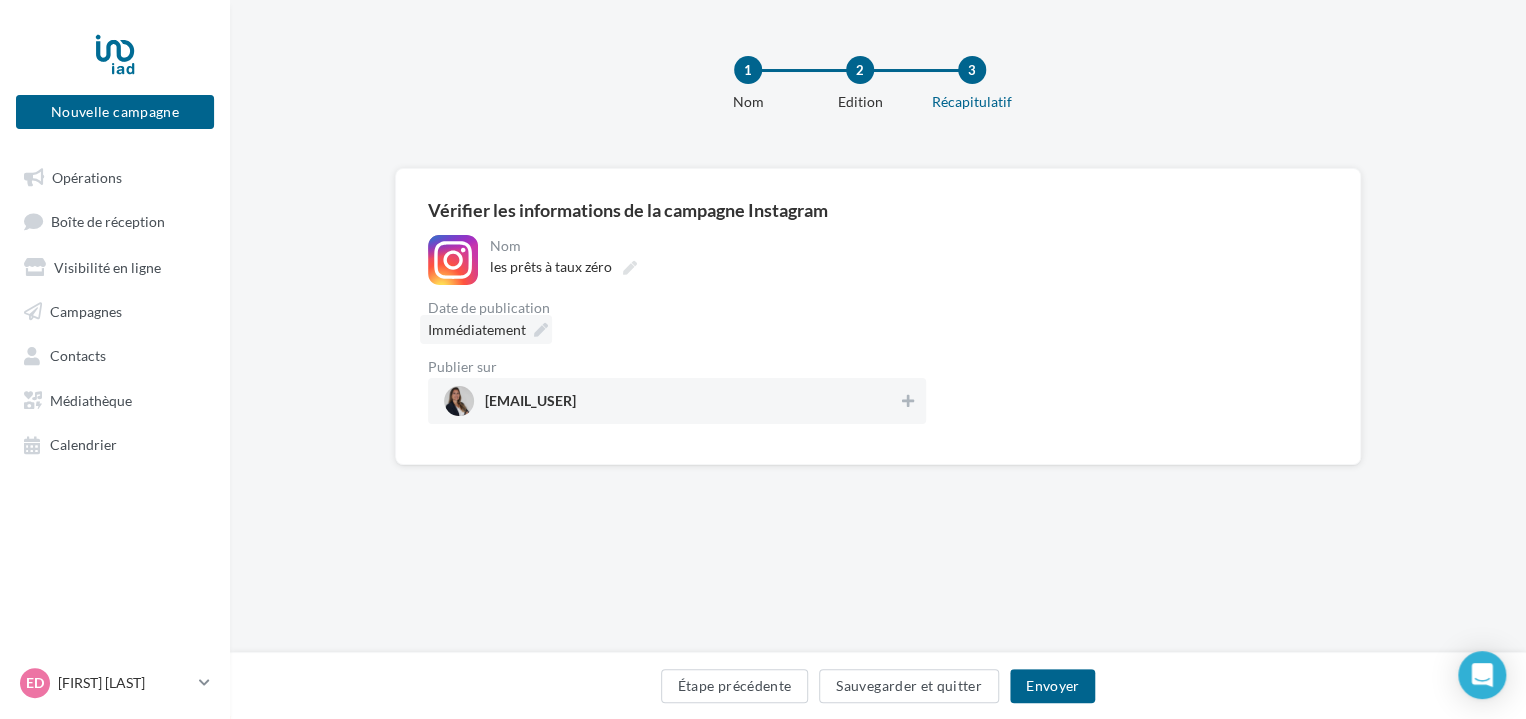 click on "Immédiatement" at bounding box center [486, 329] 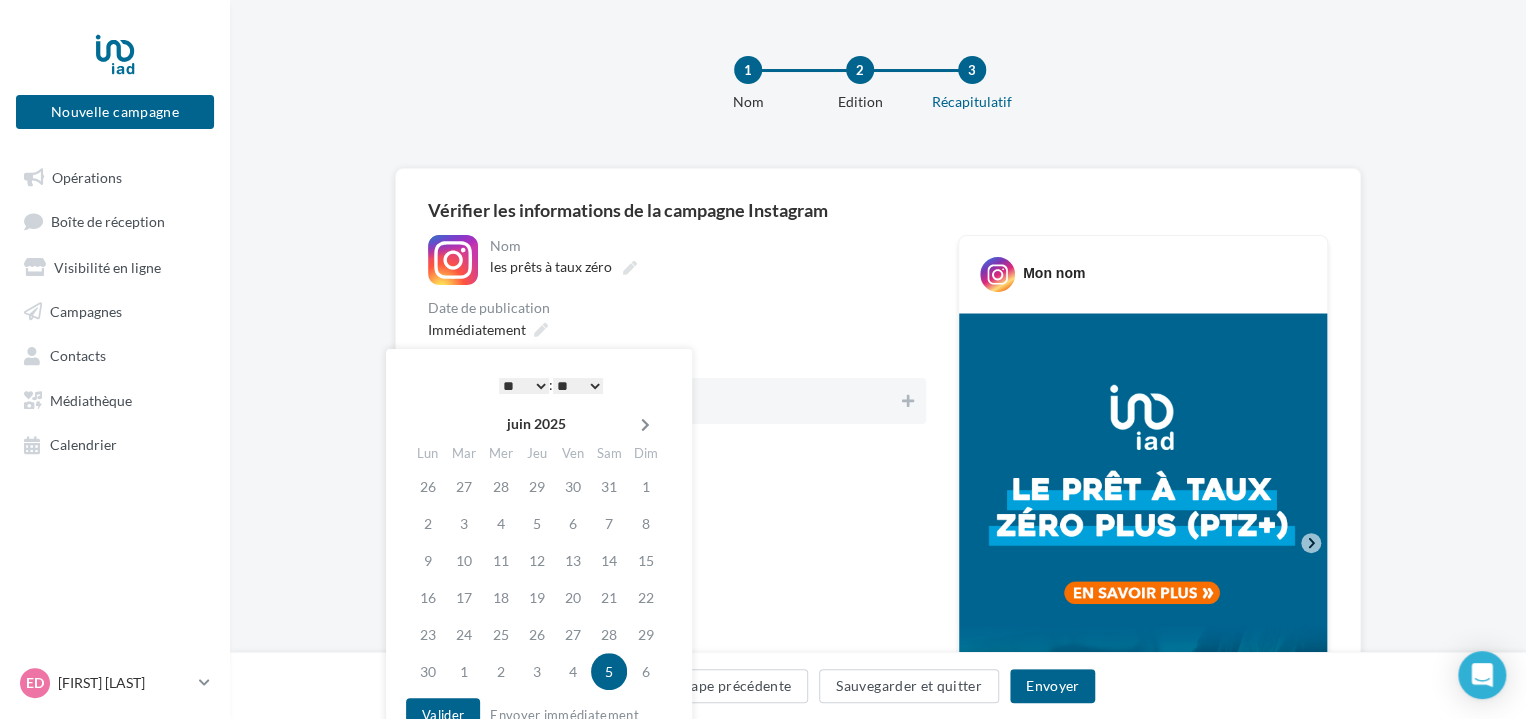 click at bounding box center (645, 425) 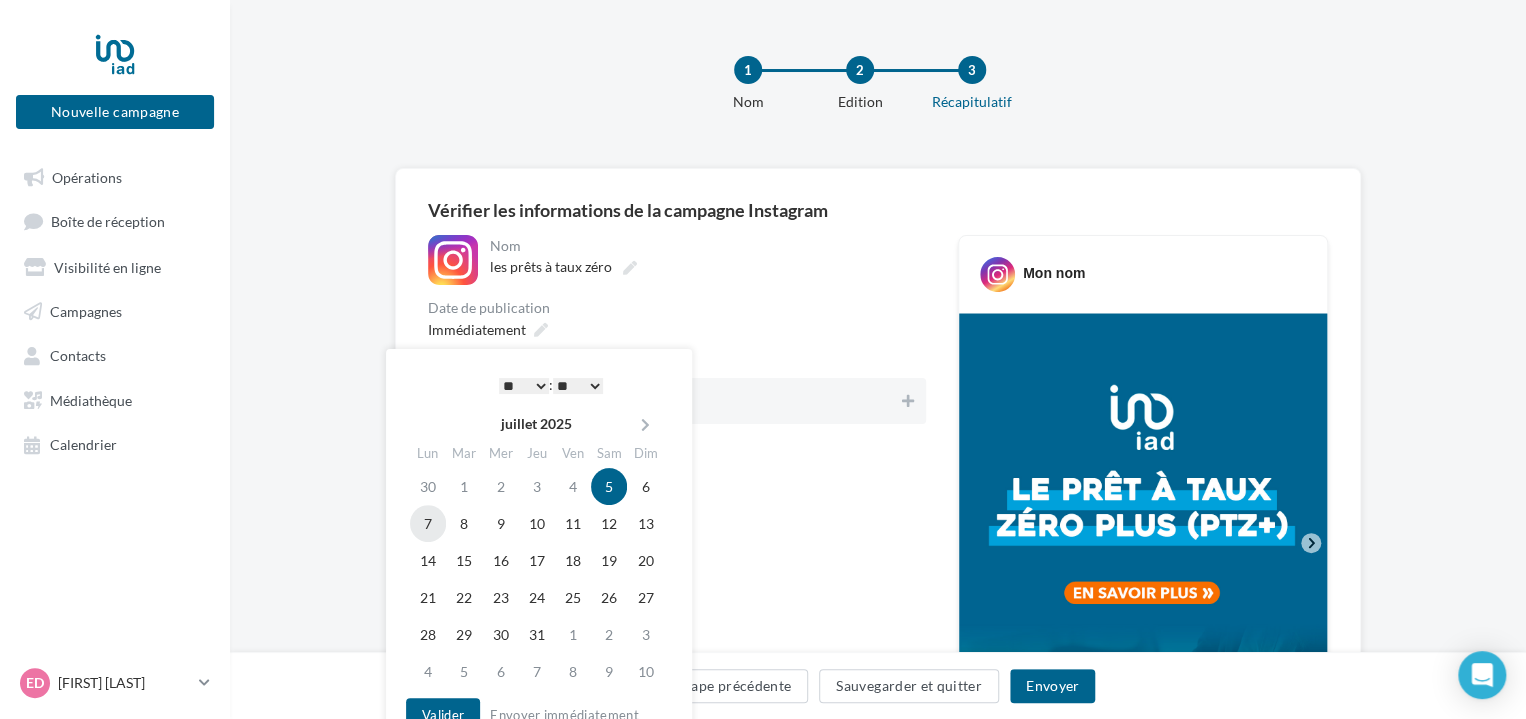 click on "7" at bounding box center (428, 523) 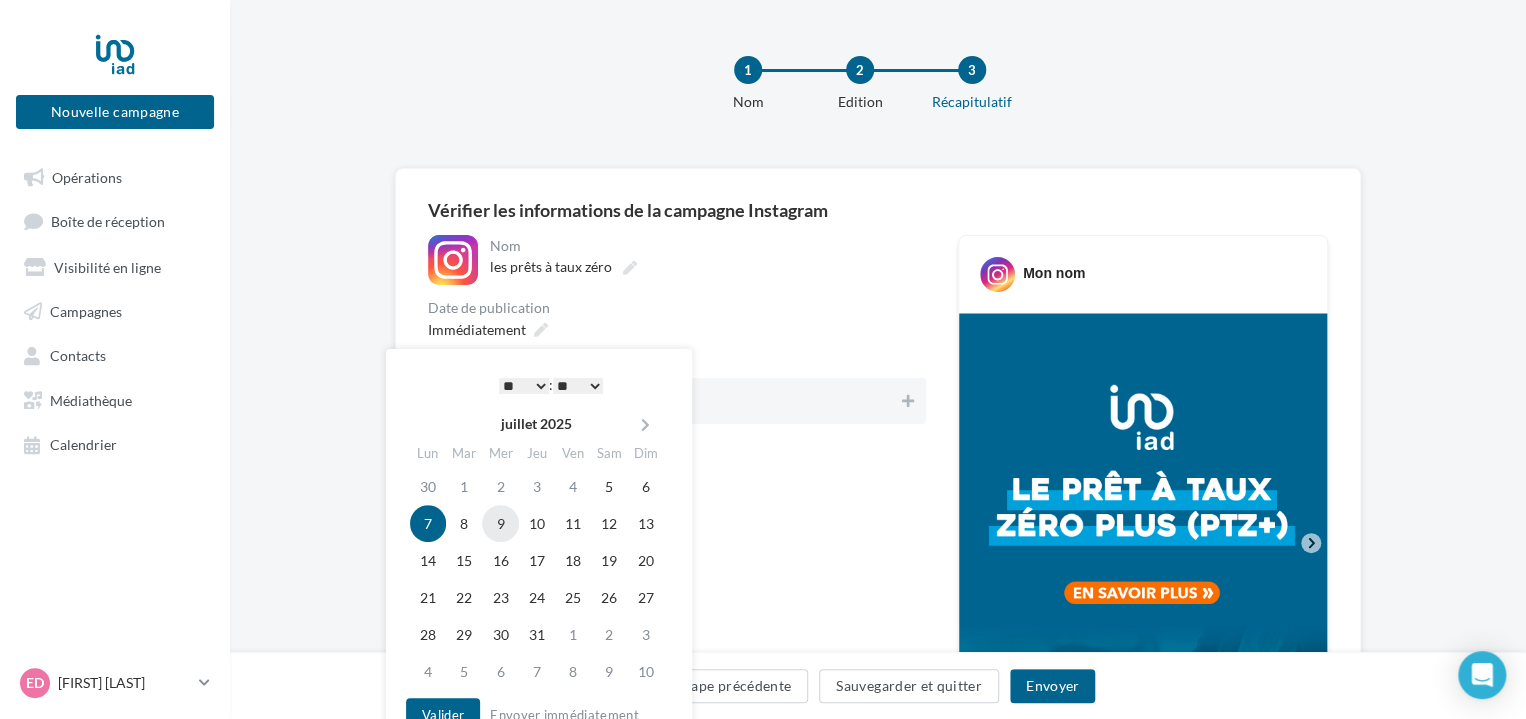 click on "9" at bounding box center [500, 523] 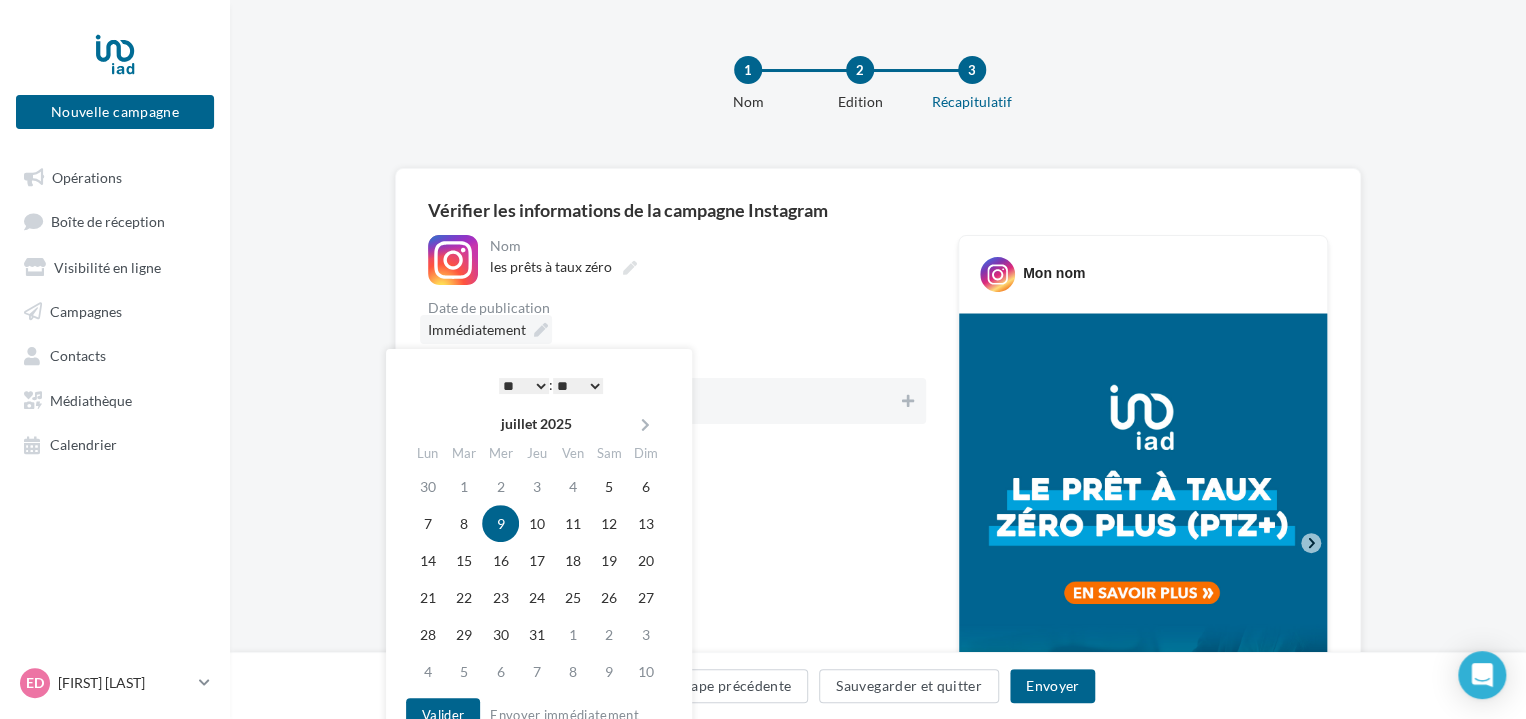 click on "Immédiatement" at bounding box center (486, 329) 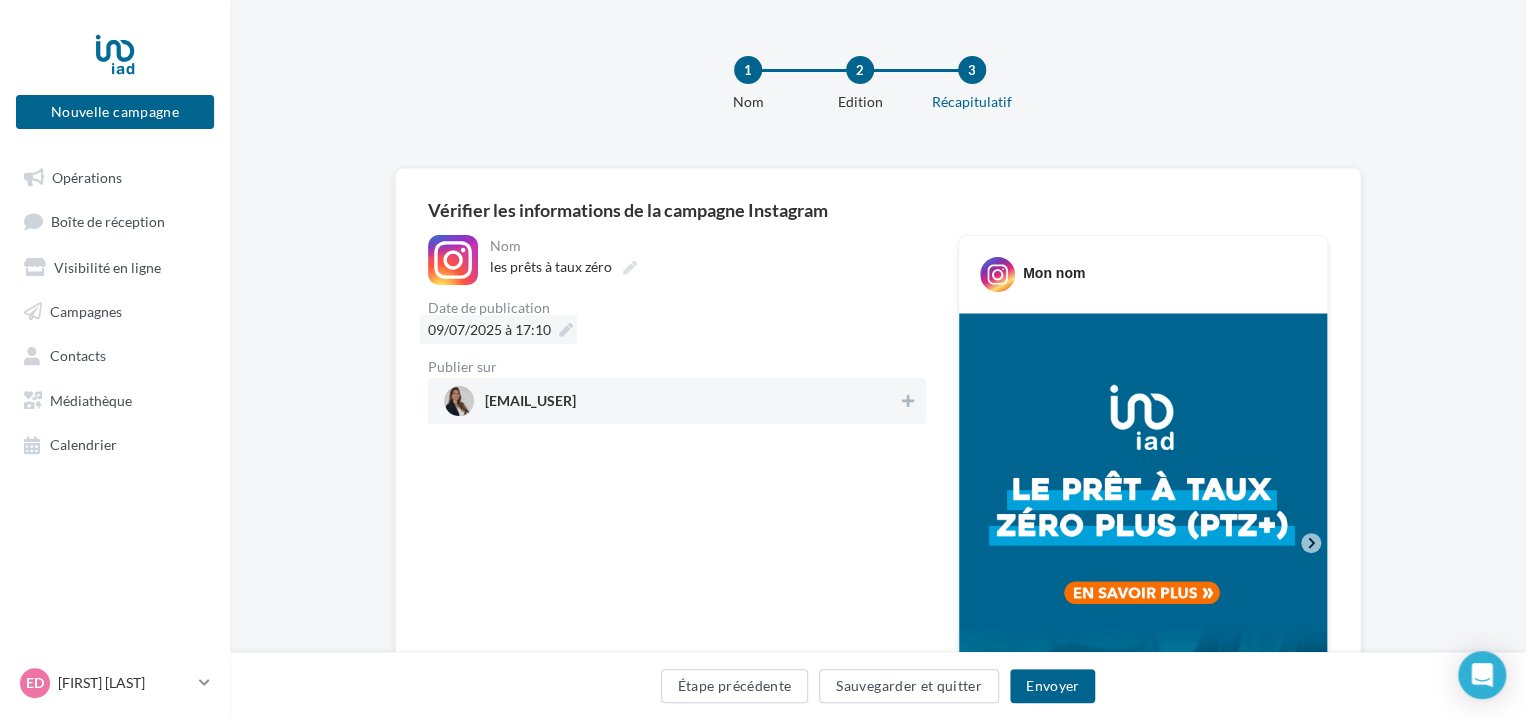 click on "09/07/2025 à 17:10" at bounding box center [489, 329] 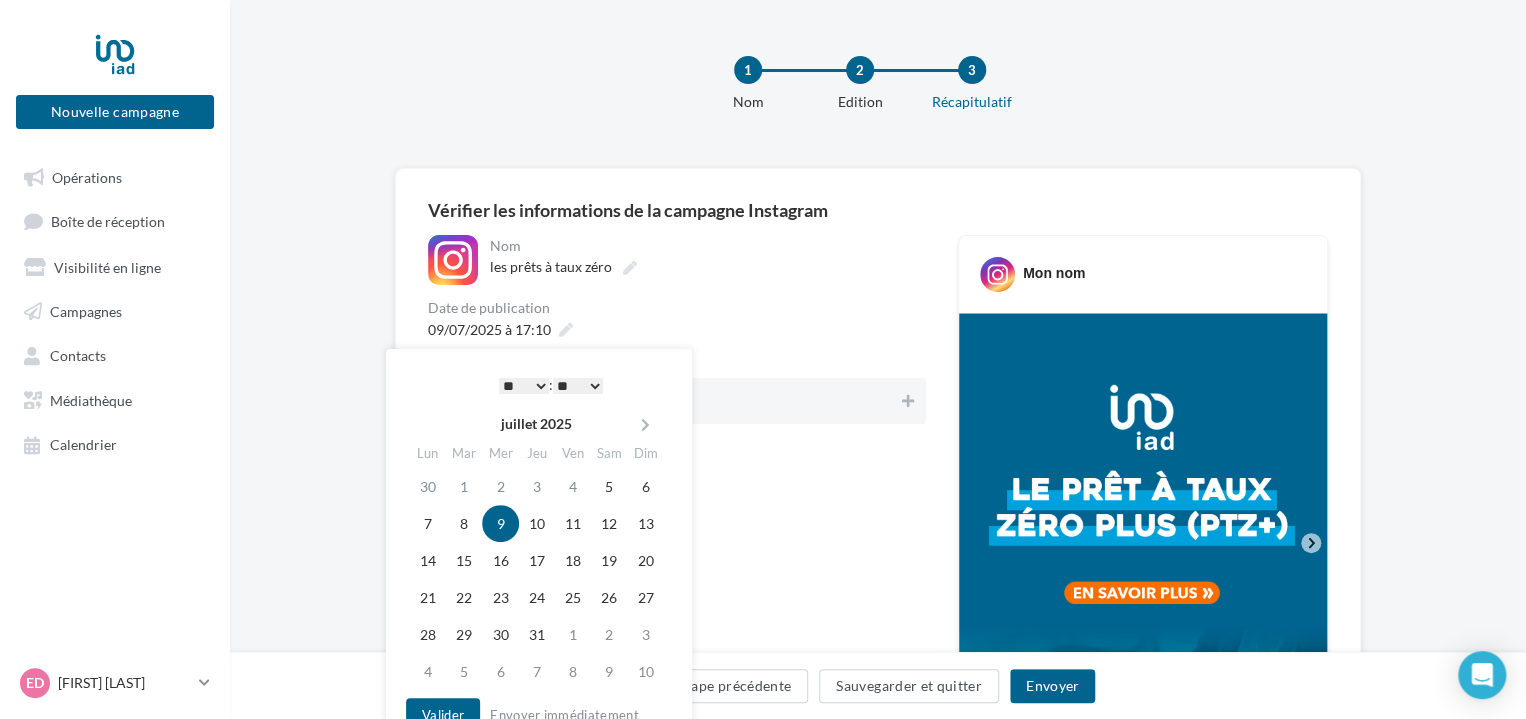 click on "* * * * * * * * * * ** ** ** ** ** ** ** ** ** ** ** ** ** **" at bounding box center (524, 386) 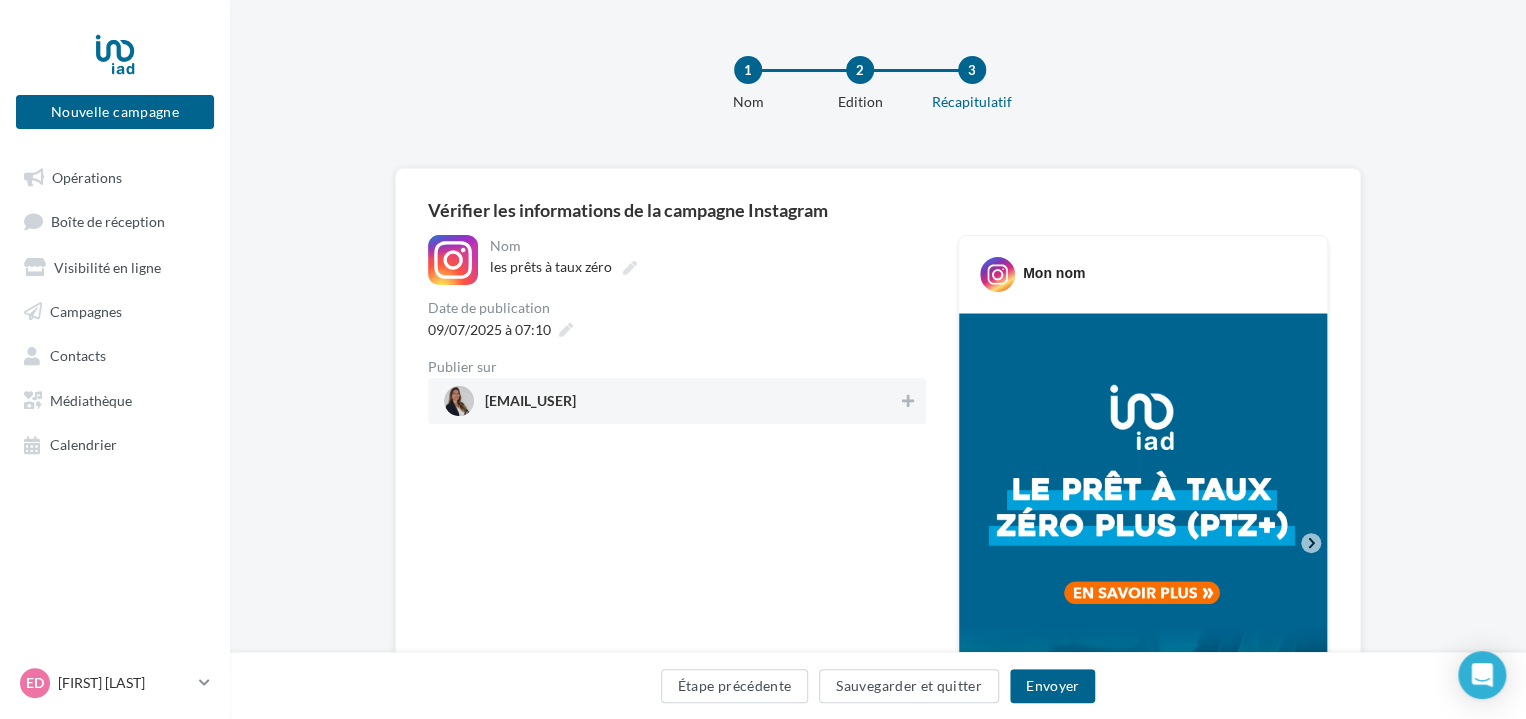 click on "**********" at bounding box center [677, 793] 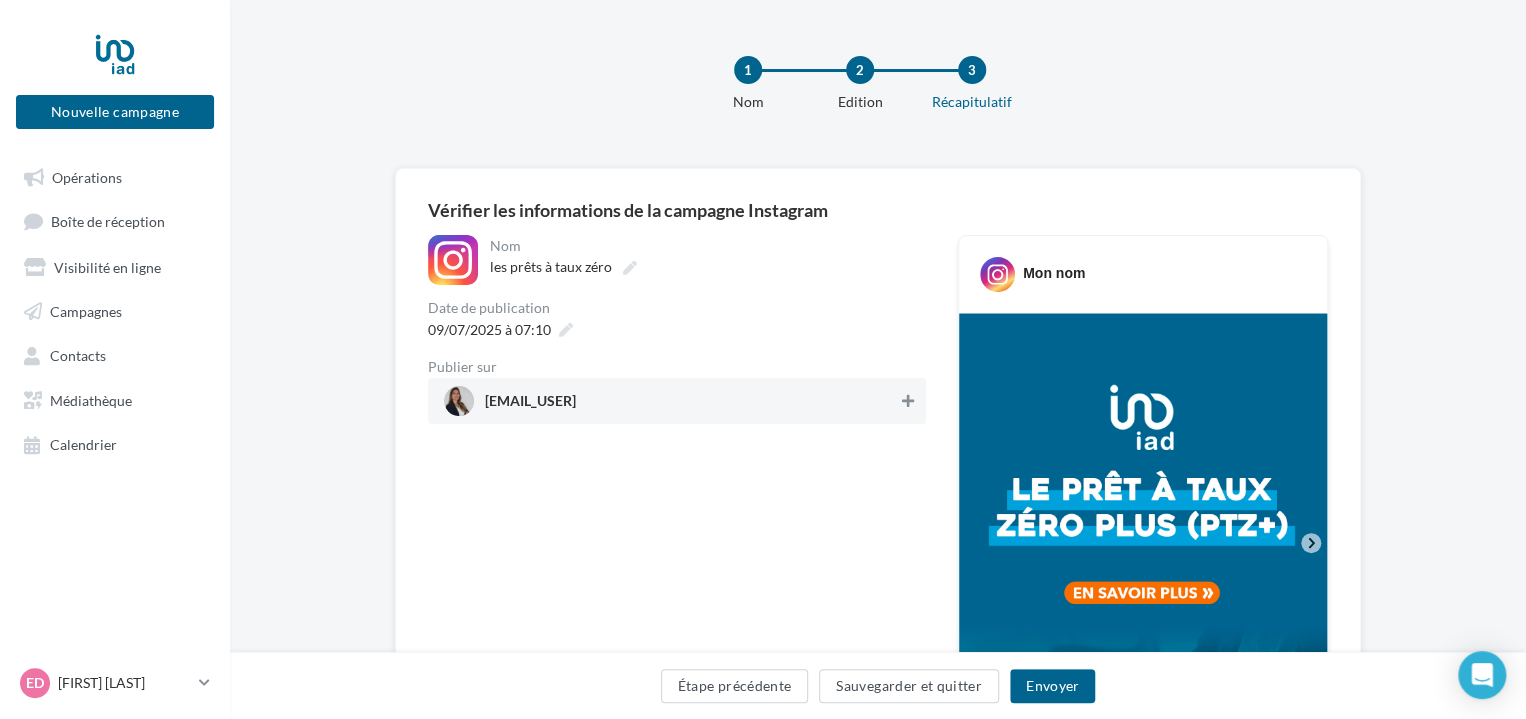 click at bounding box center (908, 401) 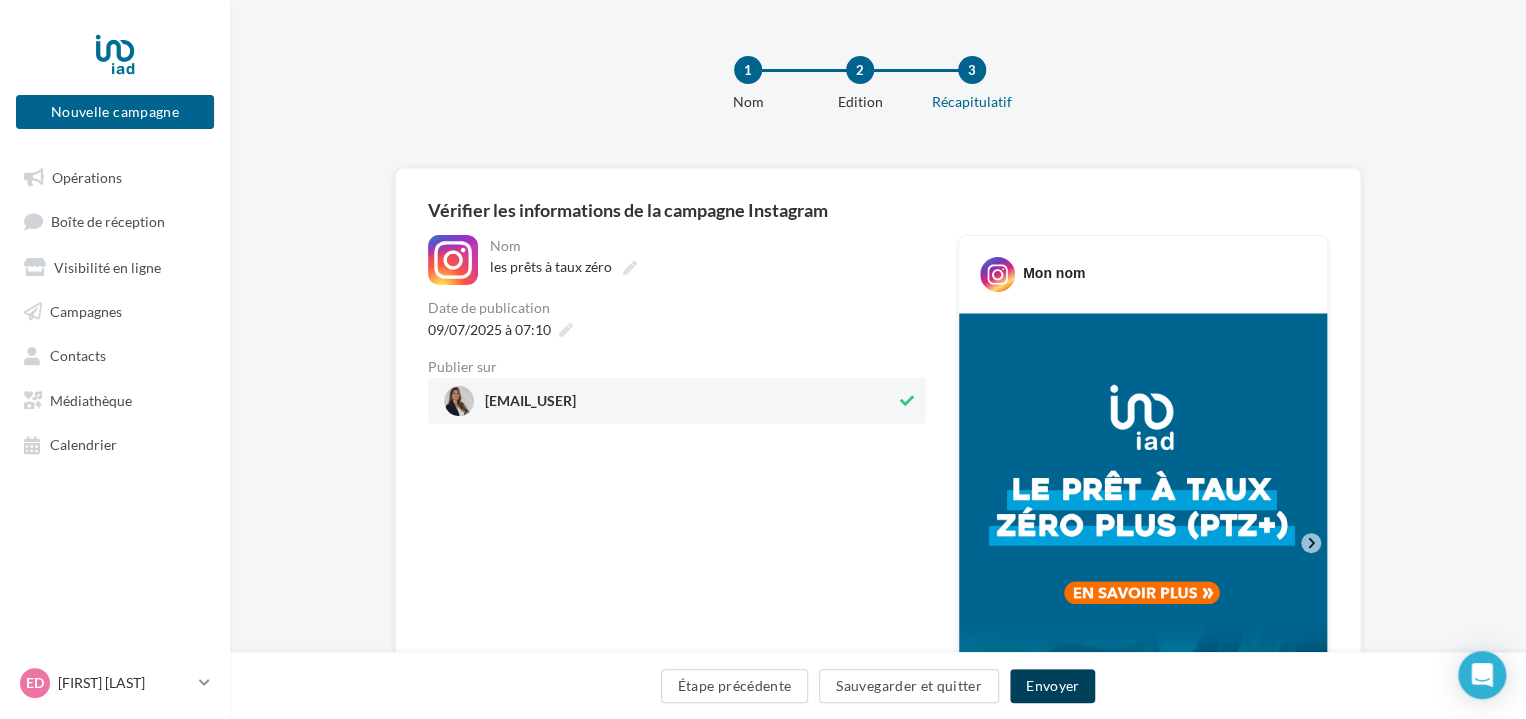 click on "Envoyer" at bounding box center (1052, 686) 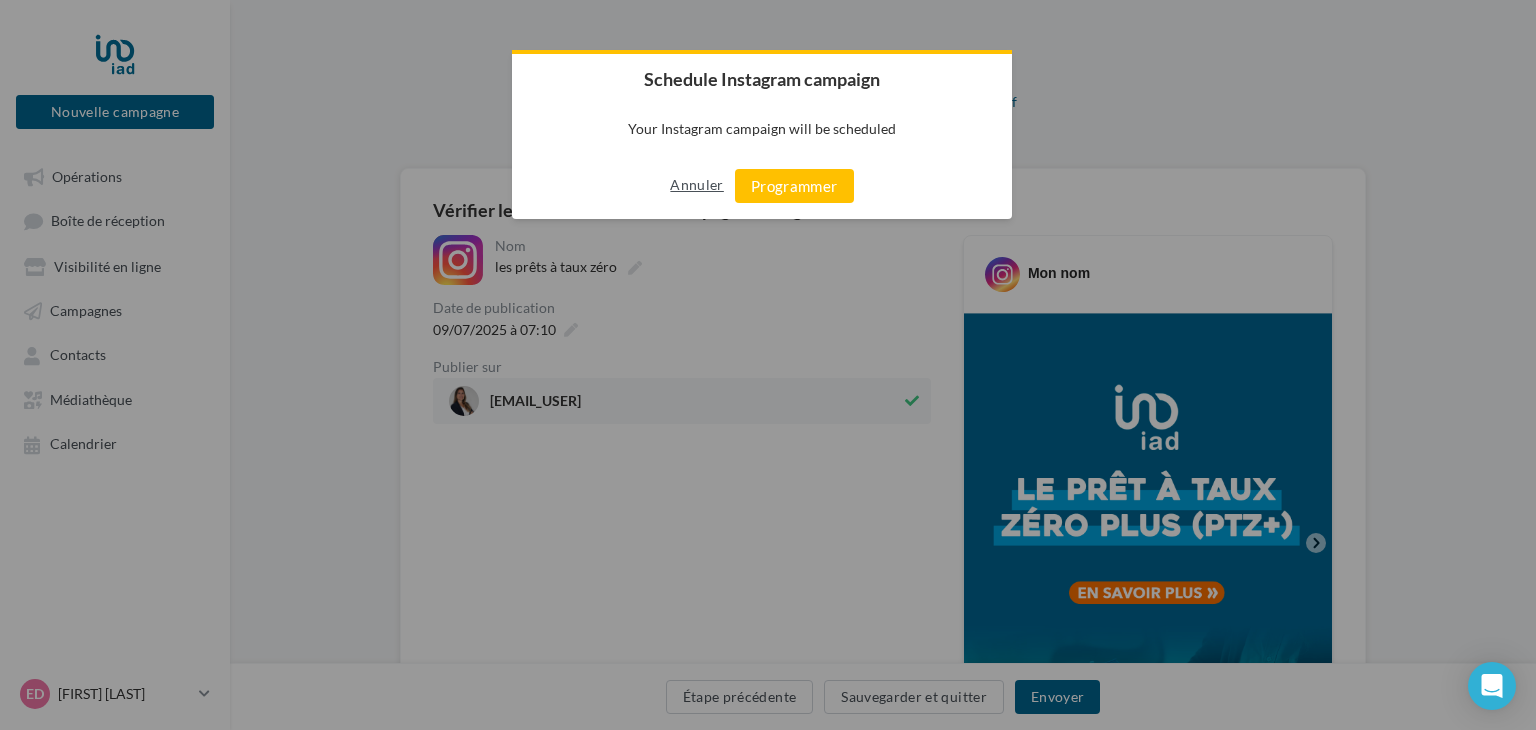 click on "Annuler" at bounding box center [696, 185] 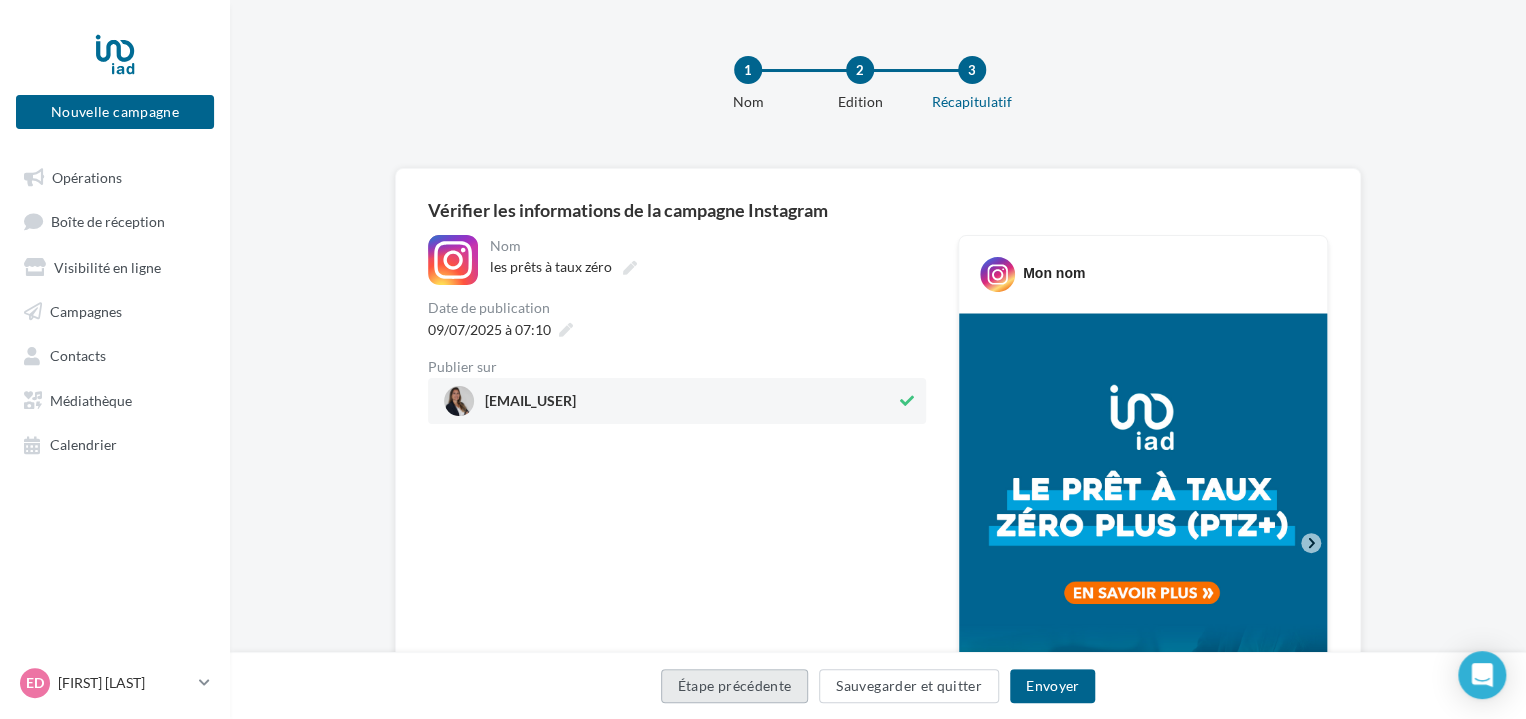 click on "Étape précédente" at bounding box center (735, 686) 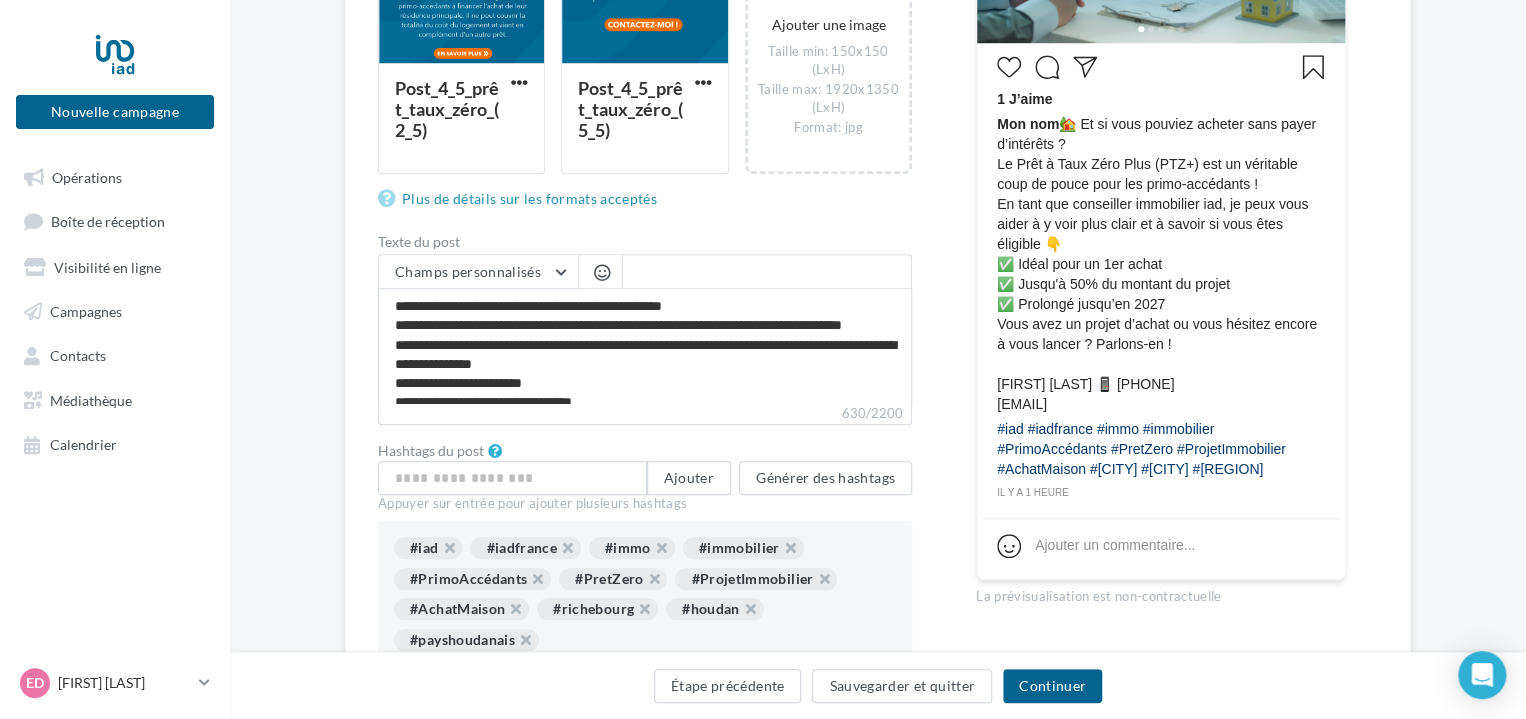 scroll, scrollTop: 797, scrollLeft: 0, axis: vertical 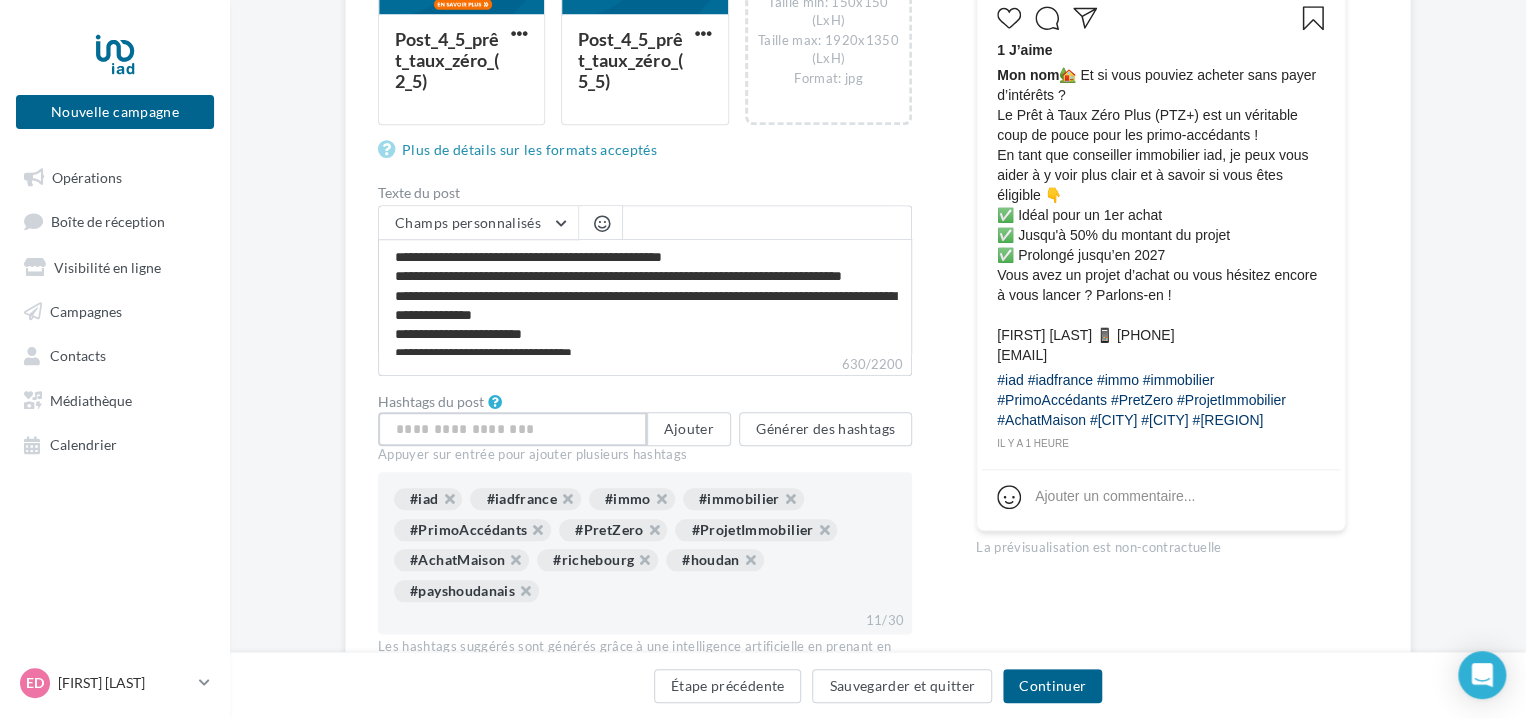 click at bounding box center [512, 429] 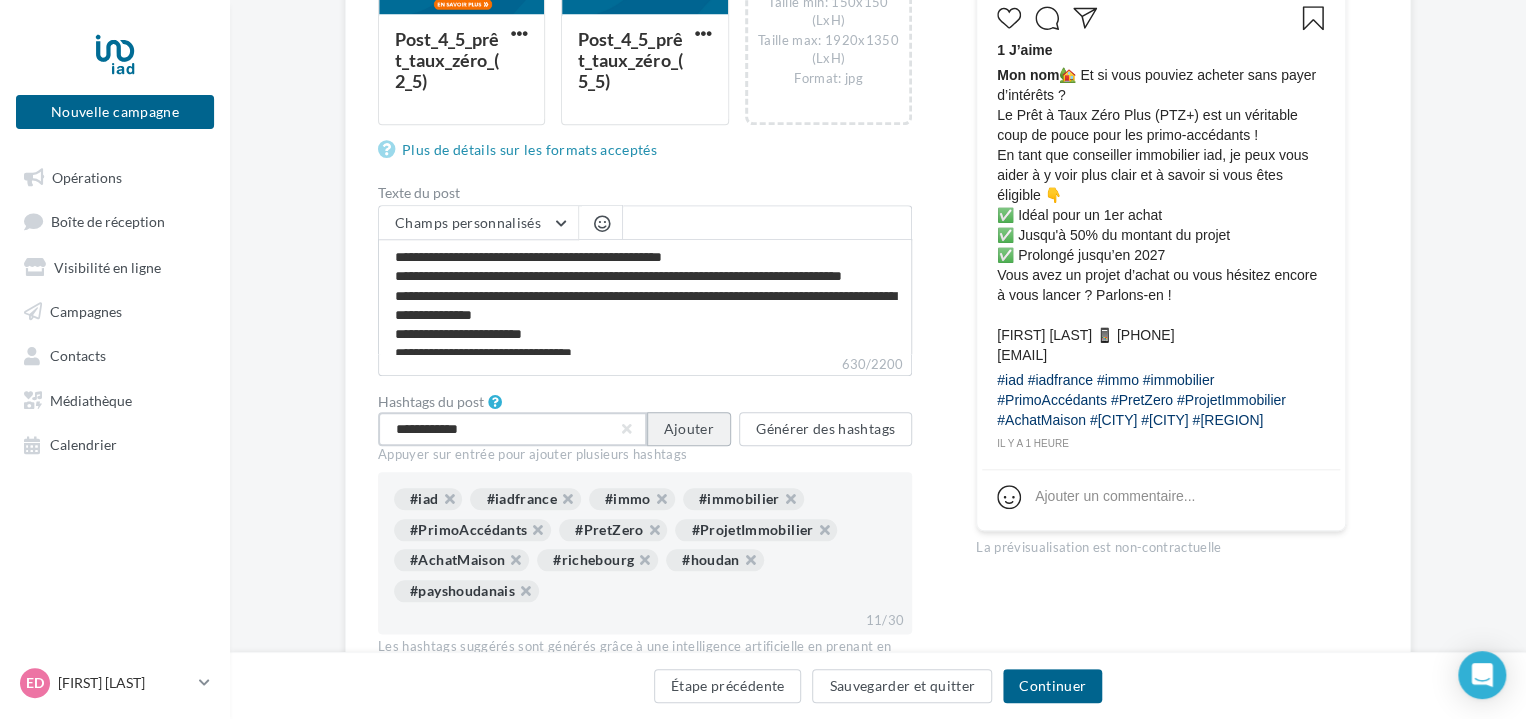 type on "**********" 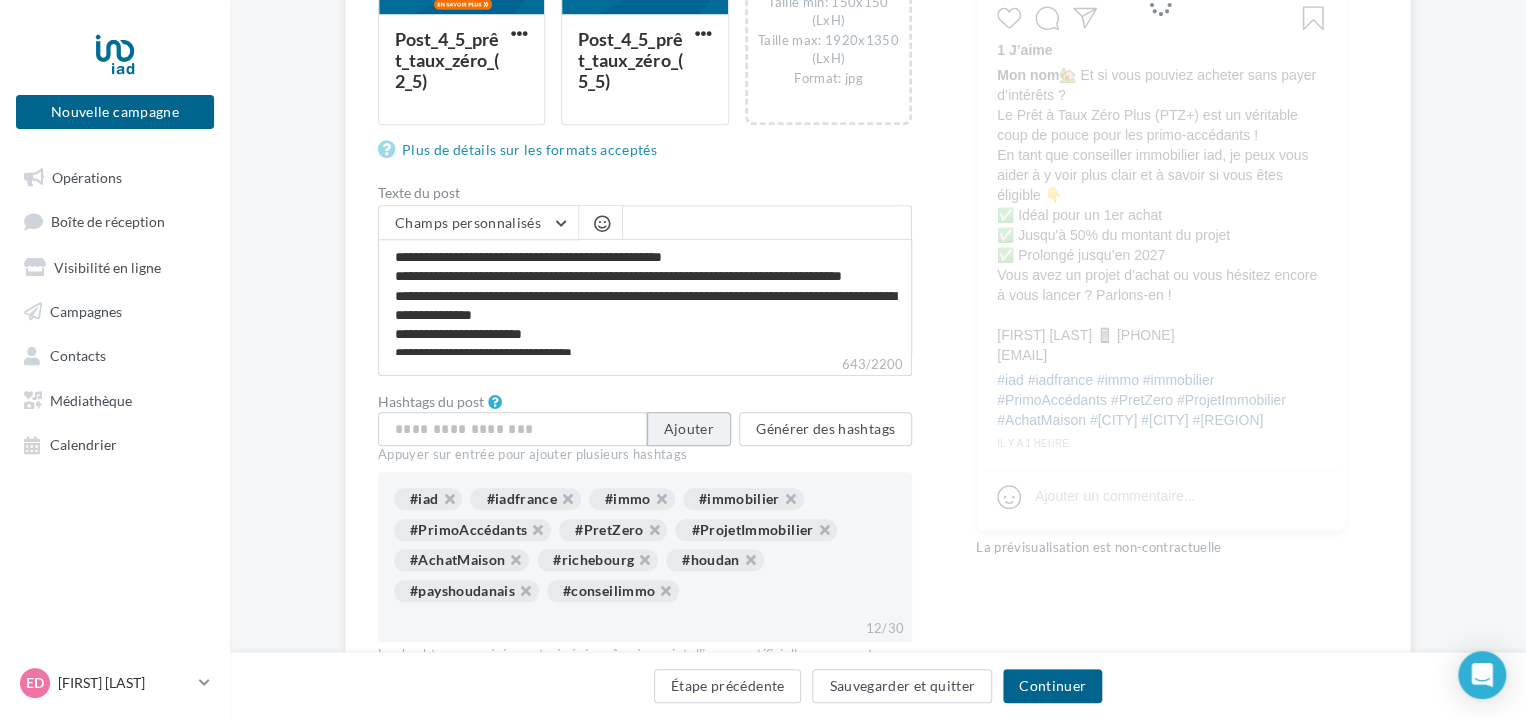 click on "Ajouter" at bounding box center [689, 429] 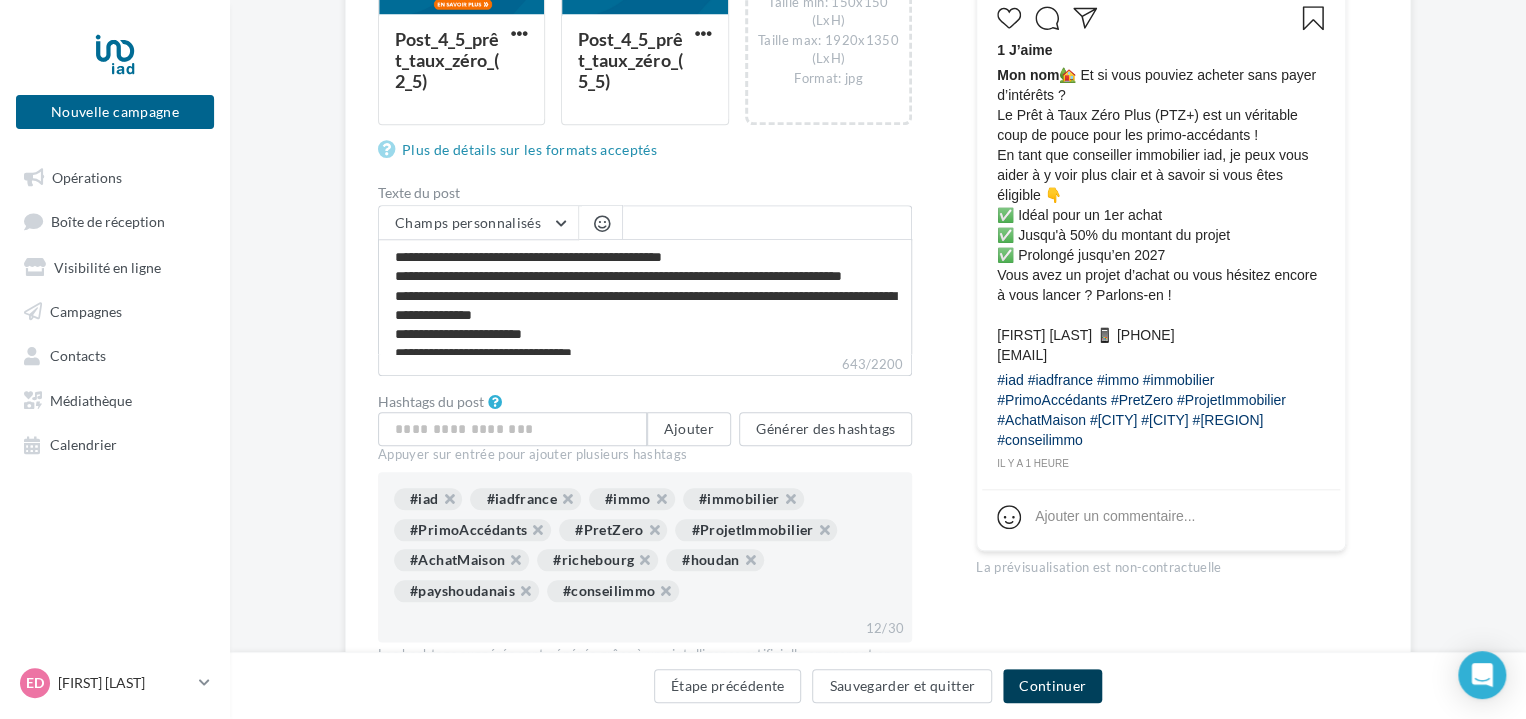 click on "Continuer" at bounding box center [1052, 686] 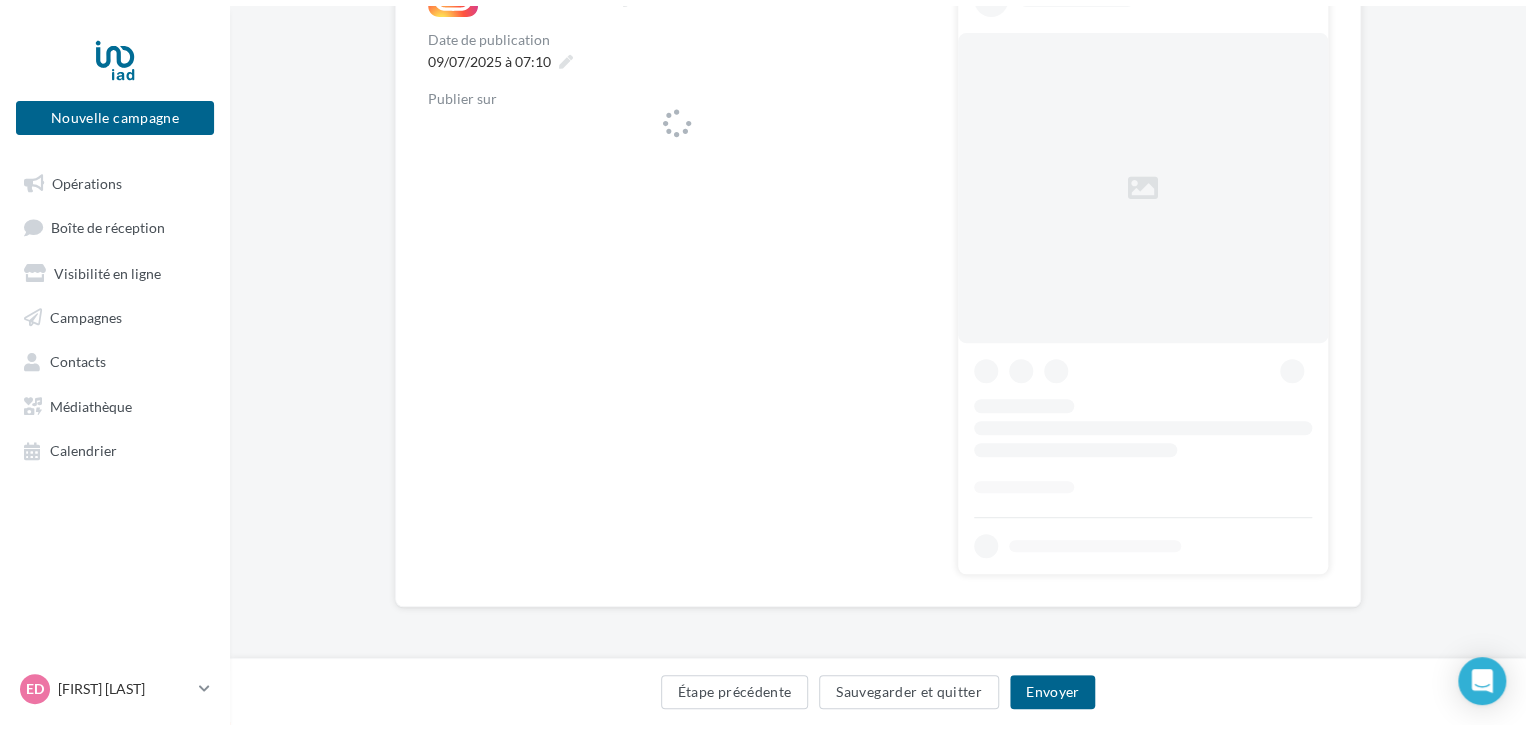 scroll, scrollTop: 0, scrollLeft: 0, axis: both 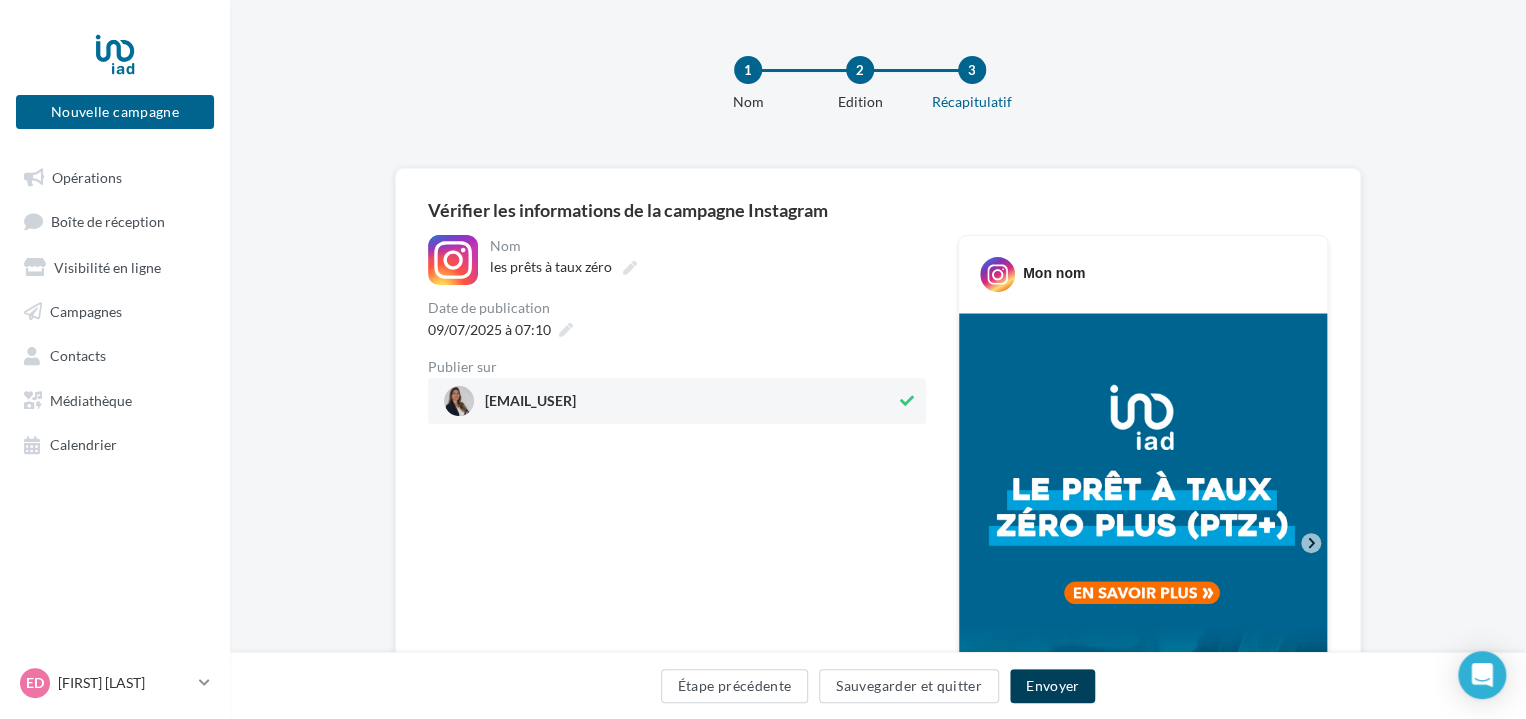 click on "Envoyer" at bounding box center [1052, 686] 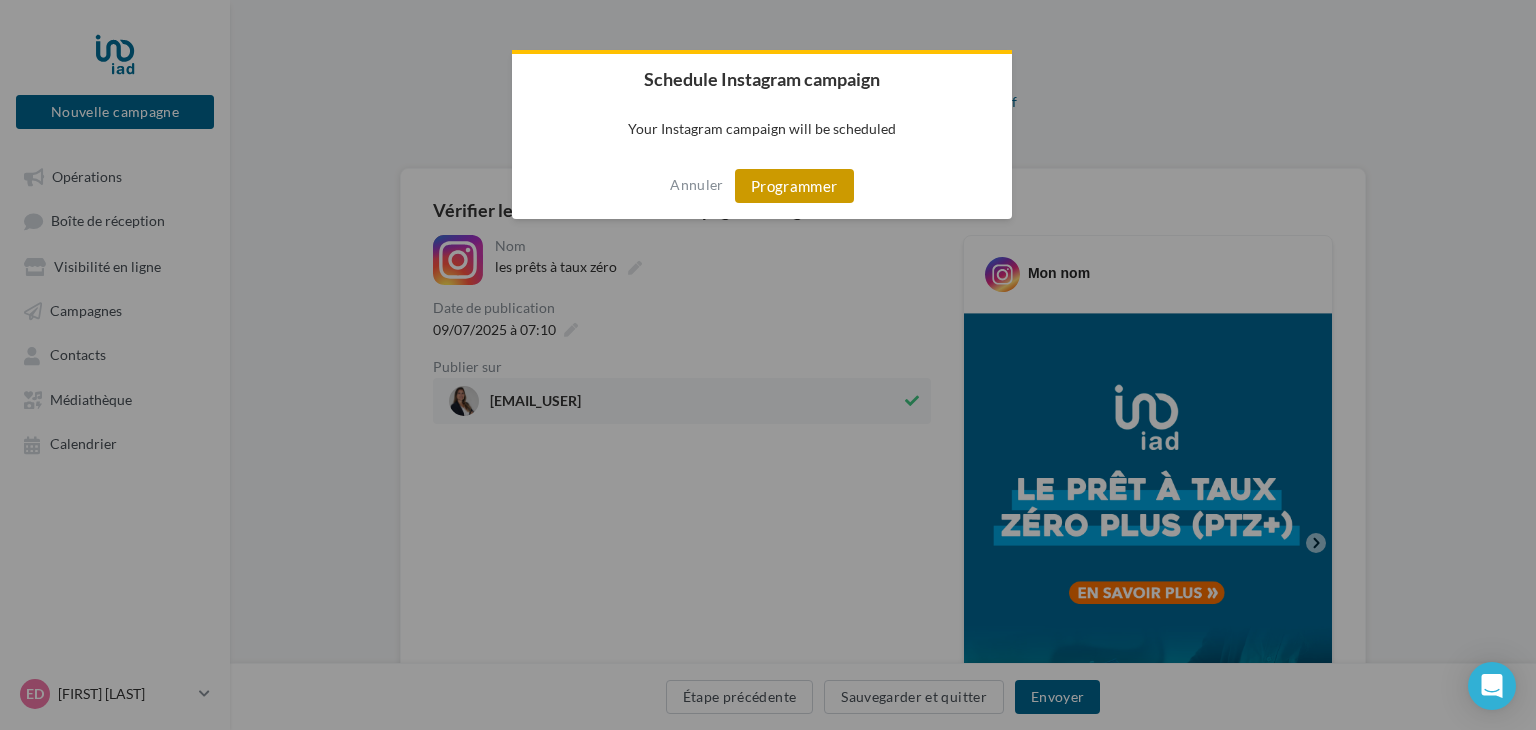 click on "Programmer" at bounding box center (794, 186) 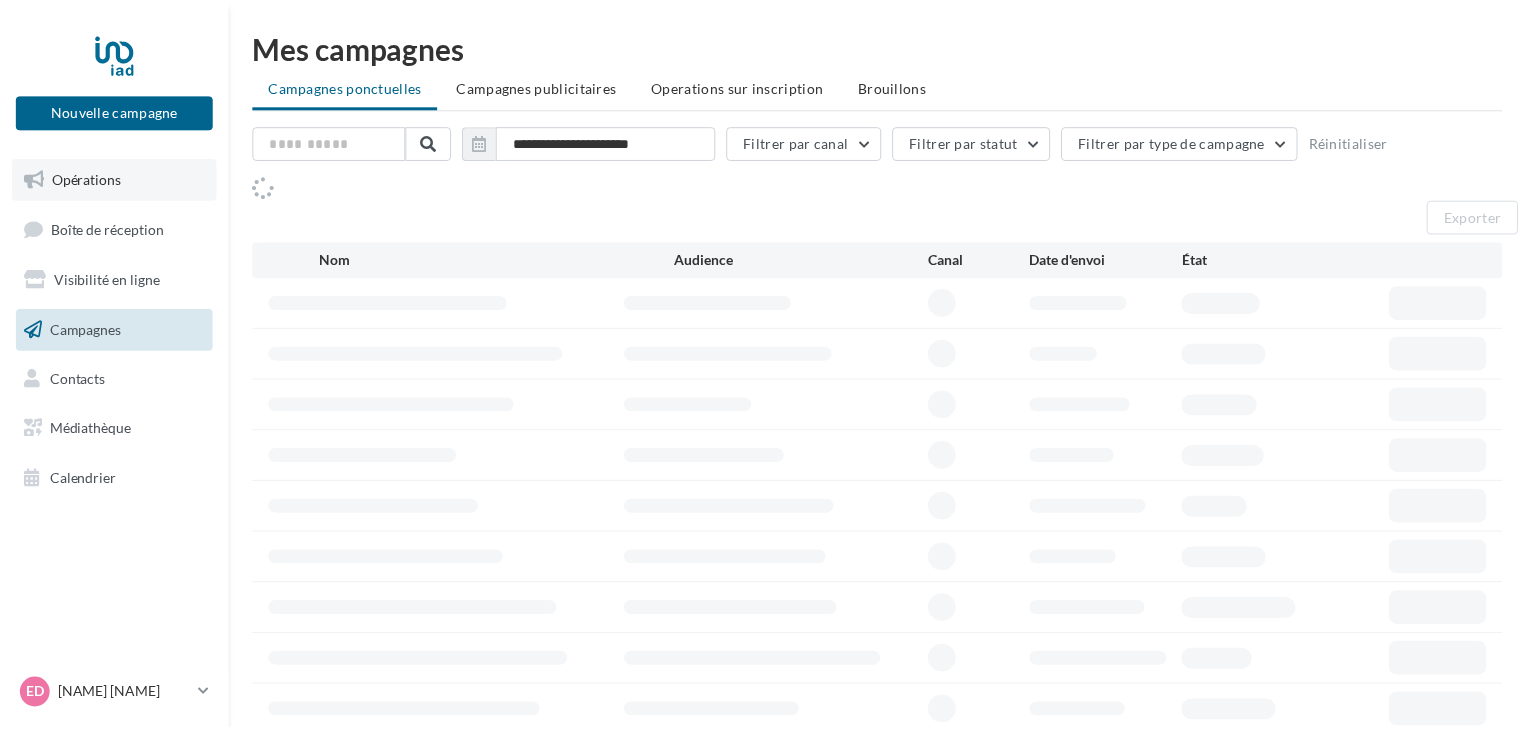 scroll, scrollTop: 0, scrollLeft: 0, axis: both 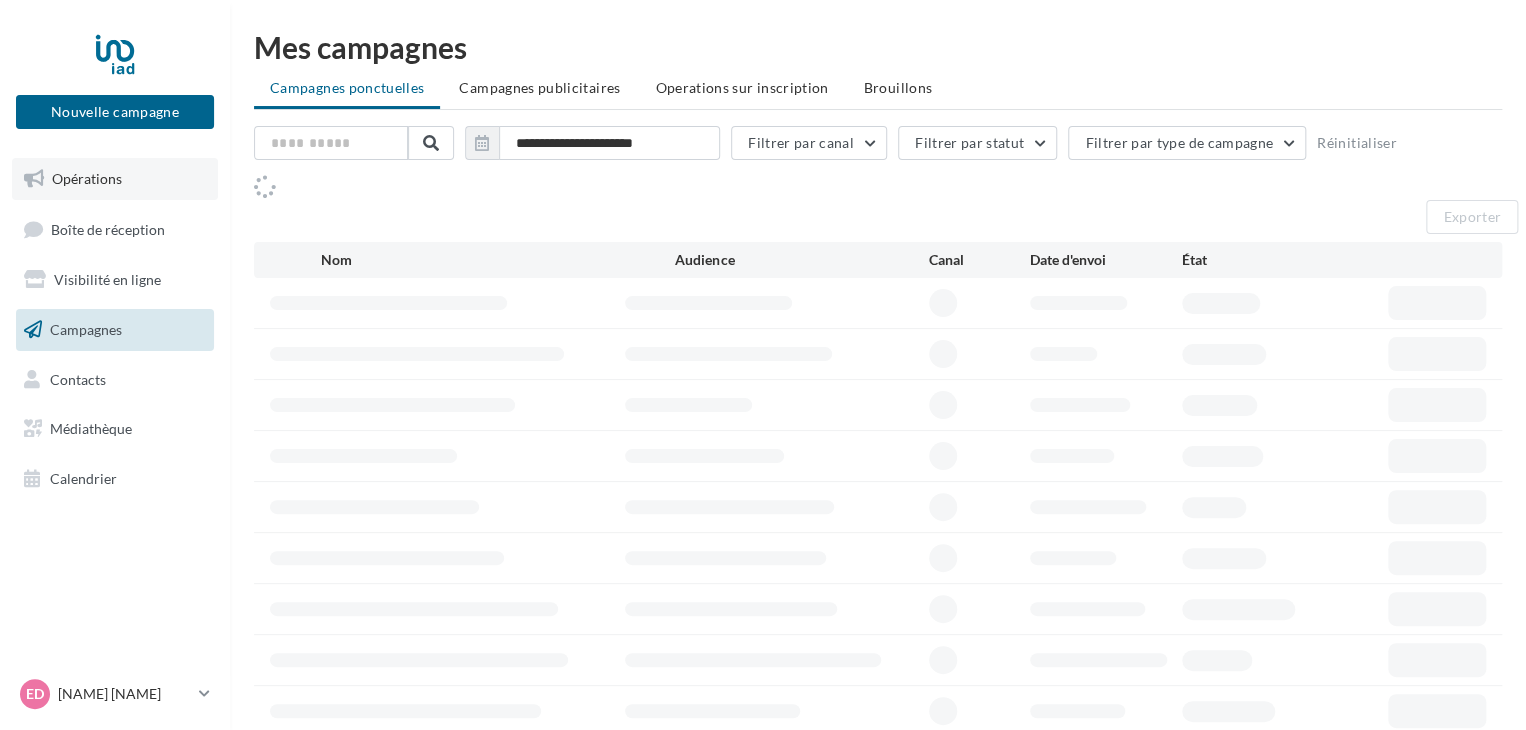 click on "Opérations" at bounding box center [87, 178] 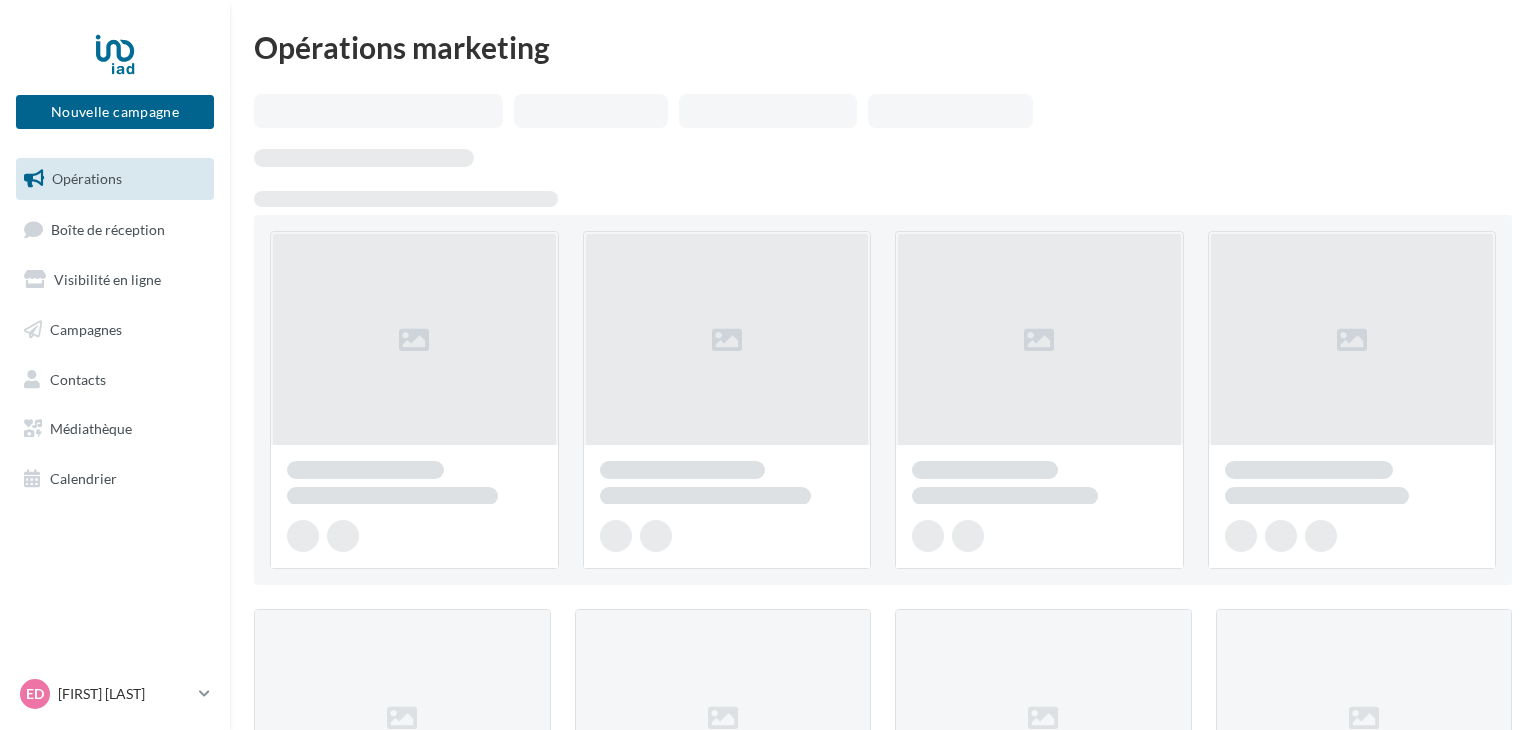 scroll, scrollTop: 0, scrollLeft: 0, axis: both 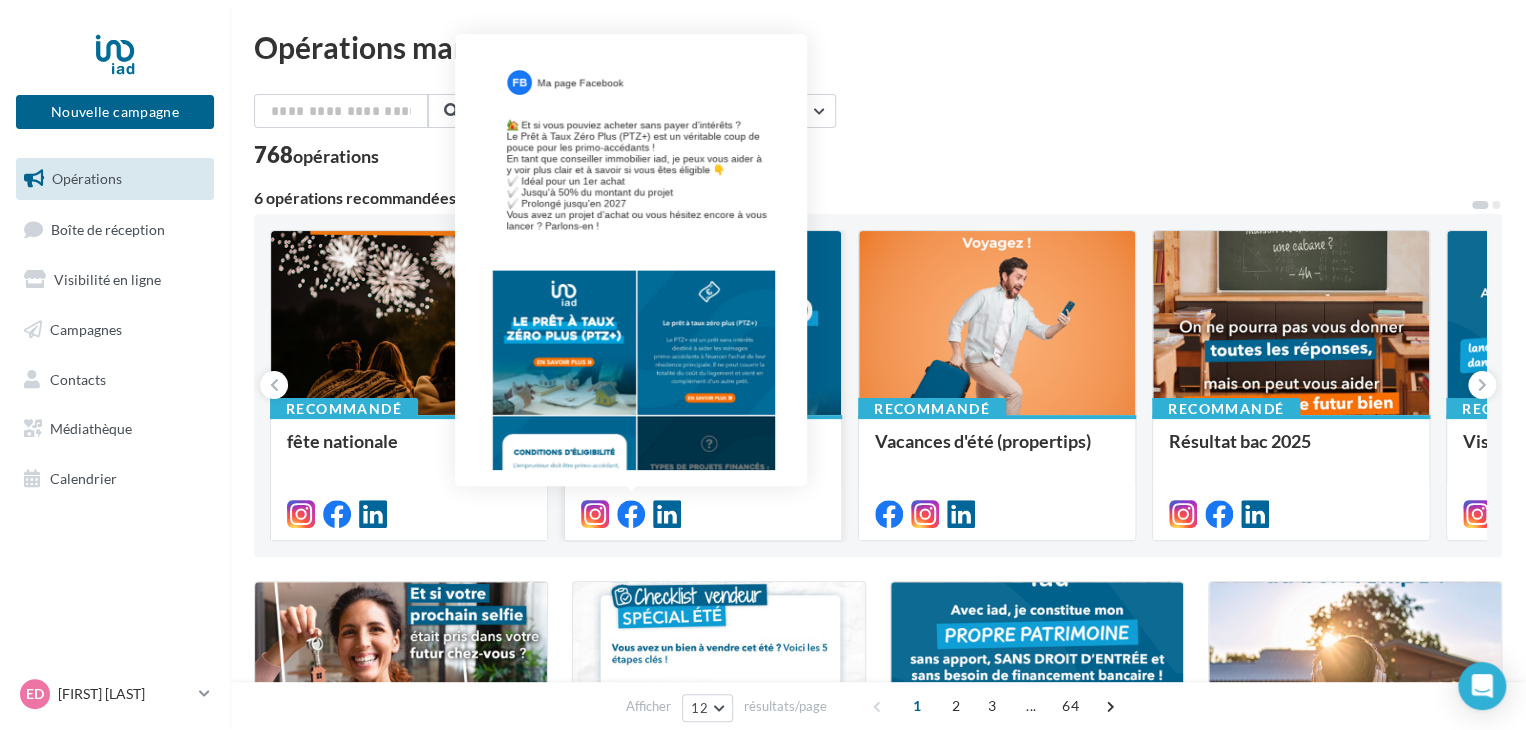 click at bounding box center (631, 514) 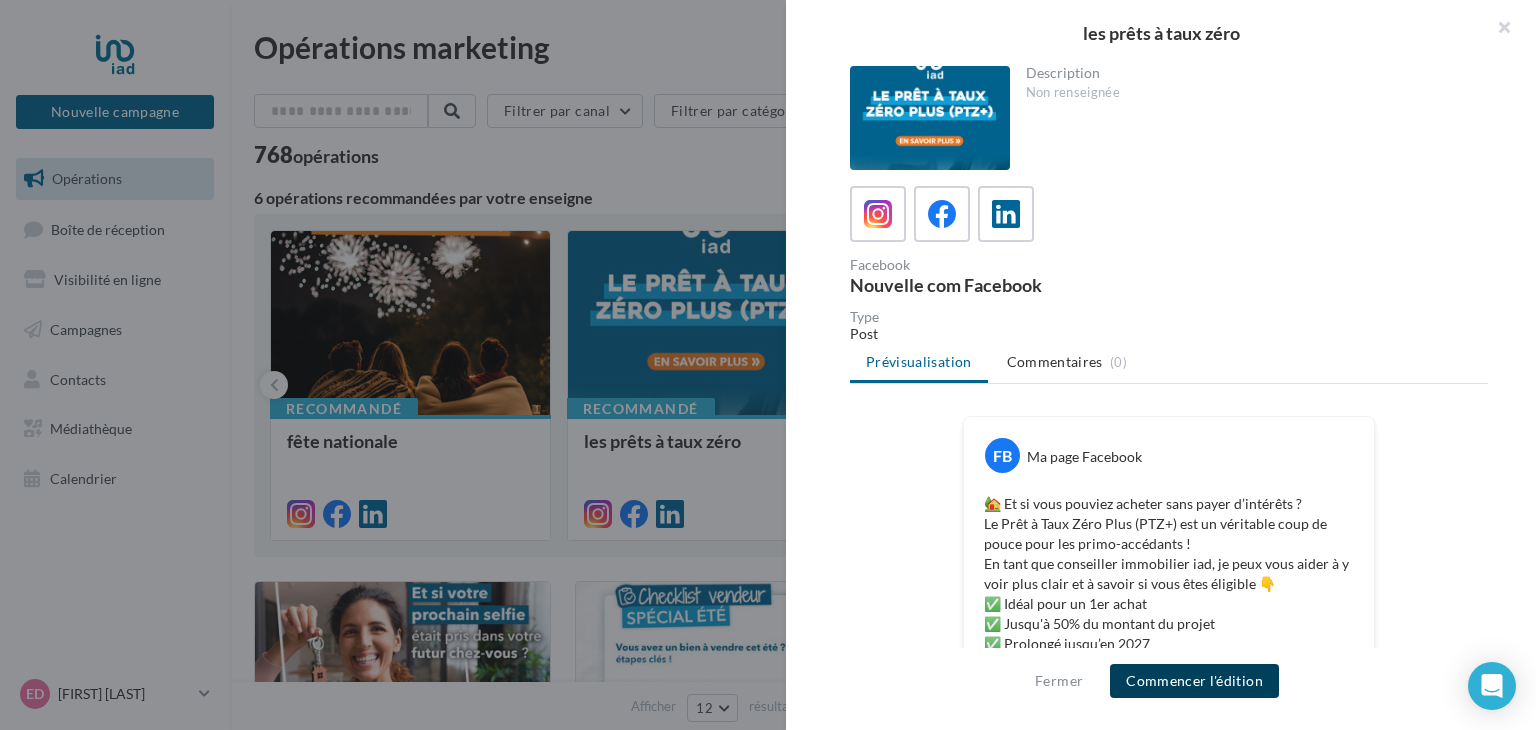 click on "Commencer l'édition" at bounding box center [1194, 681] 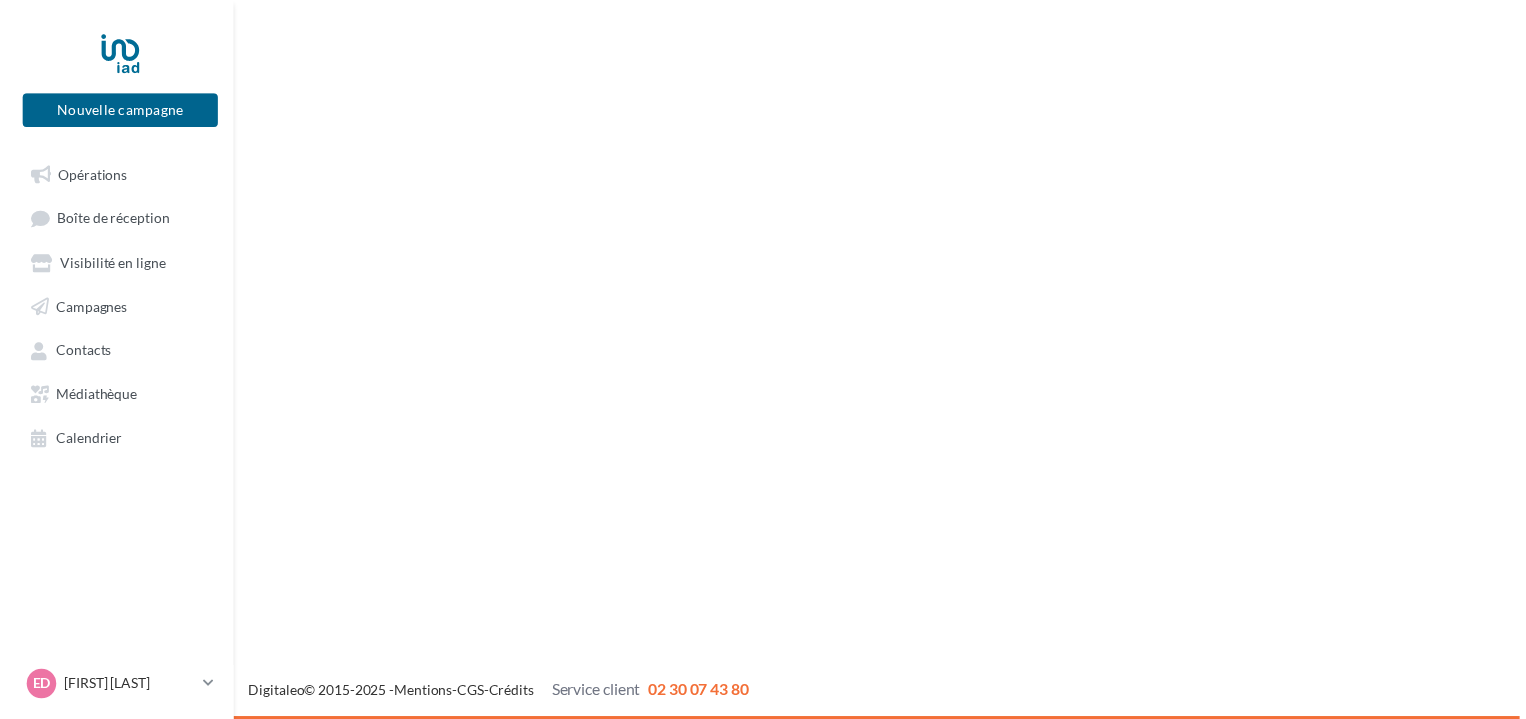 scroll, scrollTop: 0, scrollLeft: 0, axis: both 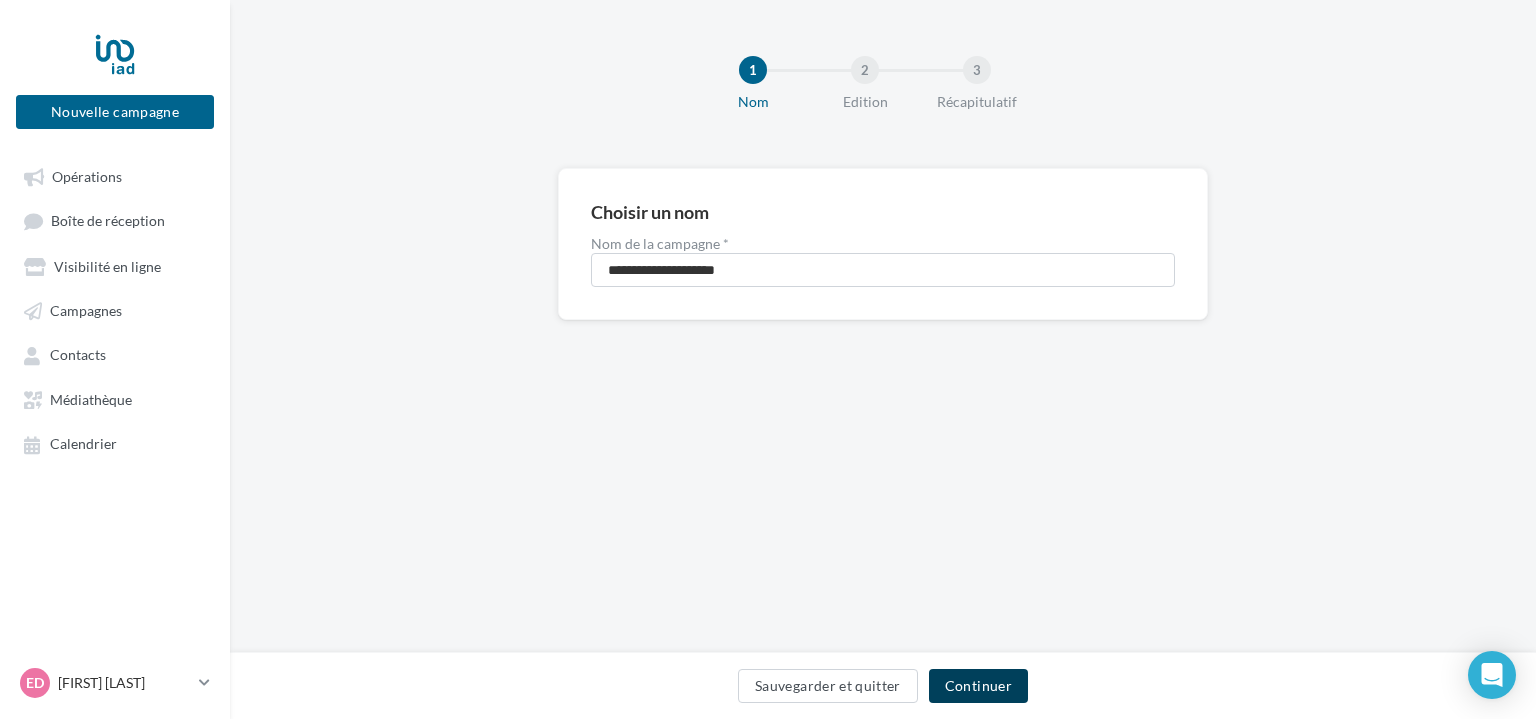 click on "Continuer" at bounding box center [978, 686] 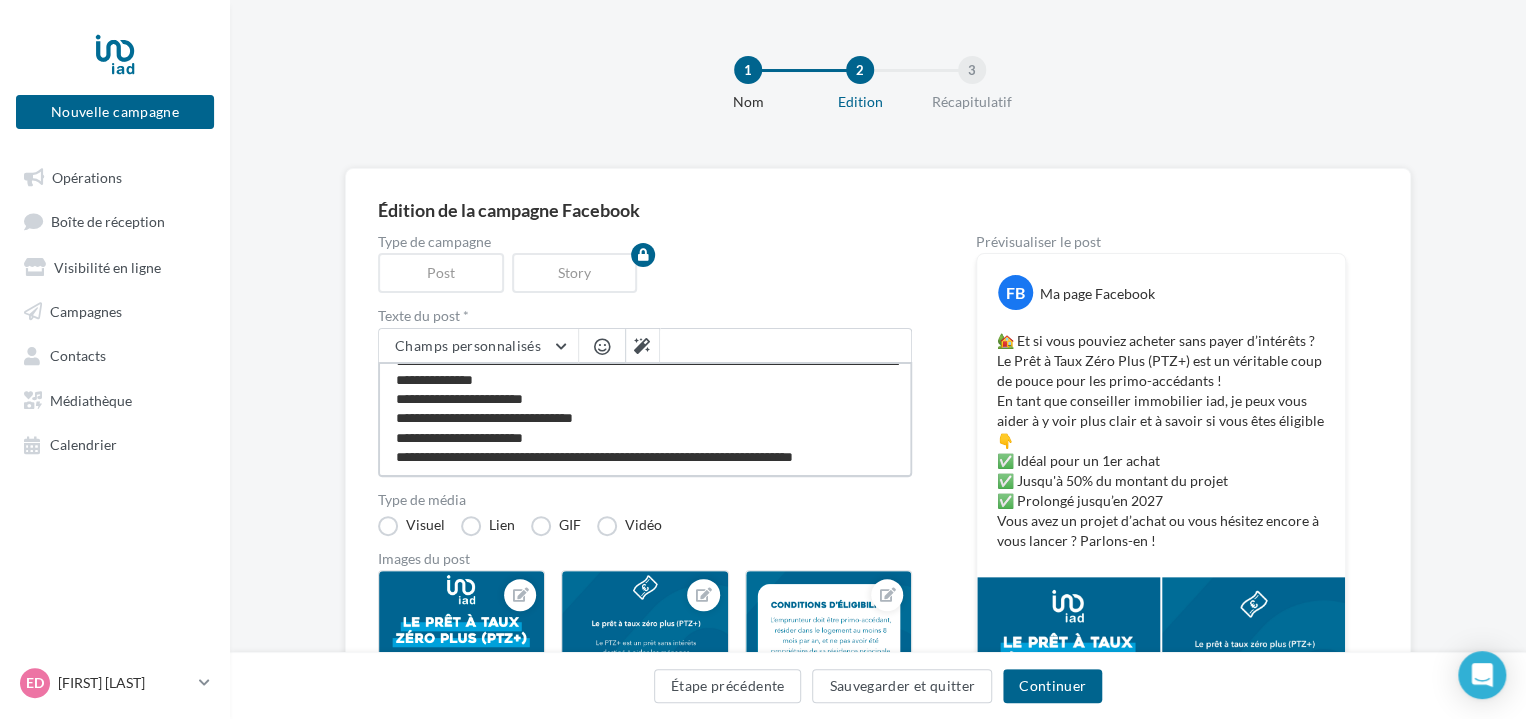 scroll, scrollTop: 77, scrollLeft: 0, axis: vertical 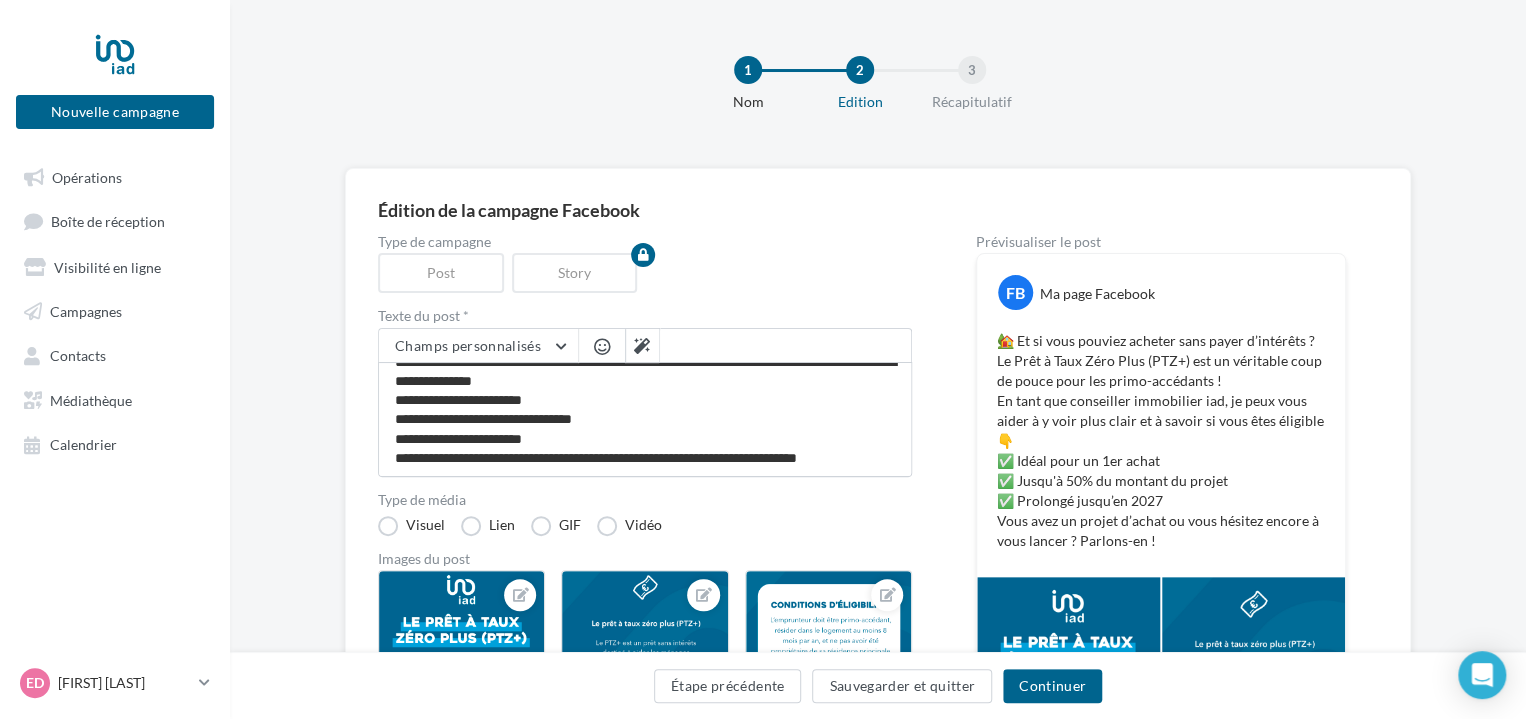 click at bounding box center [602, 346] 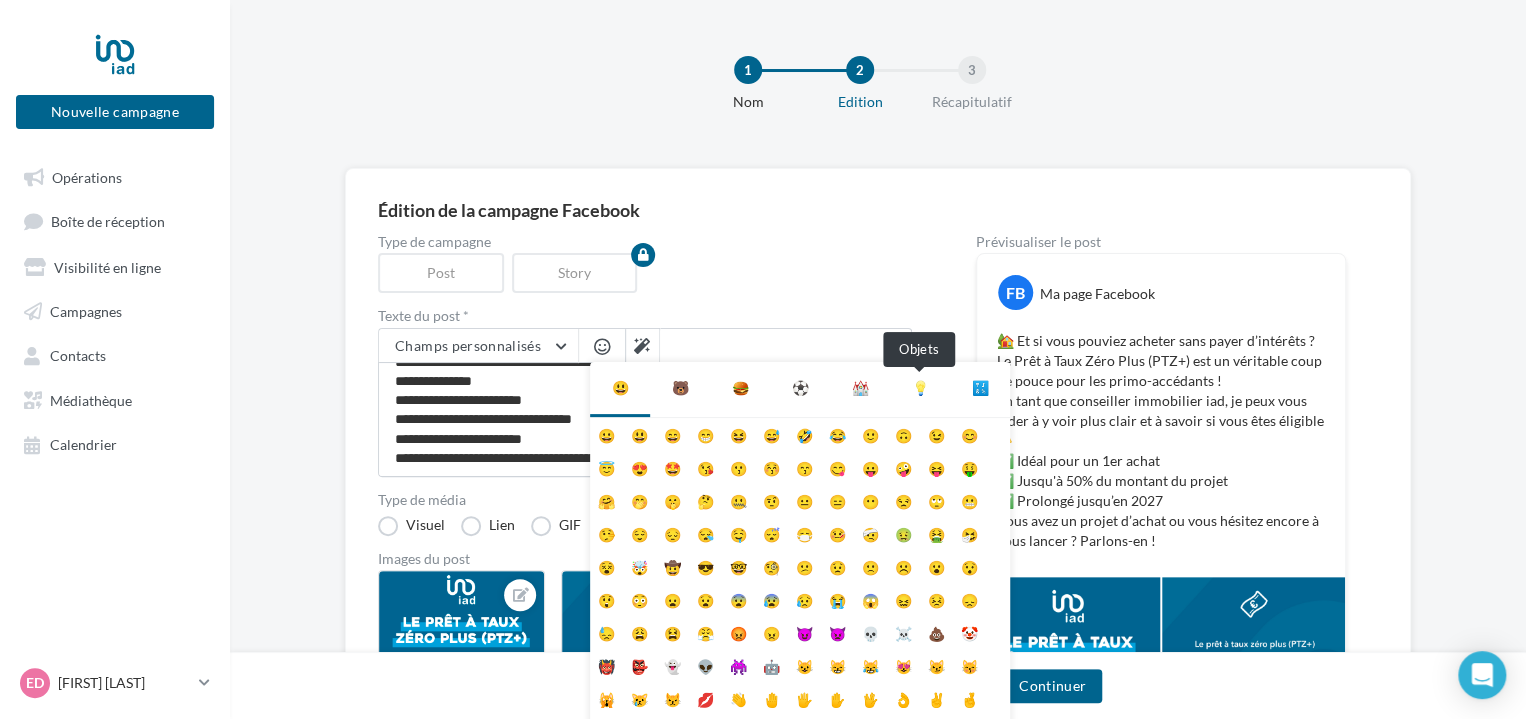 click on "💡" at bounding box center [920, 388] 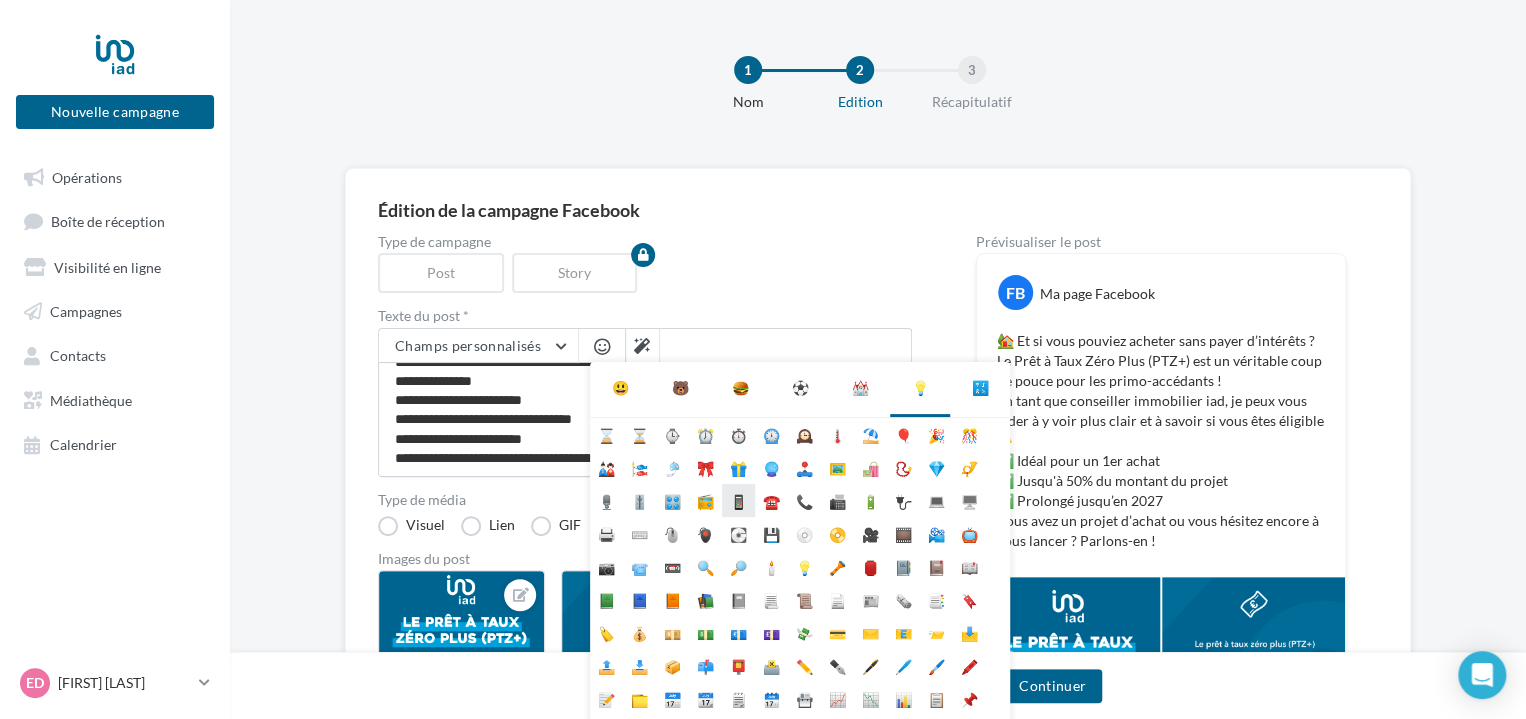 click on "📱" at bounding box center [738, 500] 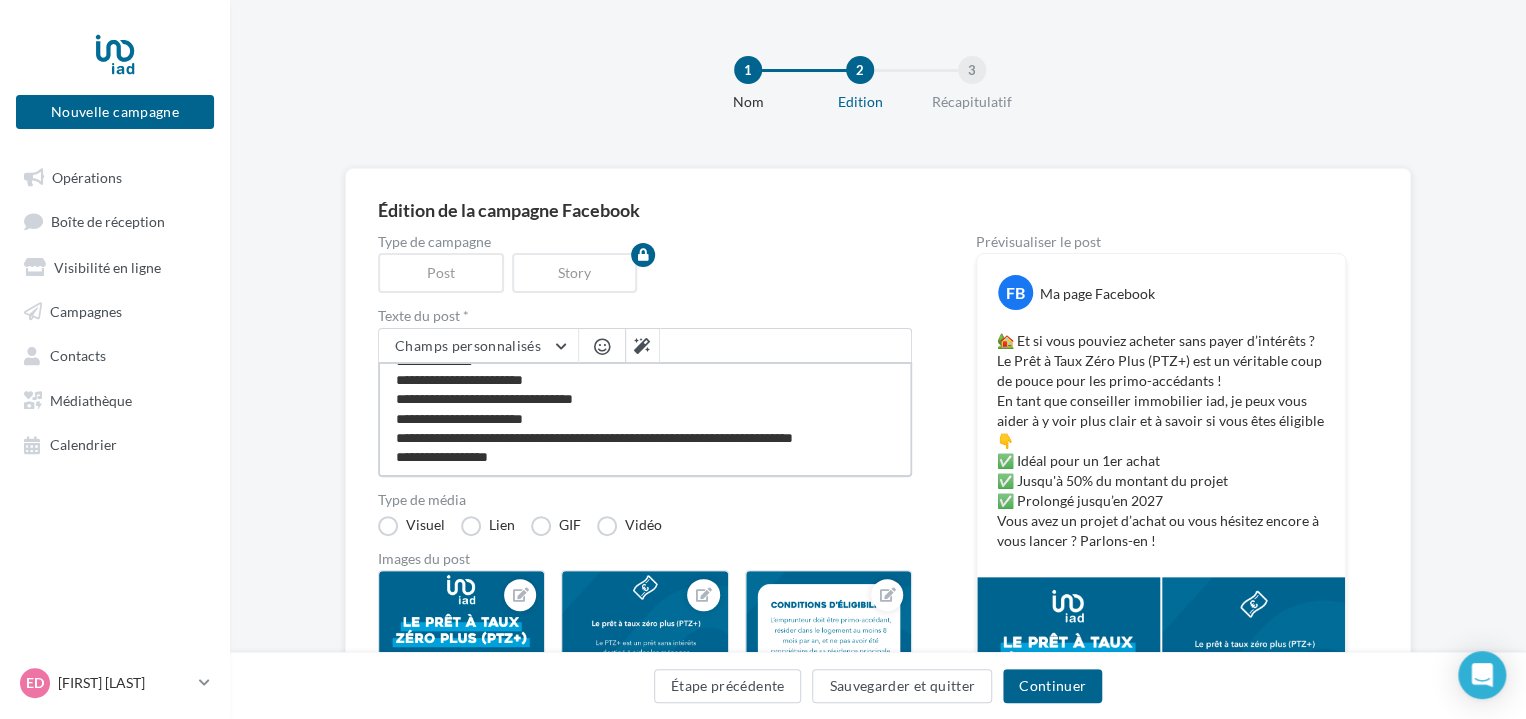 scroll, scrollTop: 106, scrollLeft: 0, axis: vertical 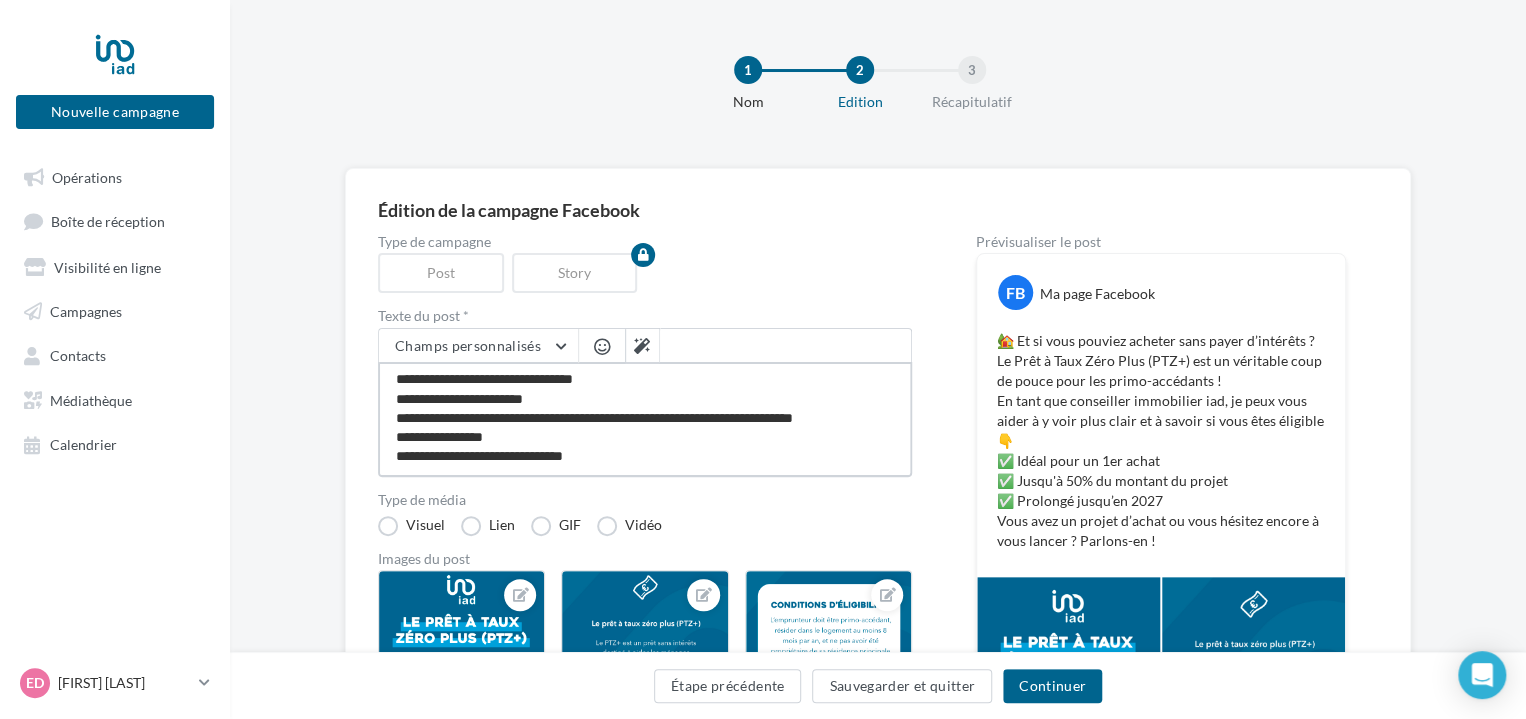 click on "**********" at bounding box center (645, 419) 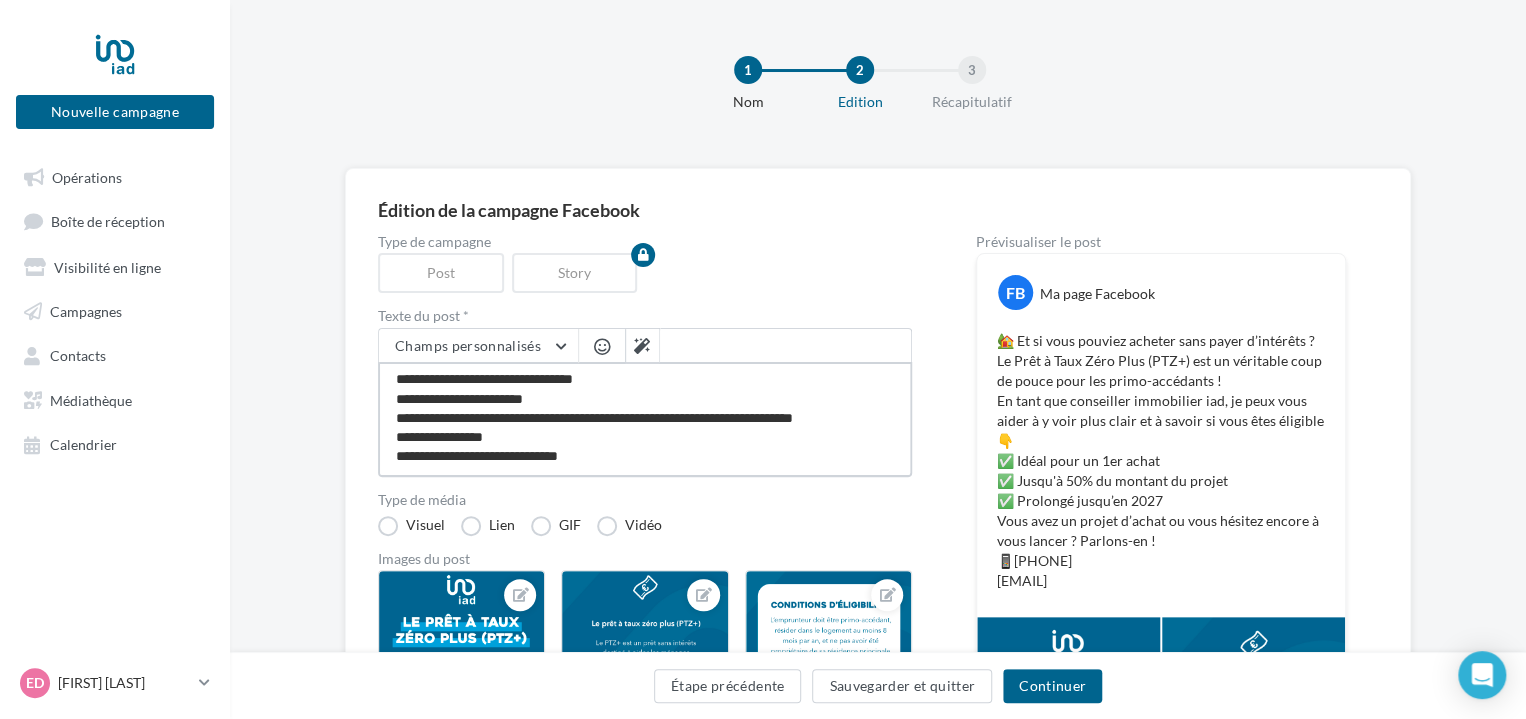 click on "**********" at bounding box center [645, 419] 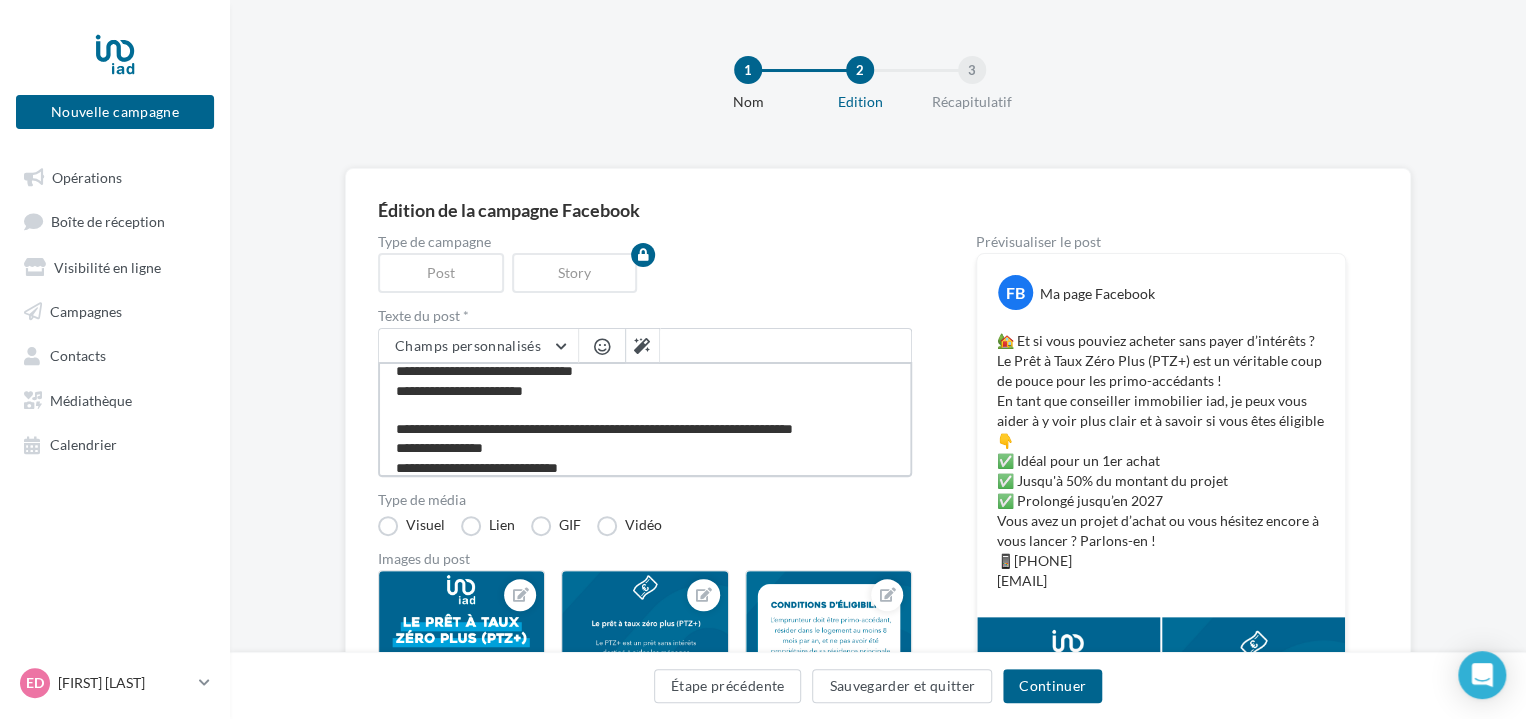 scroll, scrollTop: 135, scrollLeft: 0, axis: vertical 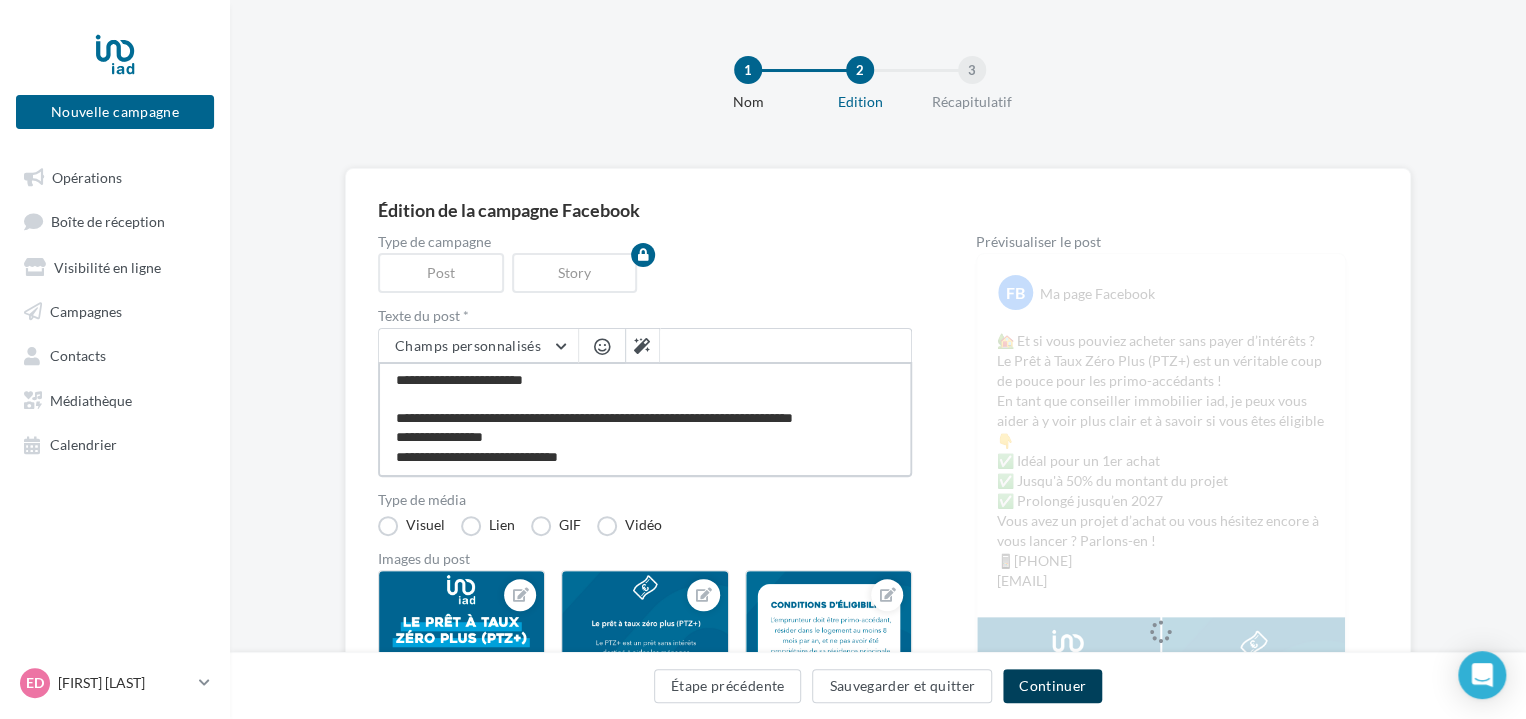 type on "**********" 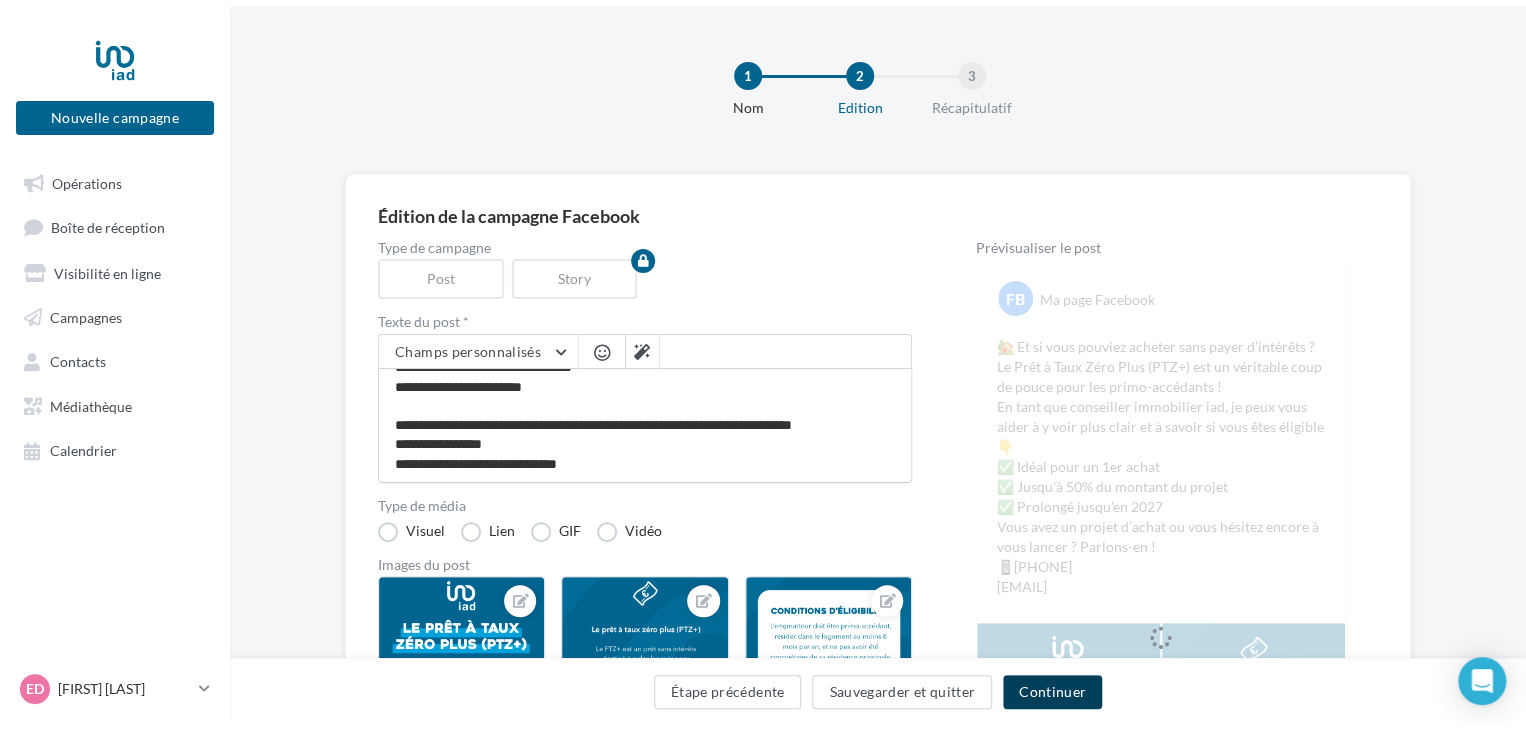 scroll, scrollTop: 133, scrollLeft: 0, axis: vertical 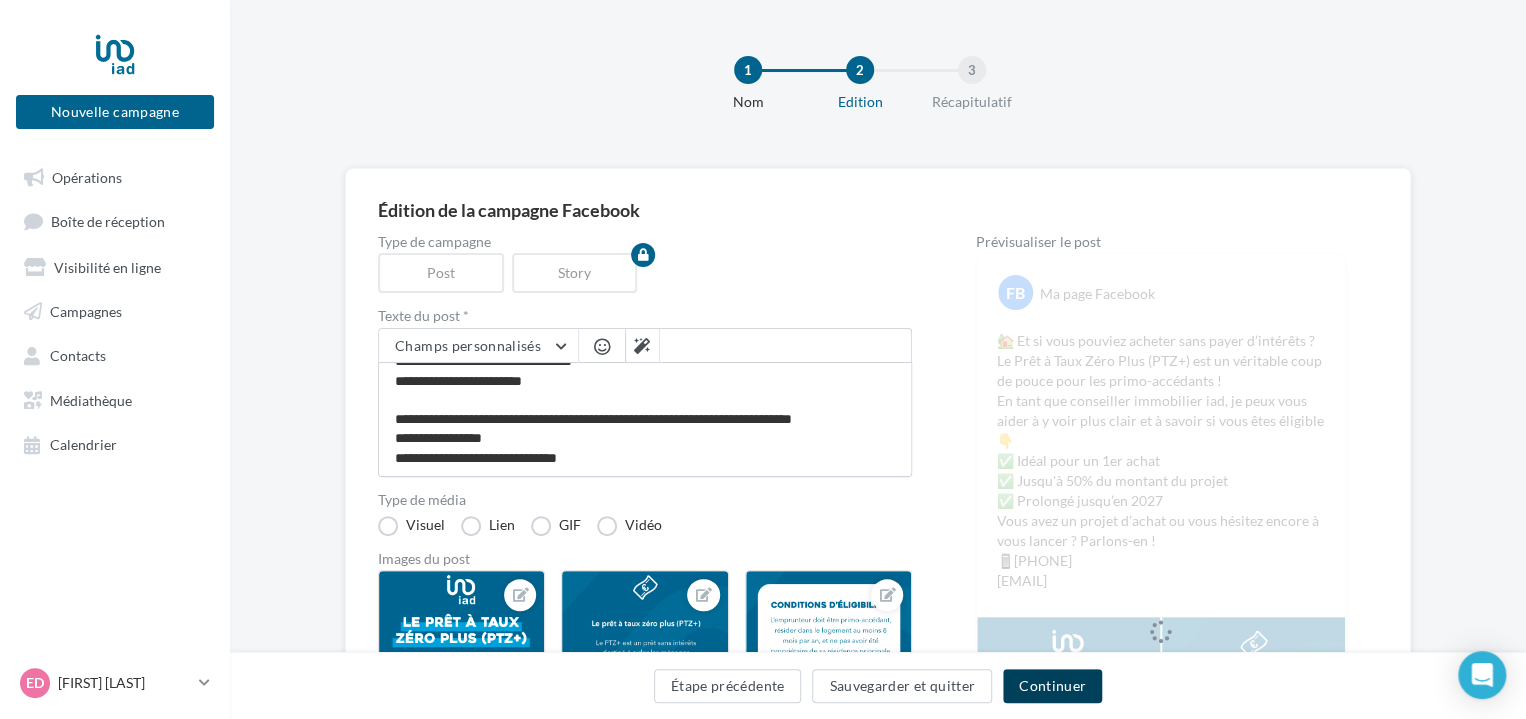 click on "Continuer" at bounding box center [1052, 686] 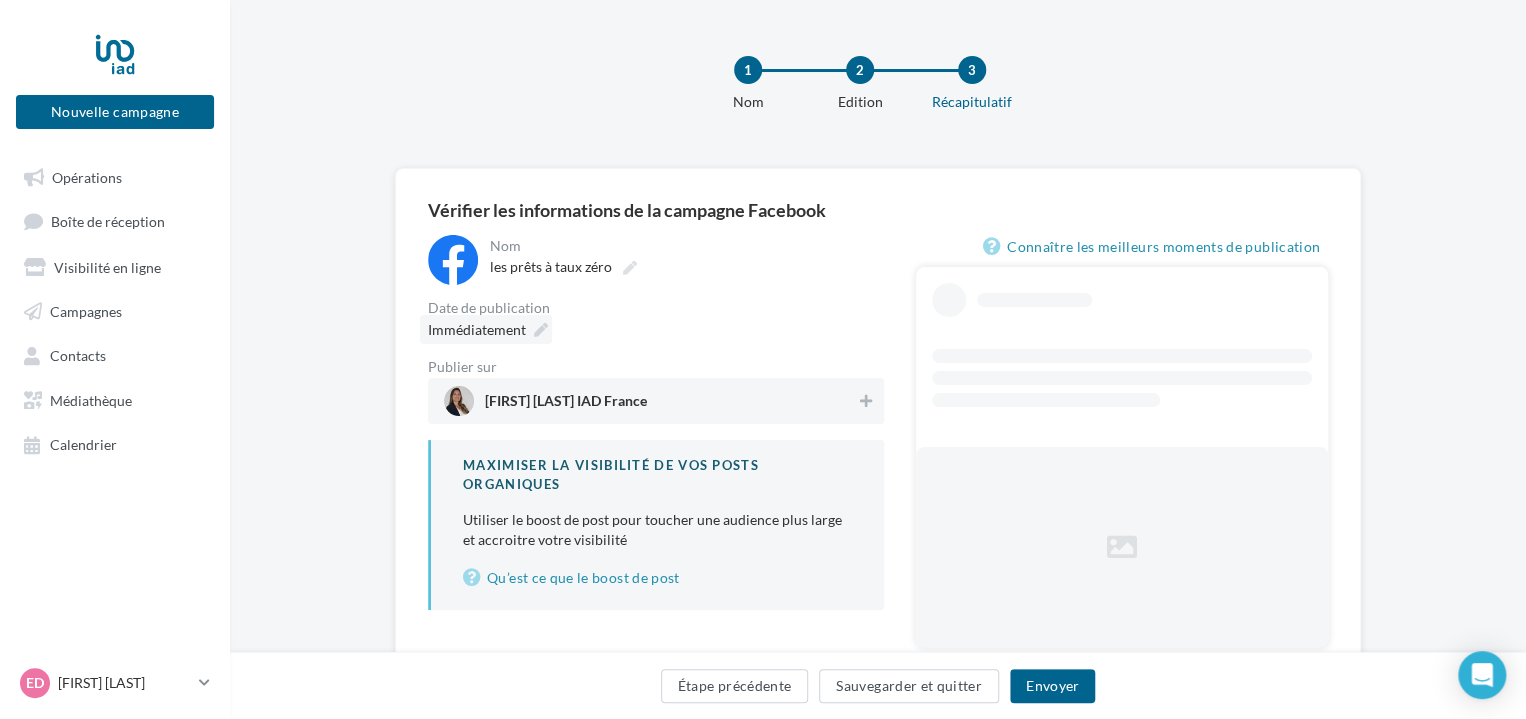 click at bounding box center [541, 330] 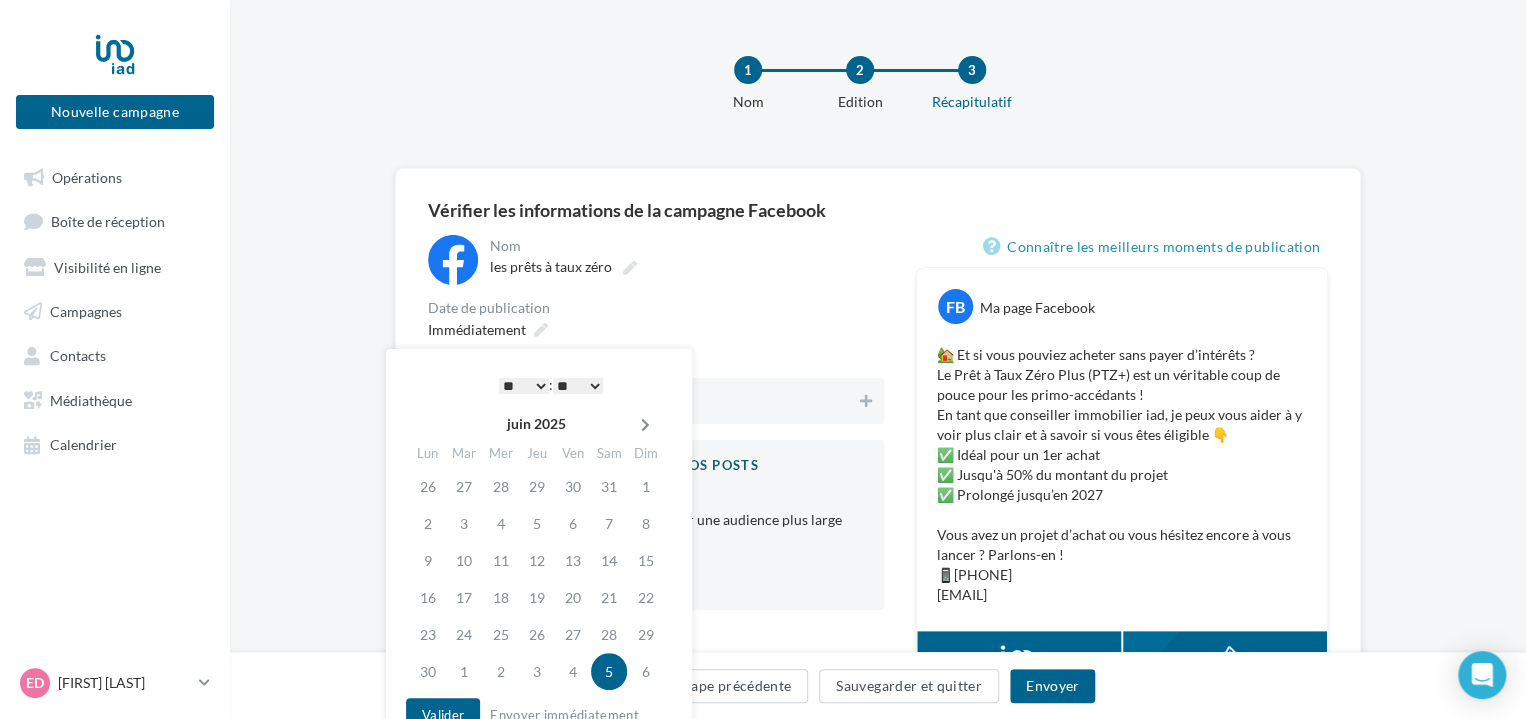 click at bounding box center [645, 424] 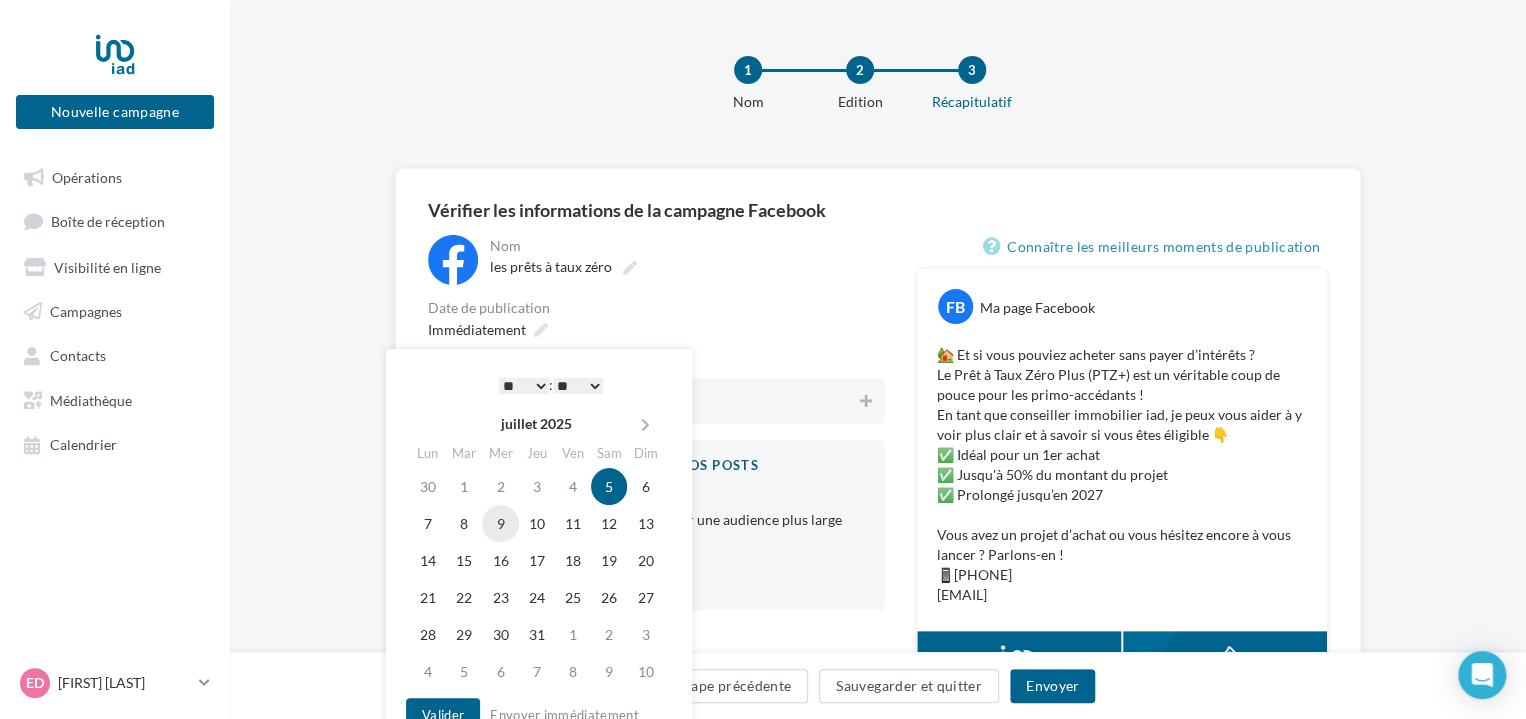 click on "9" at bounding box center [500, 523] 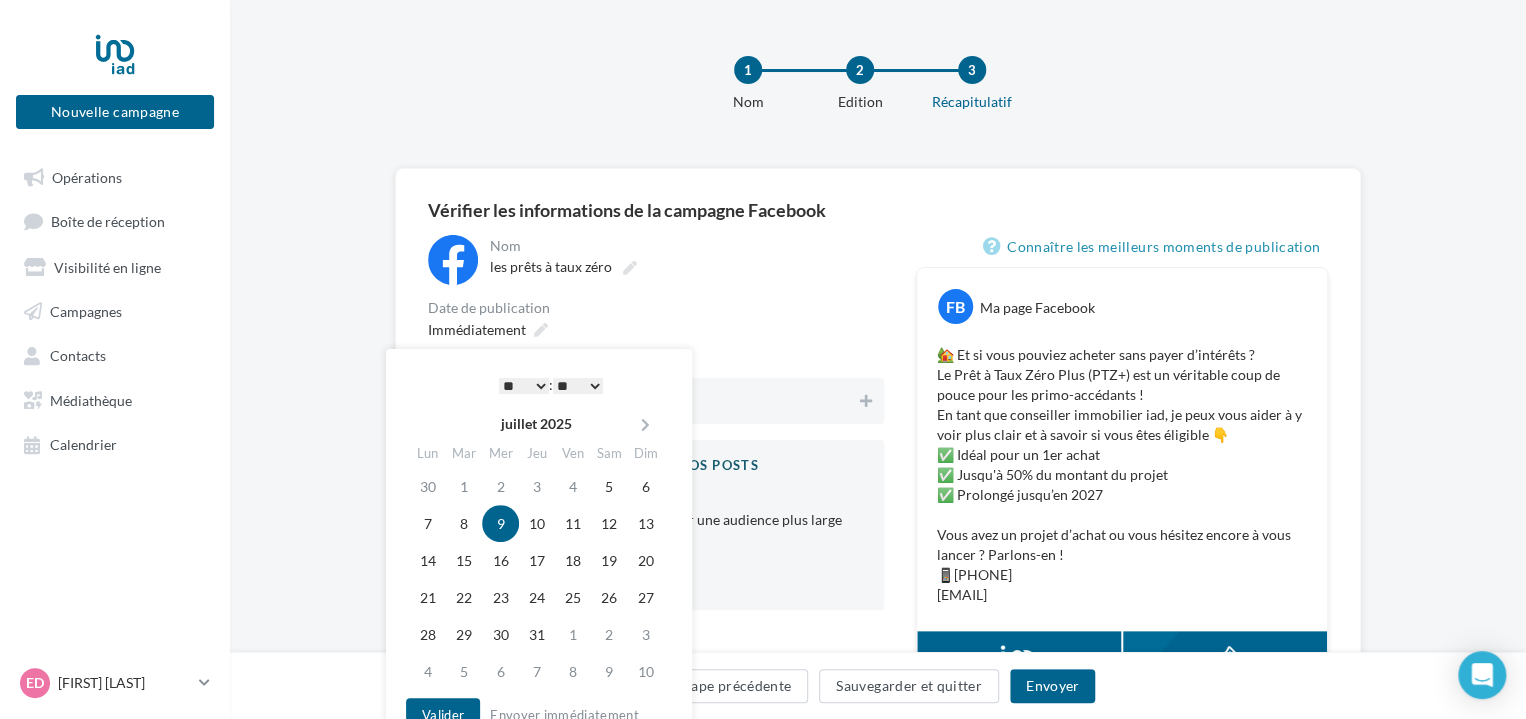 click on "* * * * * * * * * * ** ** ** ** ** ** ** ** ** ** ** ** ** **" at bounding box center [524, 386] 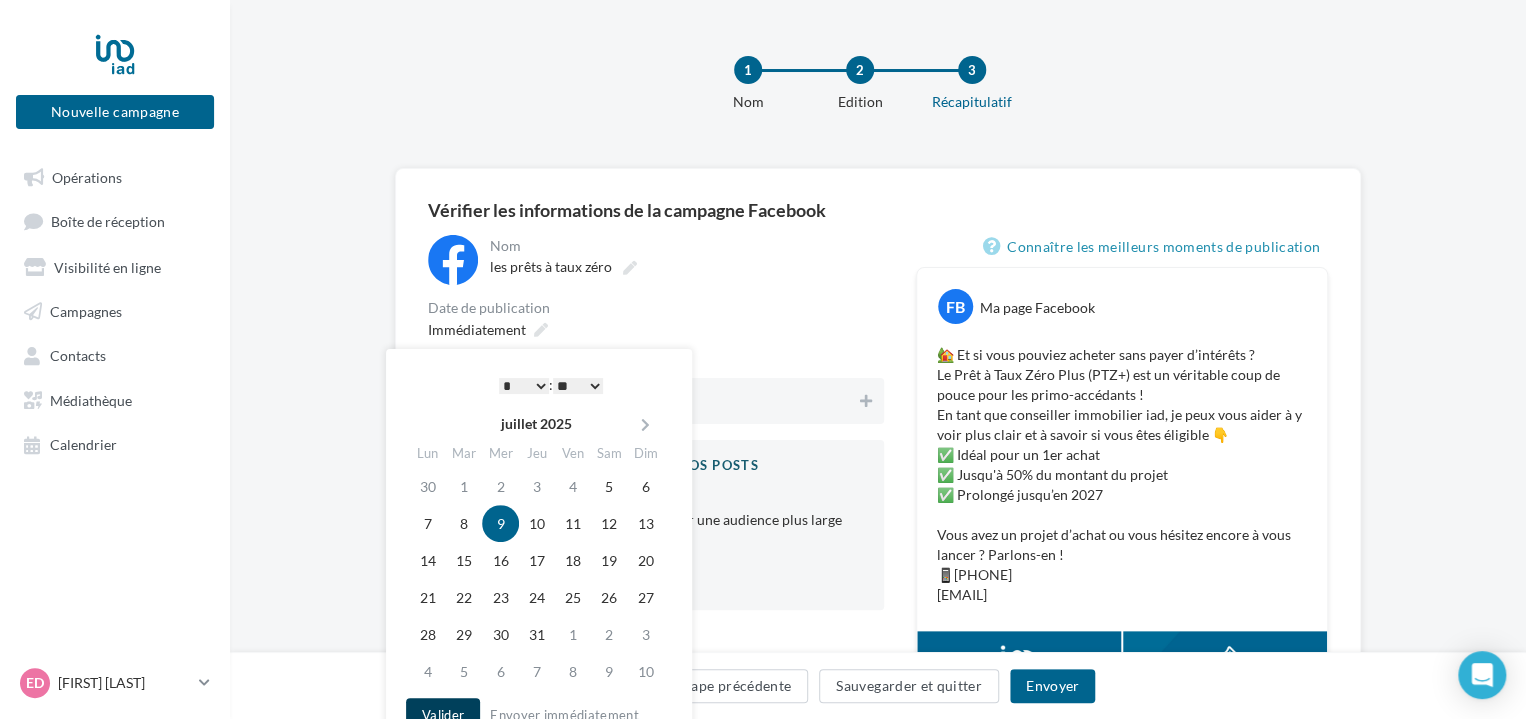 click on "Valider" at bounding box center [443, 715] 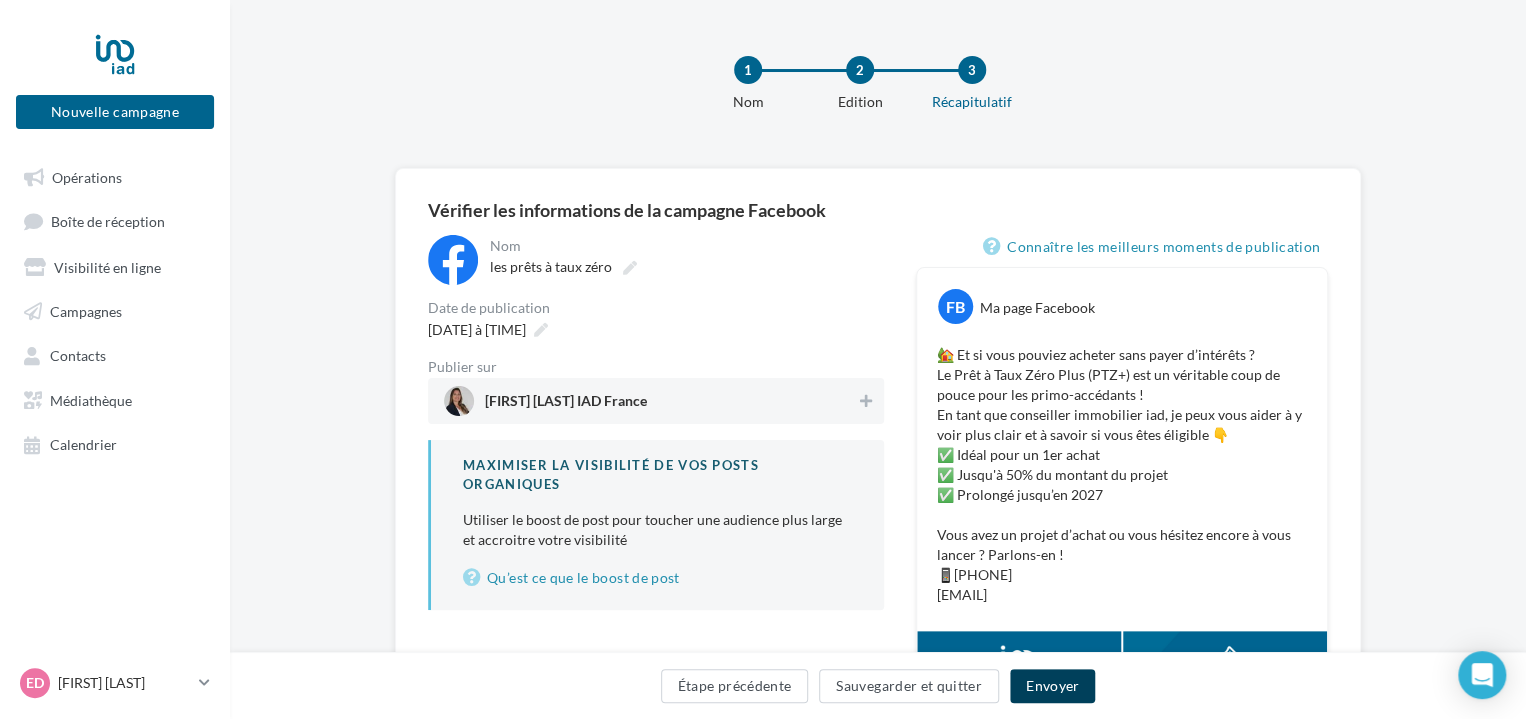 click on "Envoyer" at bounding box center [1052, 686] 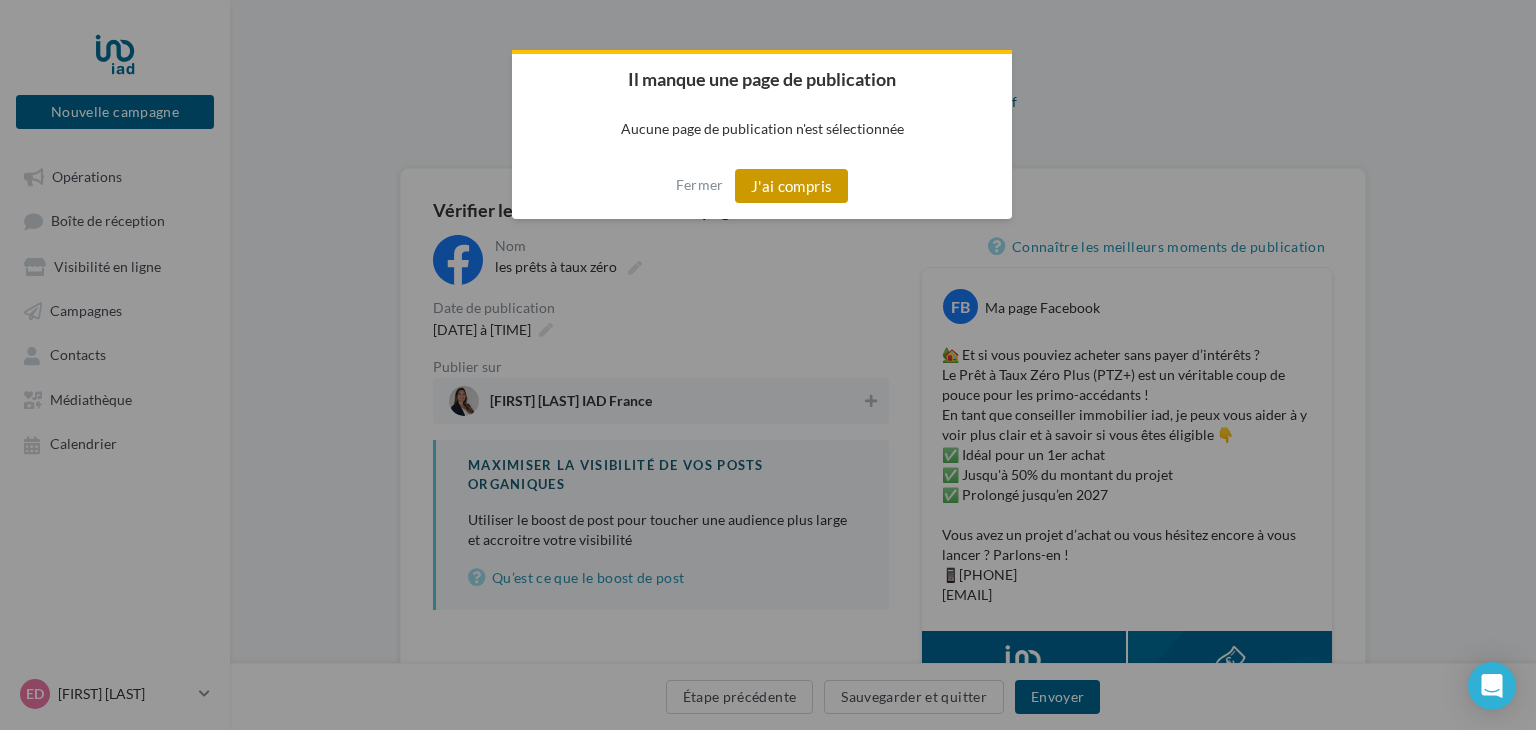 click on "J'ai compris" at bounding box center (792, 186) 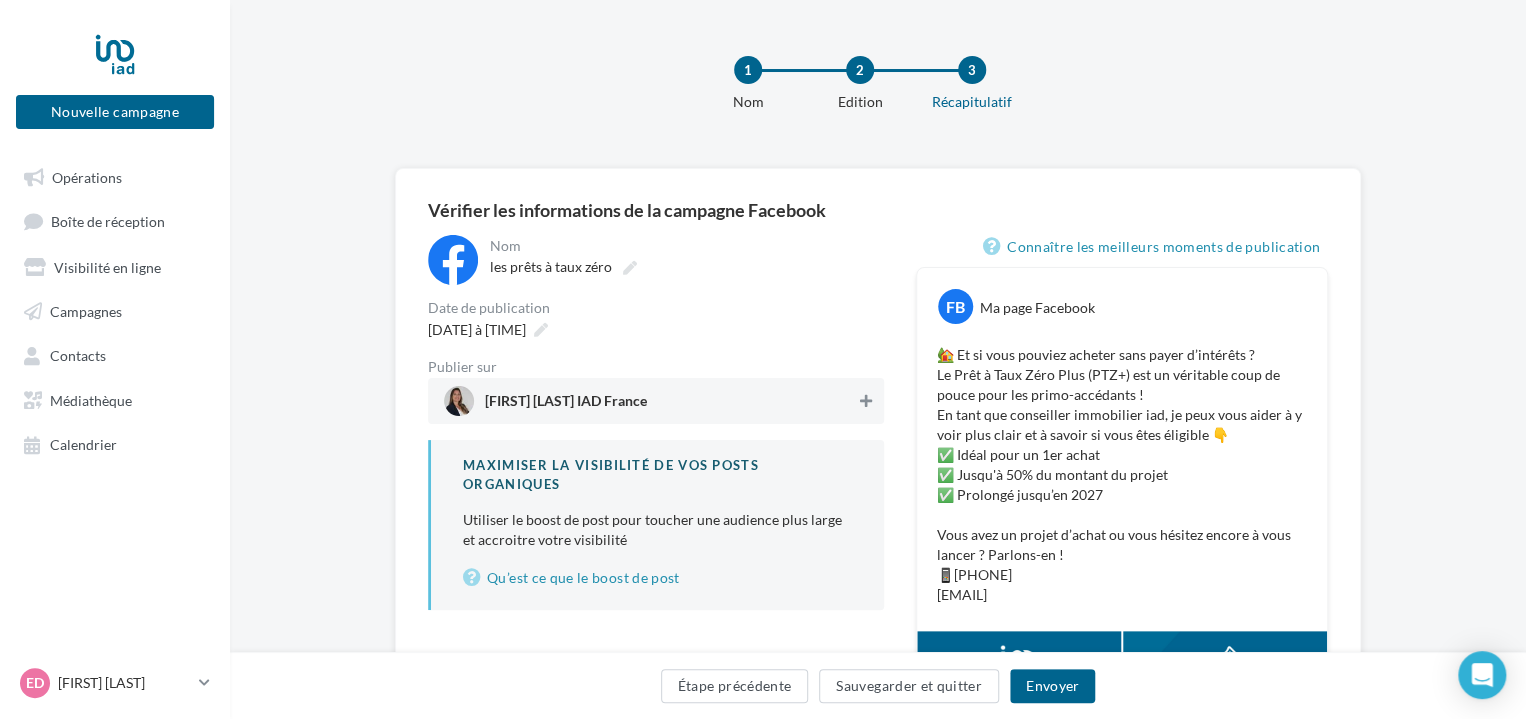 click at bounding box center (866, 401) 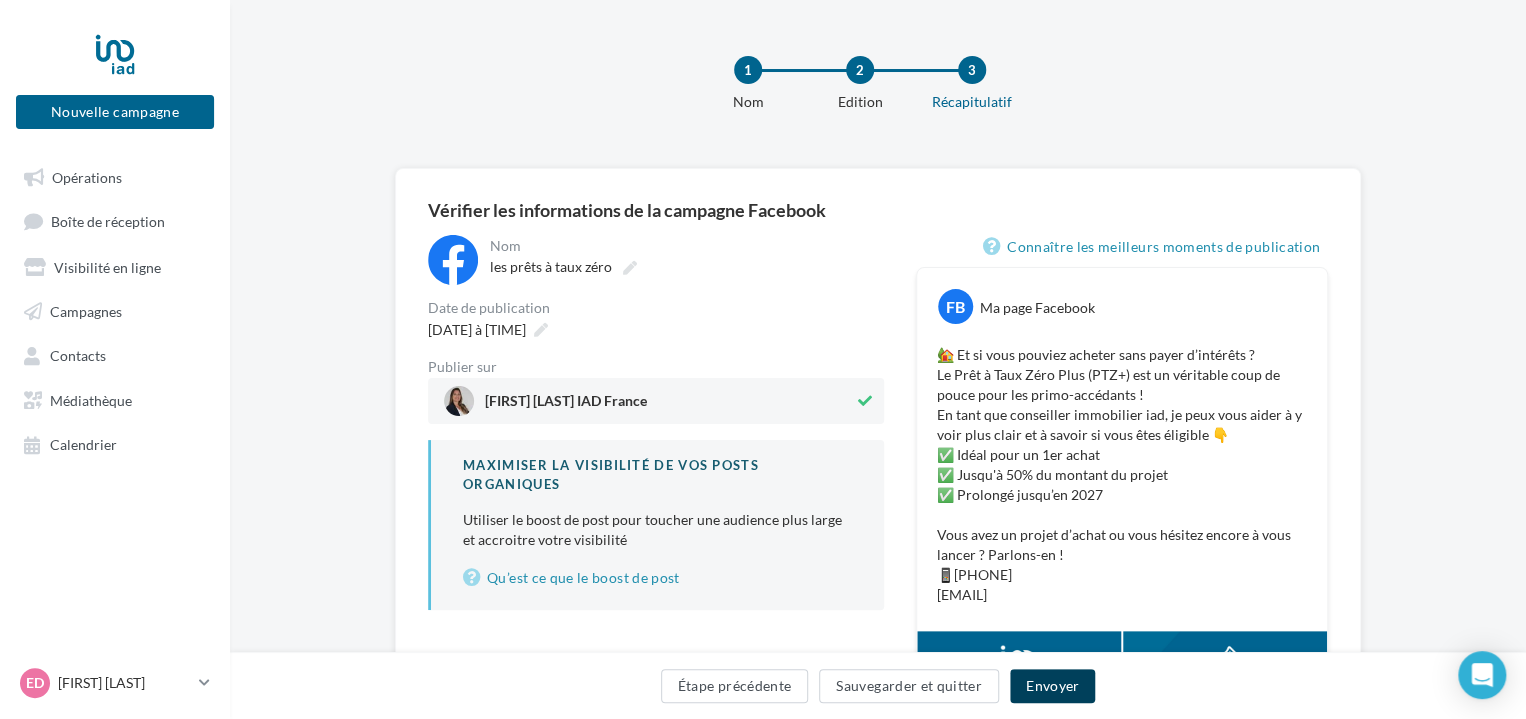 click on "Envoyer" at bounding box center (1052, 686) 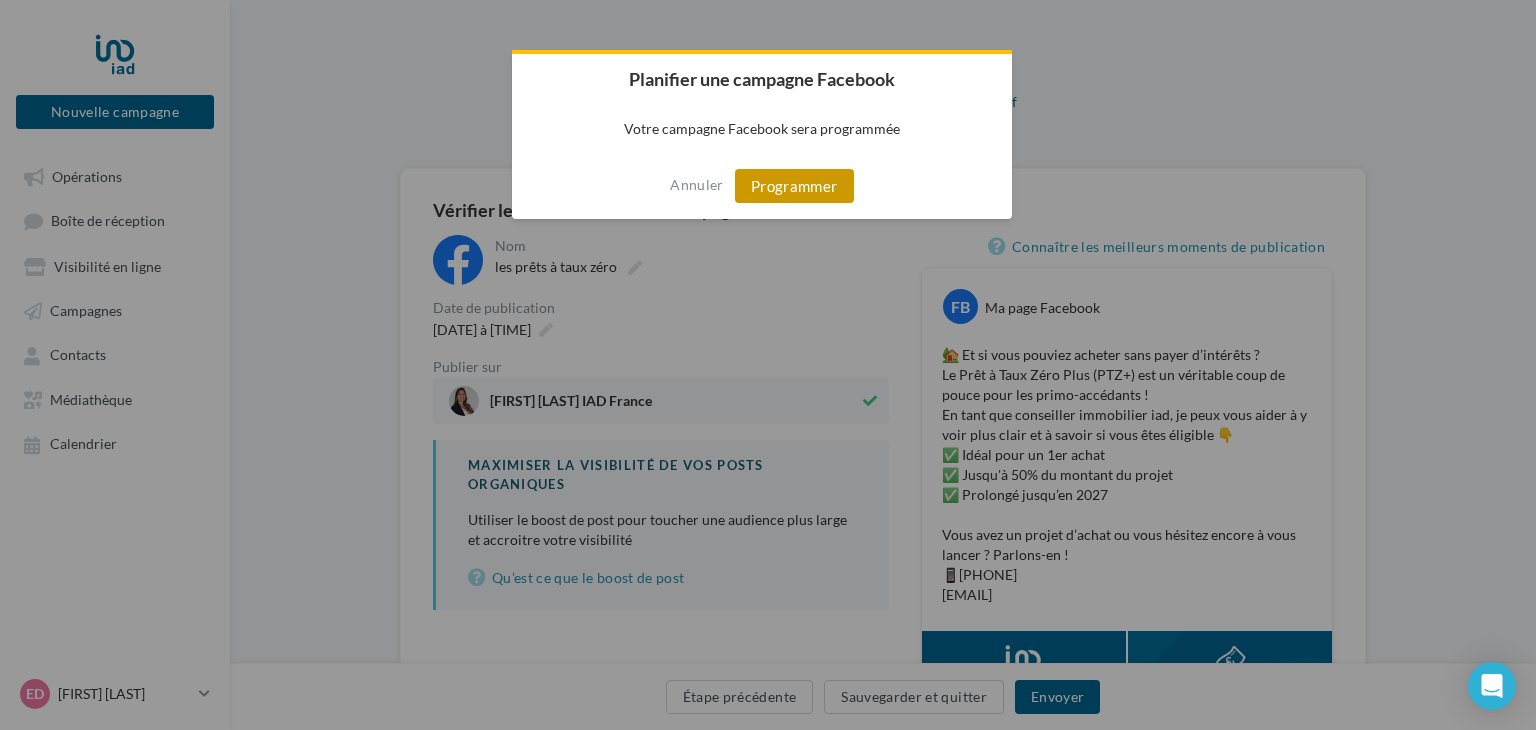 click on "Programmer" at bounding box center (794, 186) 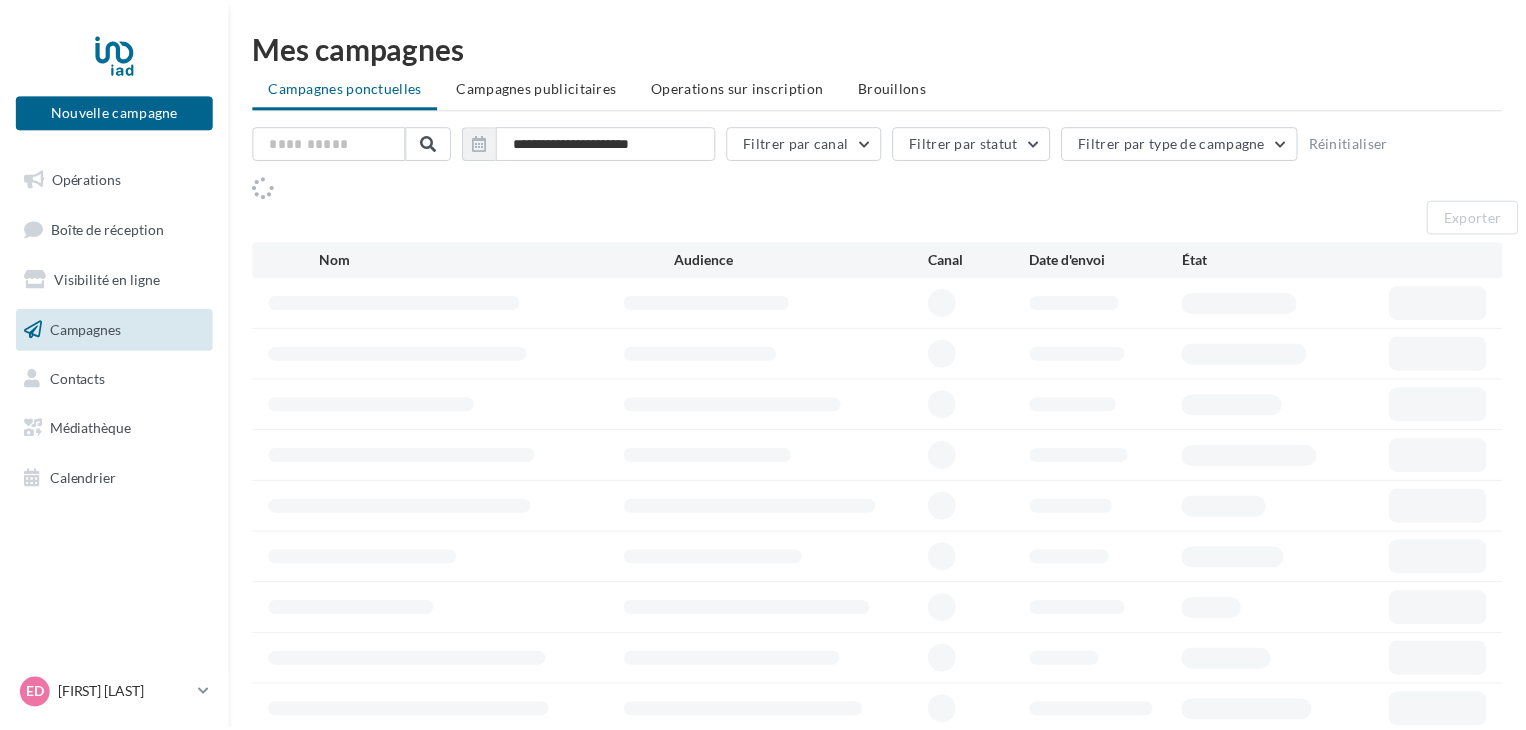 scroll, scrollTop: 0, scrollLeft: 0, axis: both 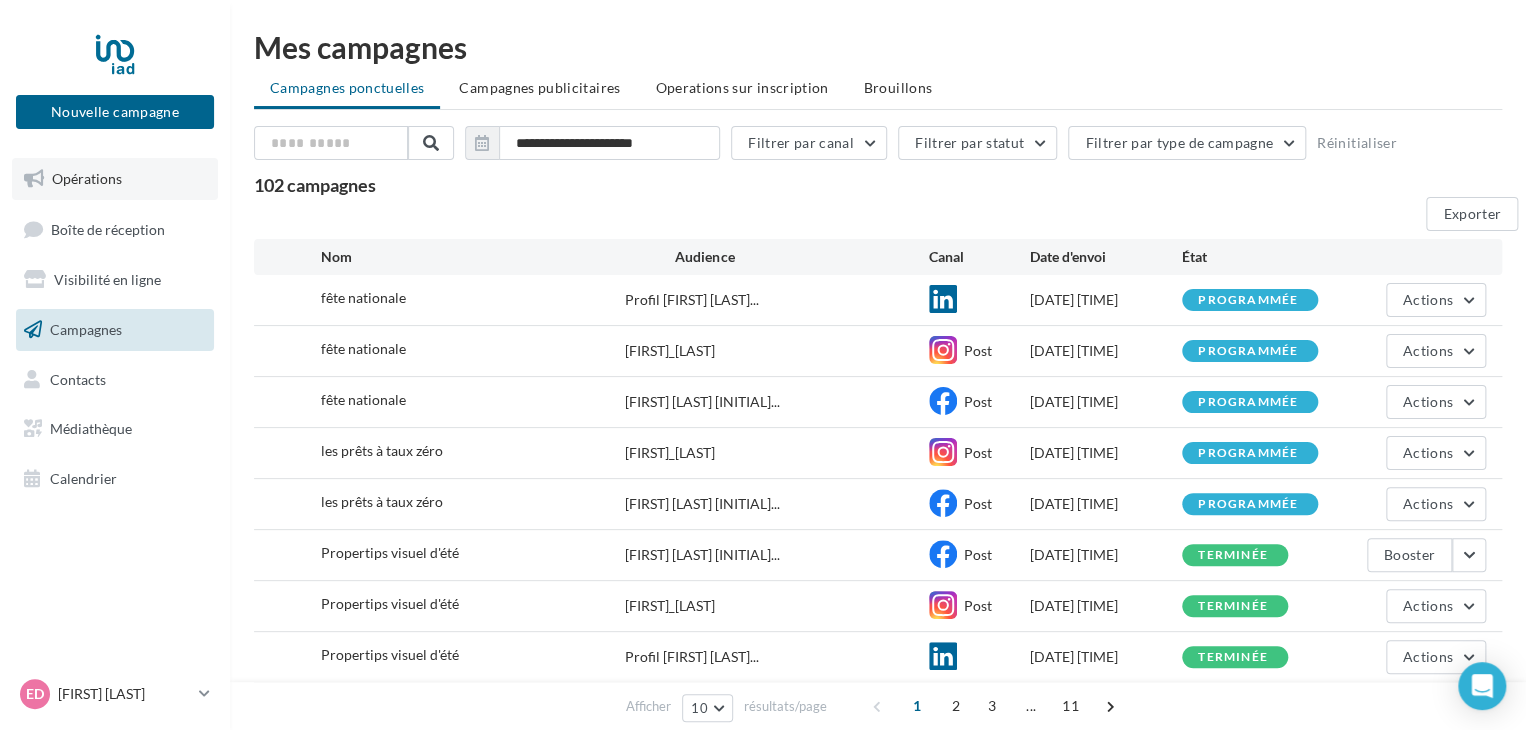 click on "Opérations" at bounding box center [115, 179] 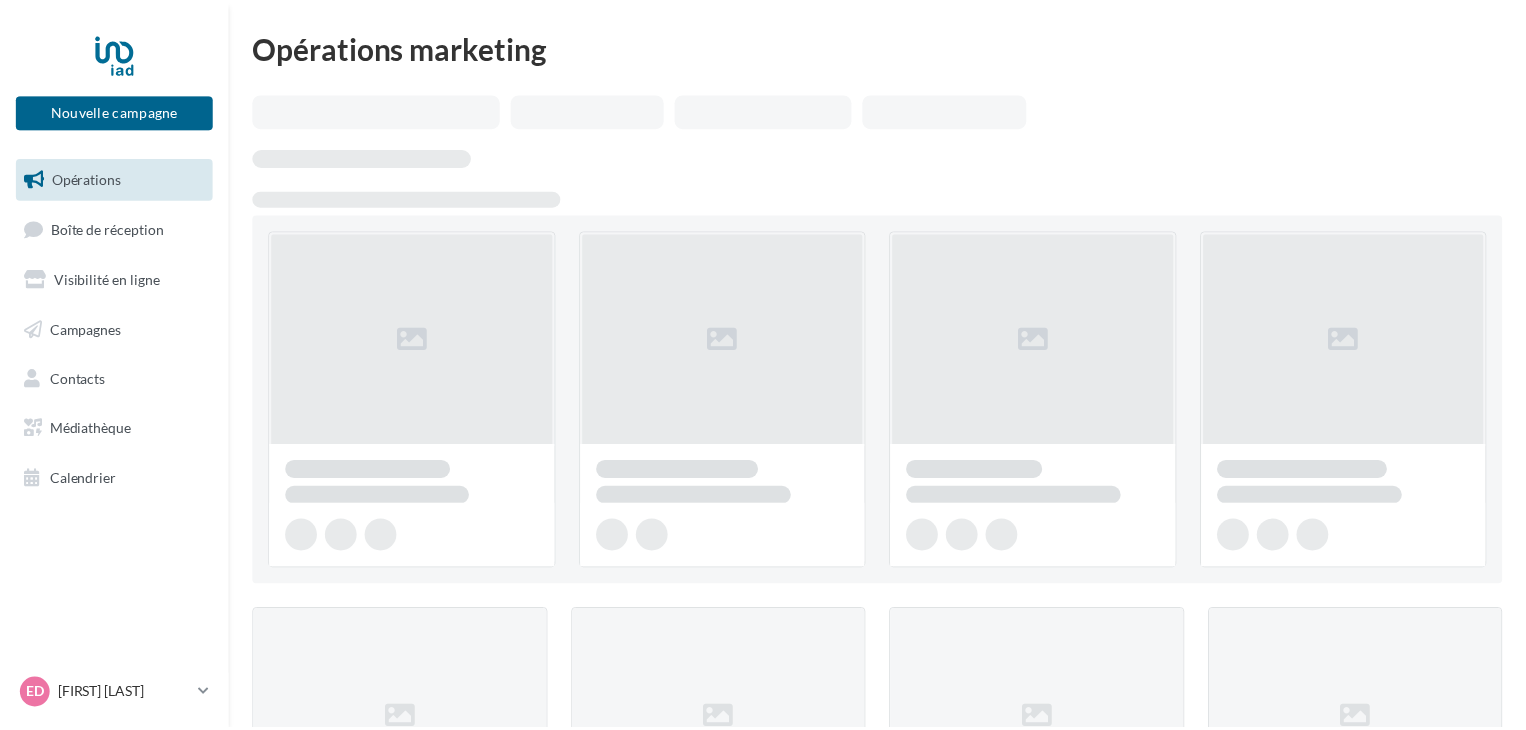 scroll, scrollTop: 0, scrollLeft: 0, axis: both 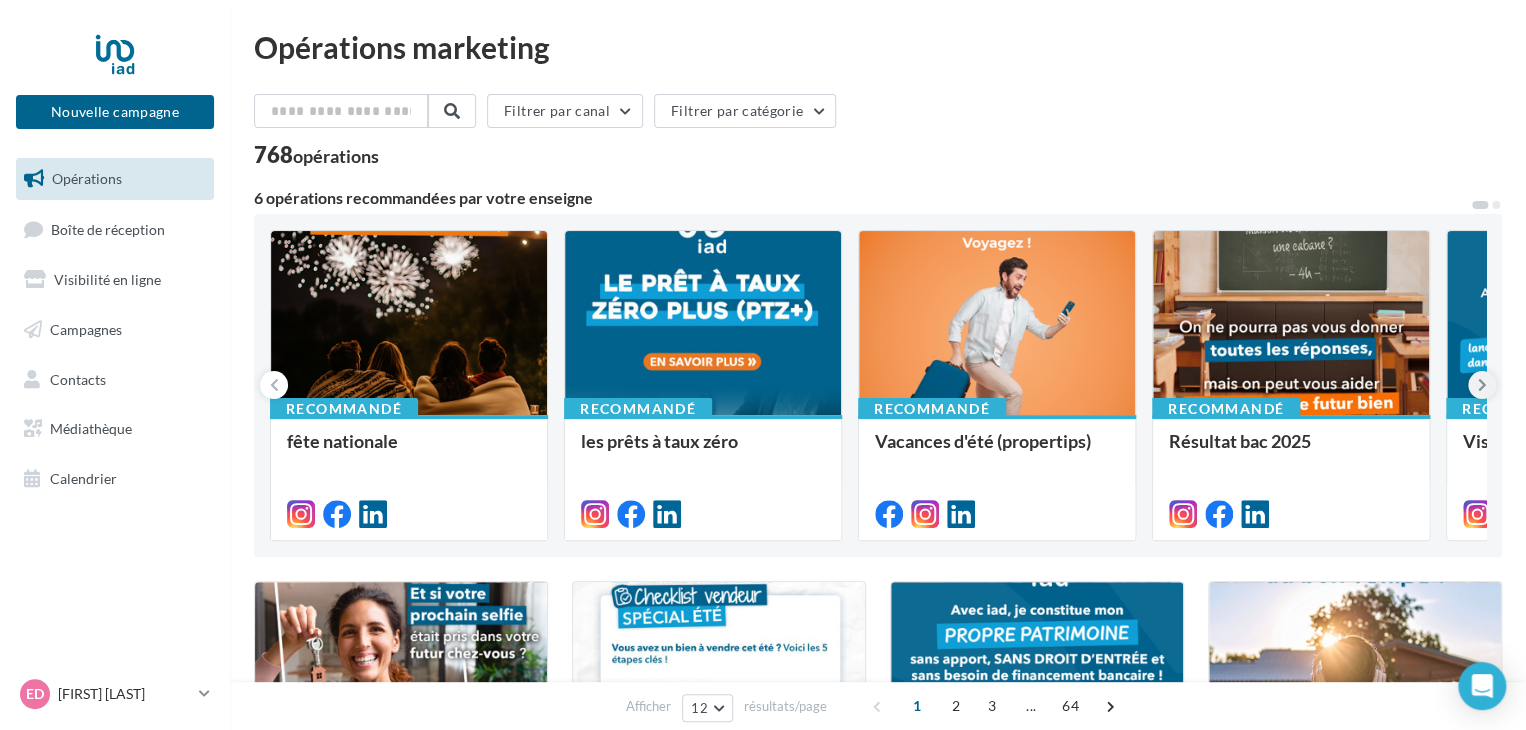 click at bounding box center [1482, 385] 